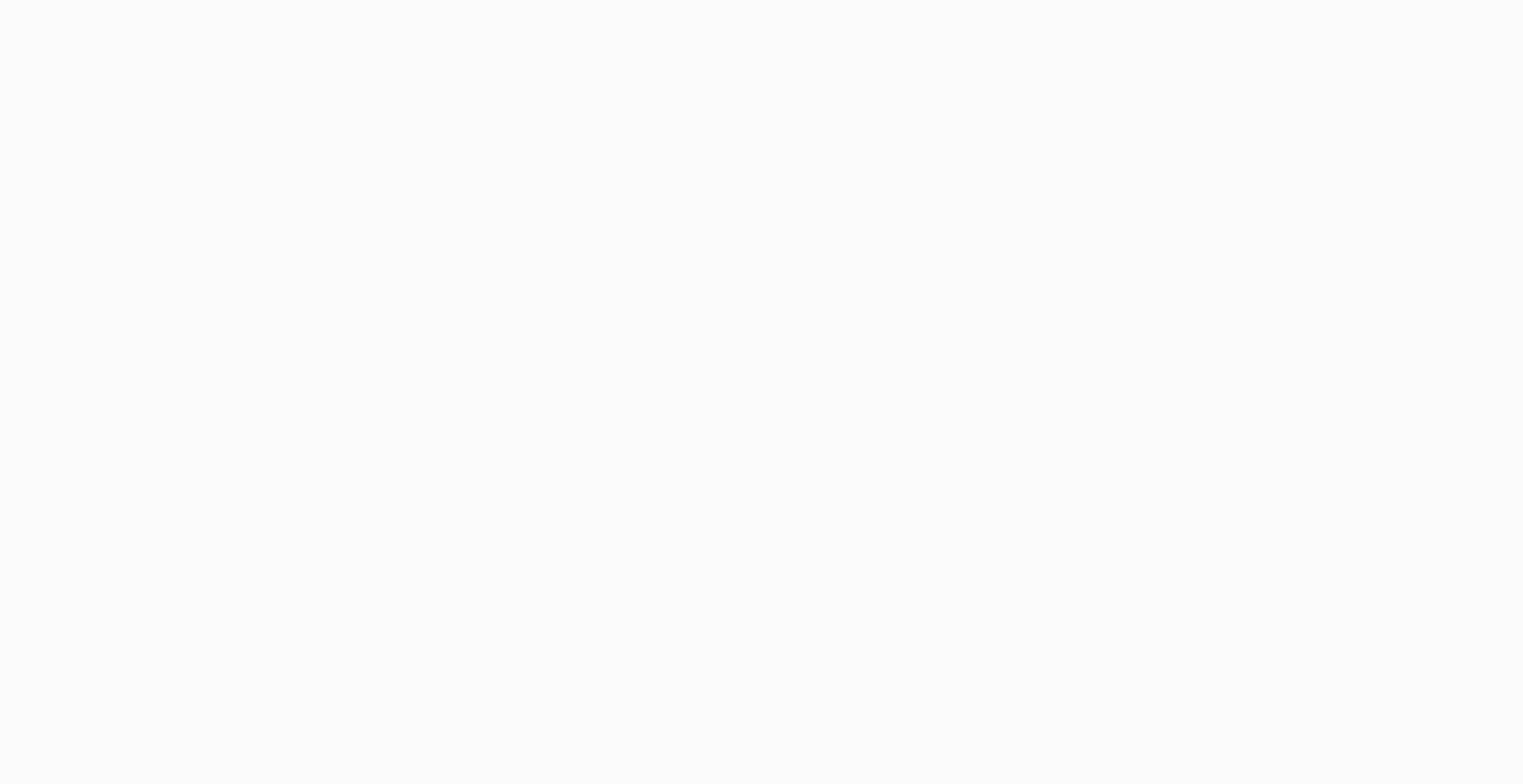 scroll, scrollTop: 0, scrollLeft: 0, axis: both 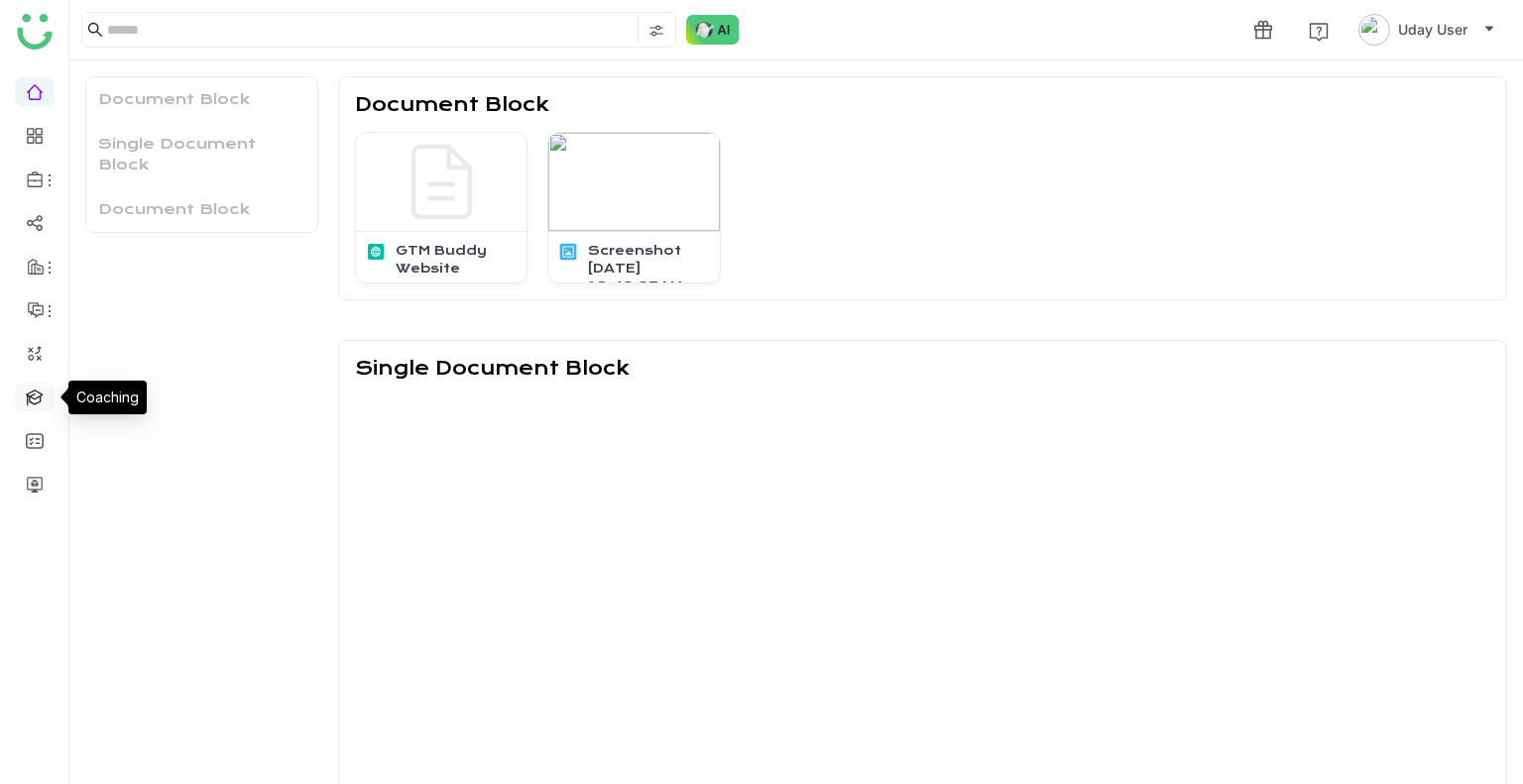 click at bounding box center [35, 395] 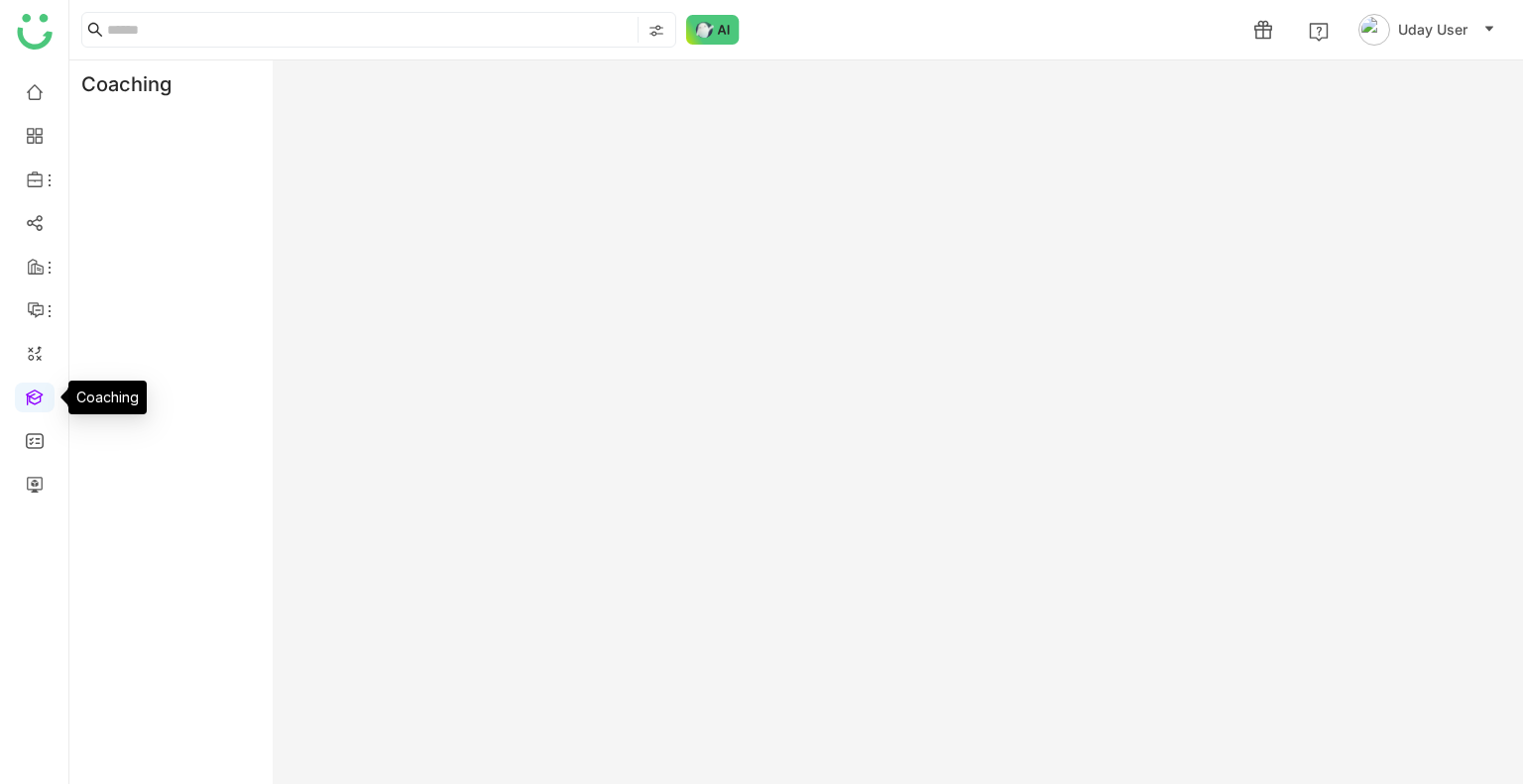 click at bounding box center (35, 395) 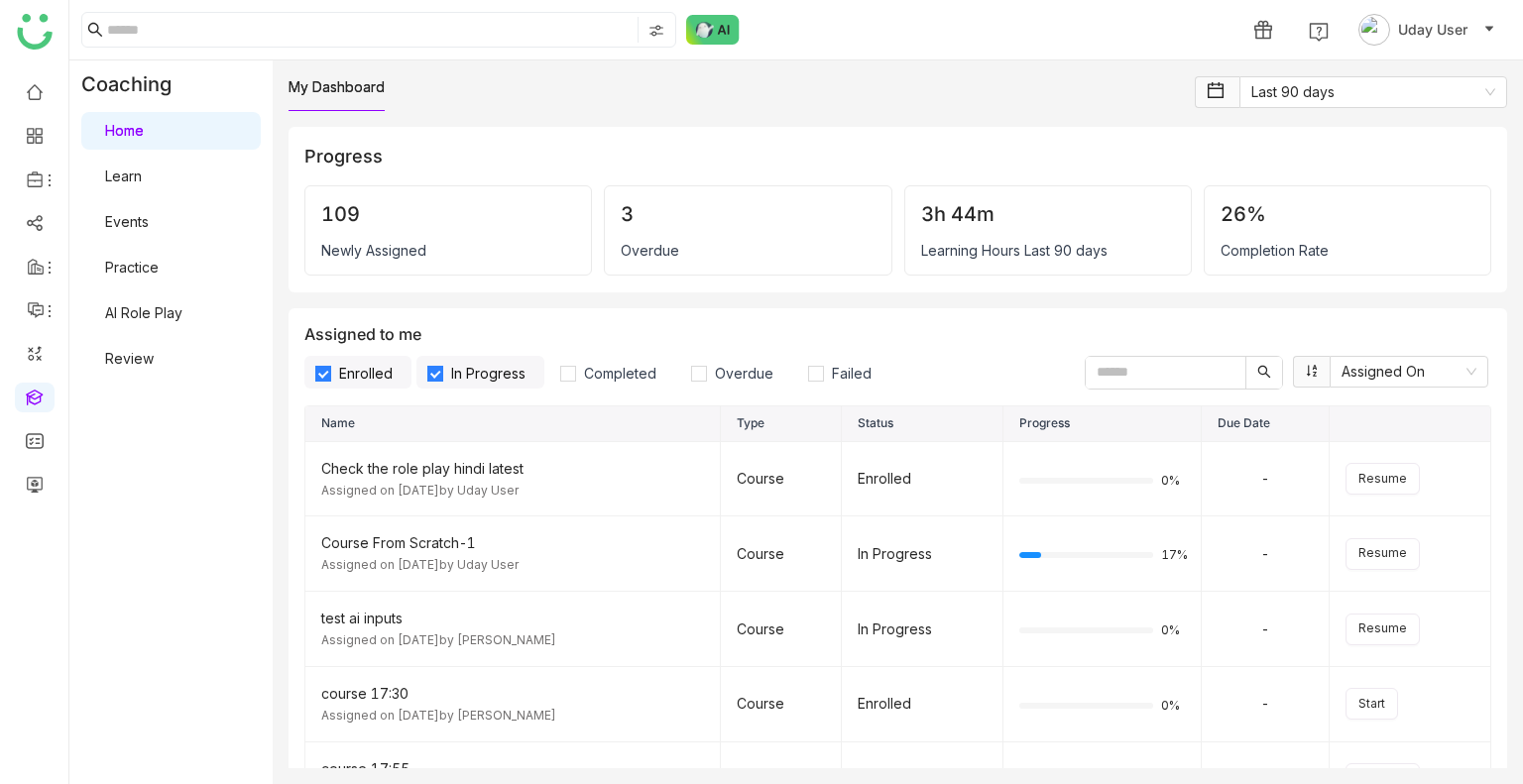 click on "Learn" at bounding box center [123, 175] 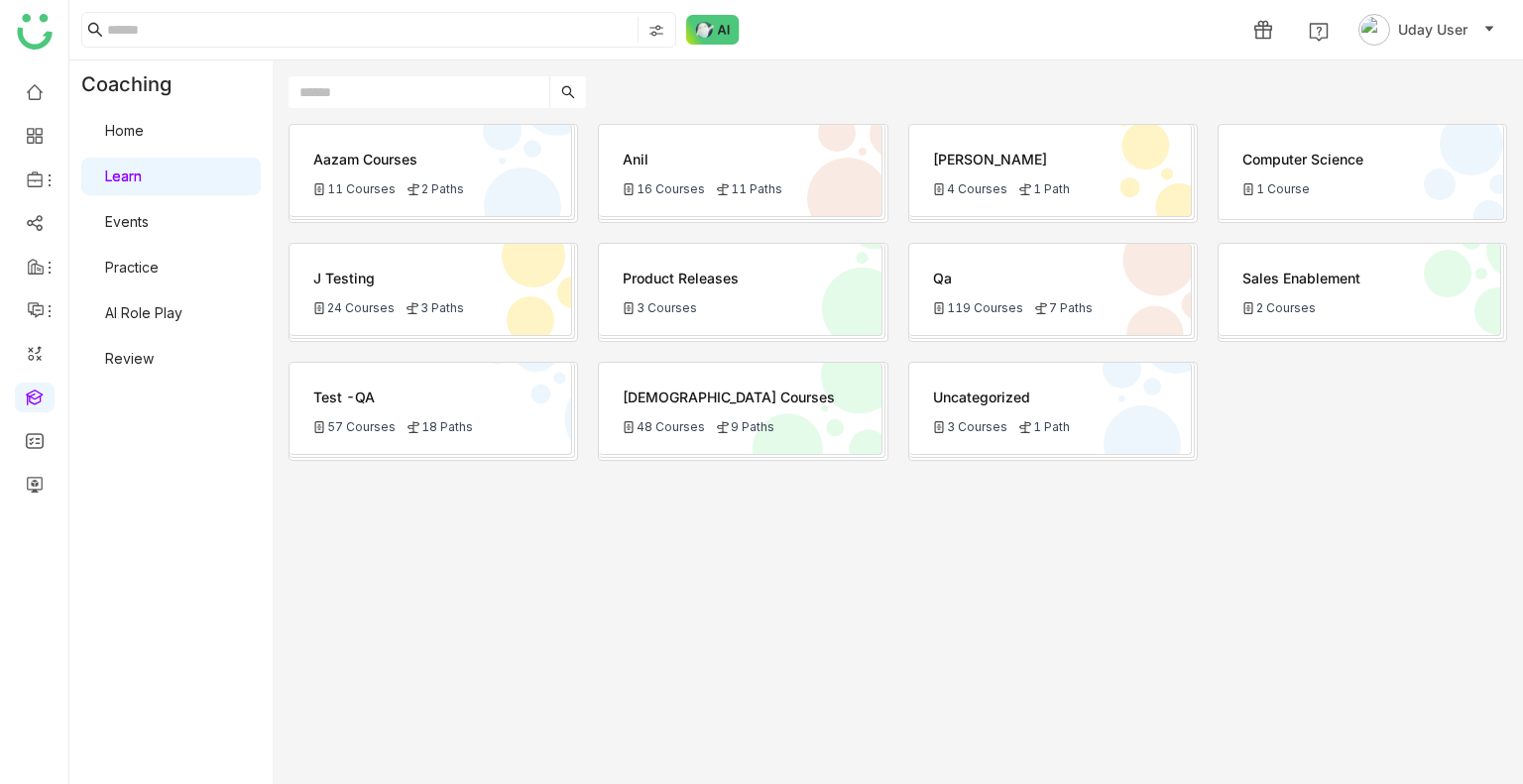click on "Test -QA" 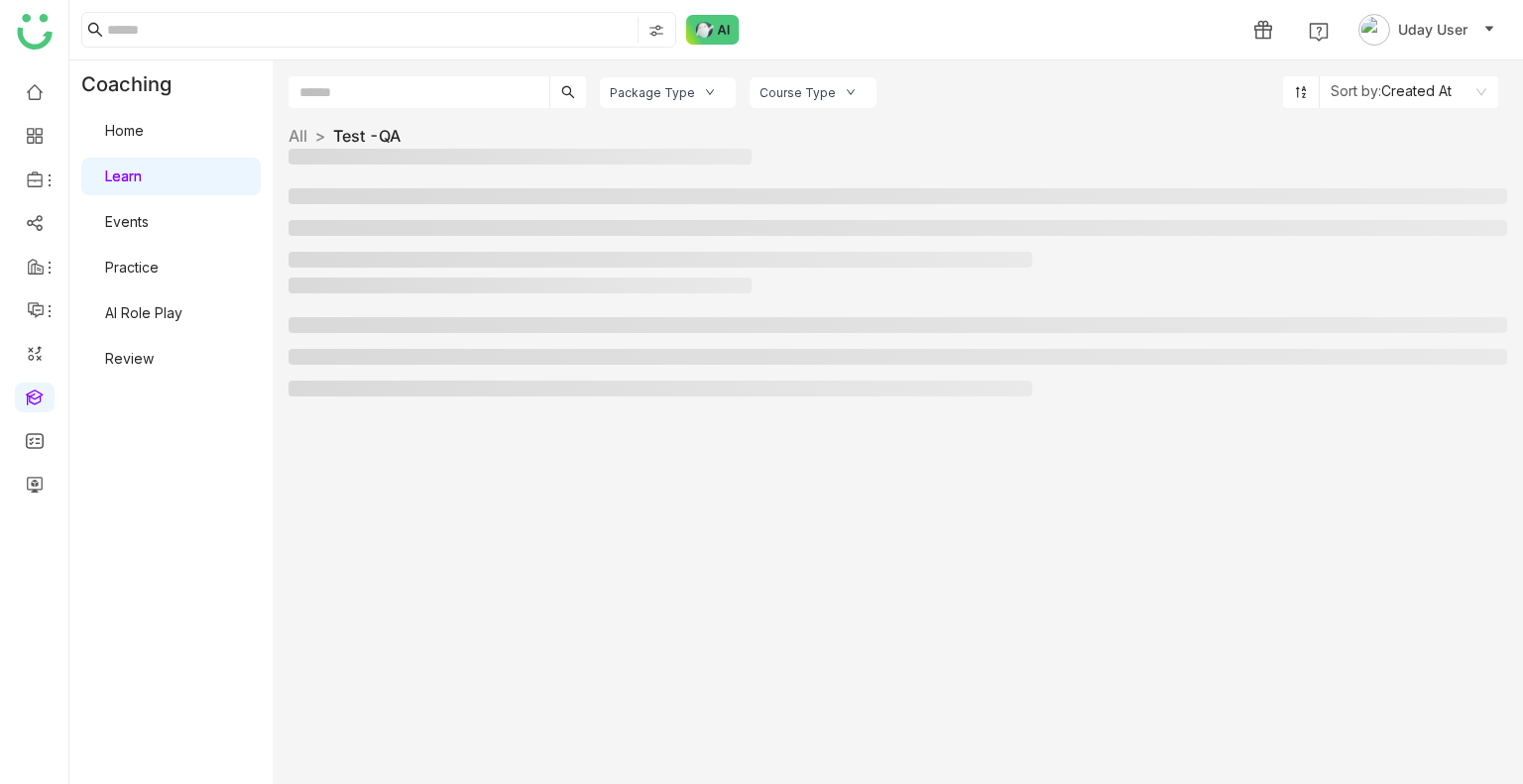 click 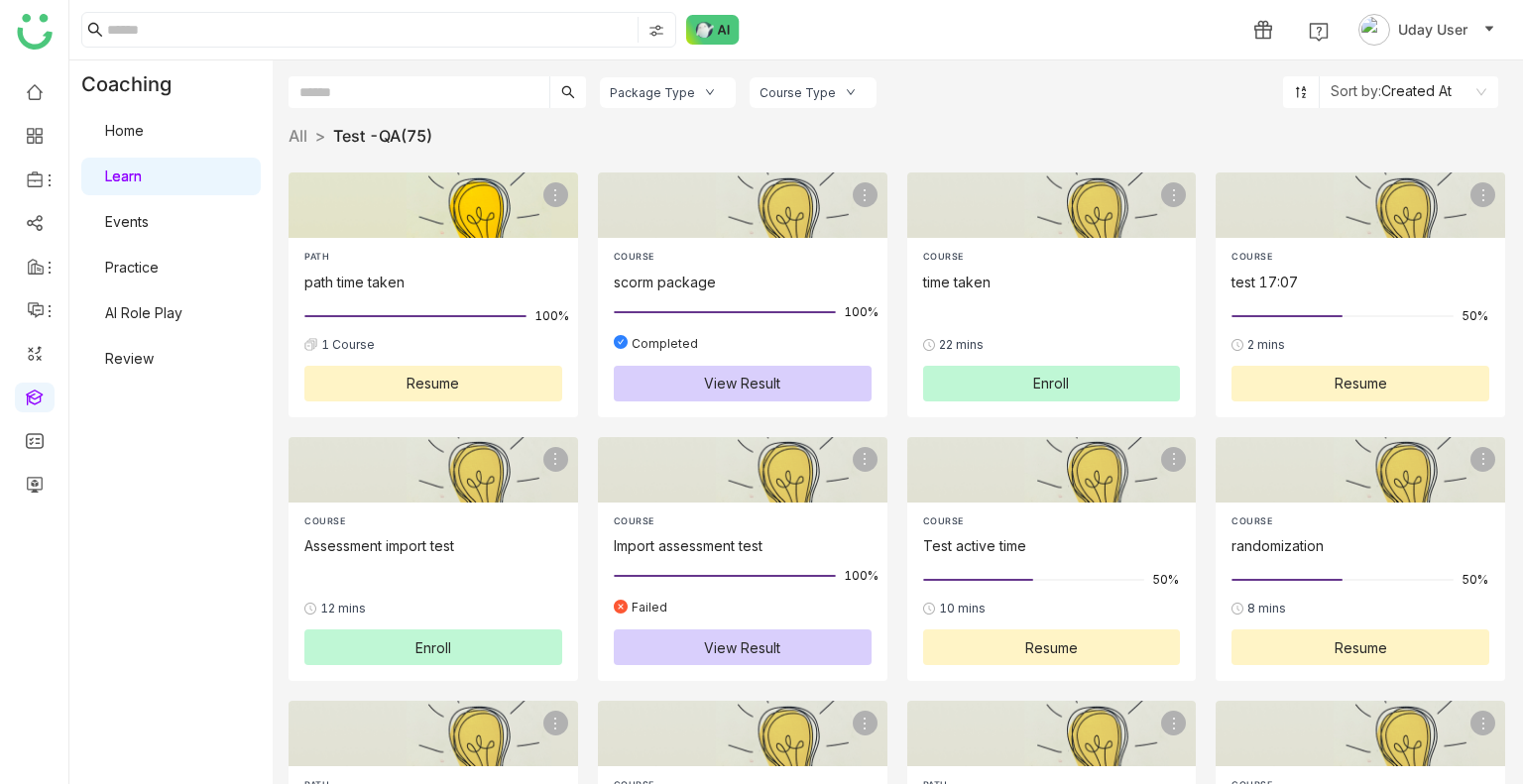 click on "Resume" 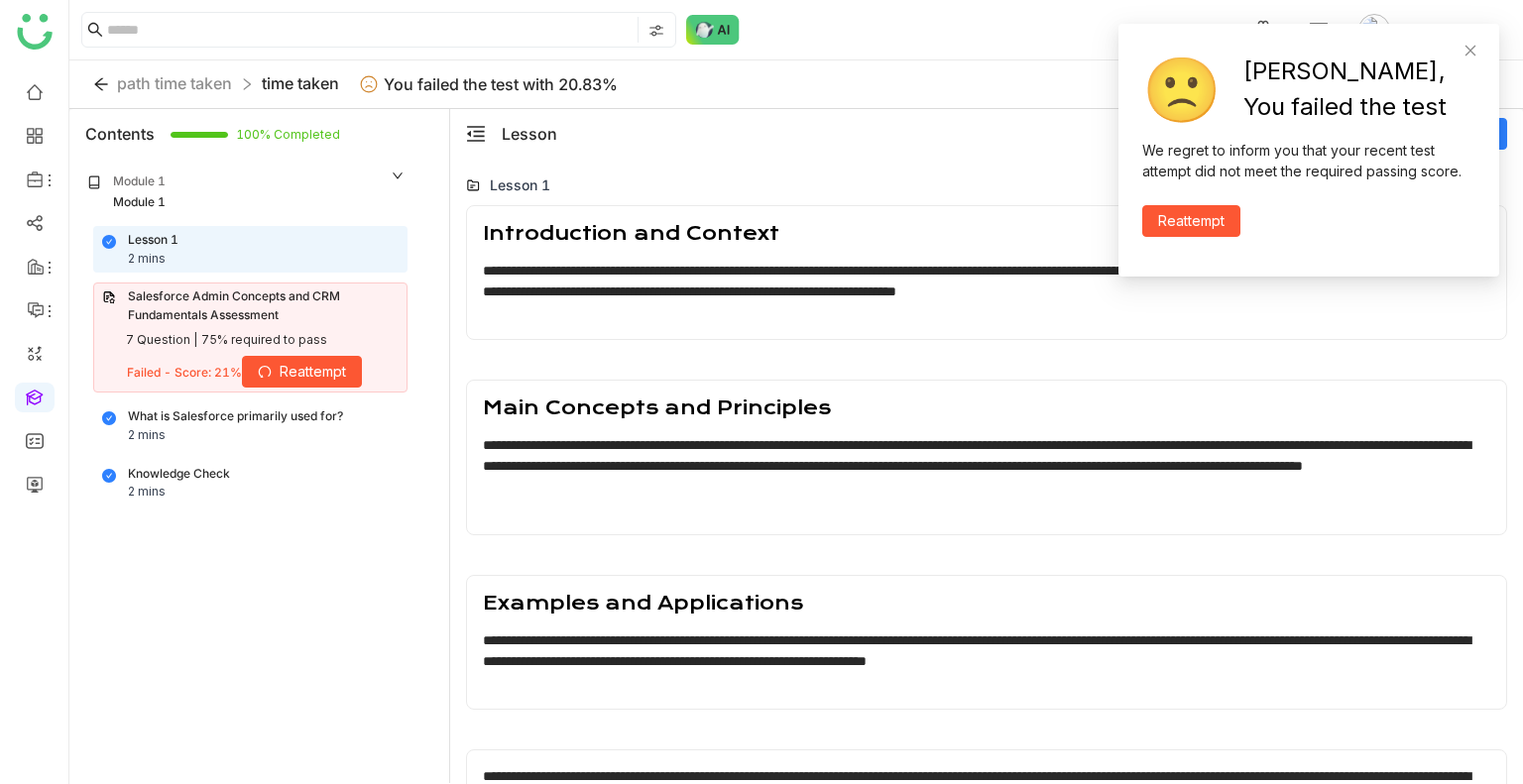 click on "Reattempt" 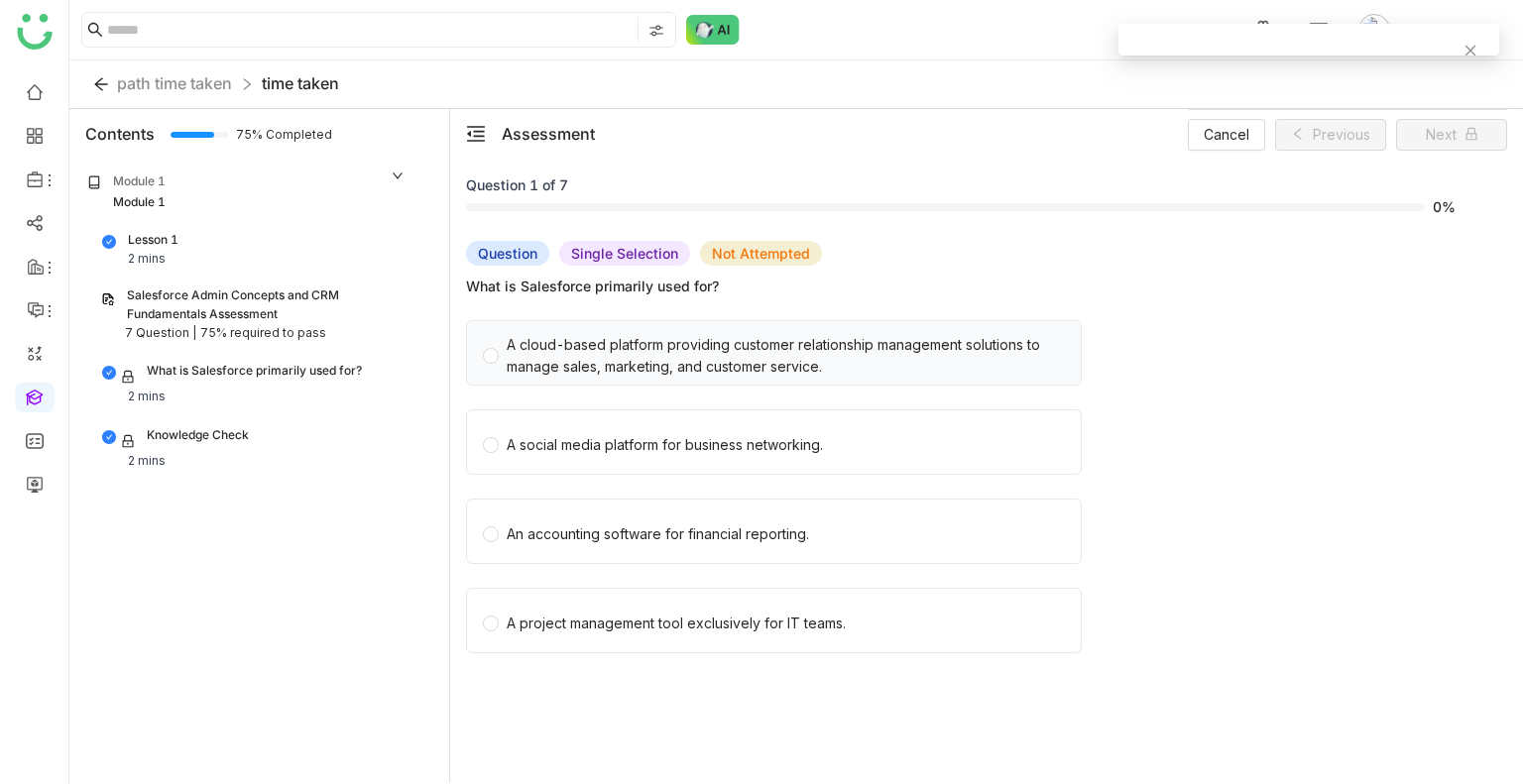 click on "A cloud-based platform providing customer relationship management solutions to manage sales, marketing, and customer service." 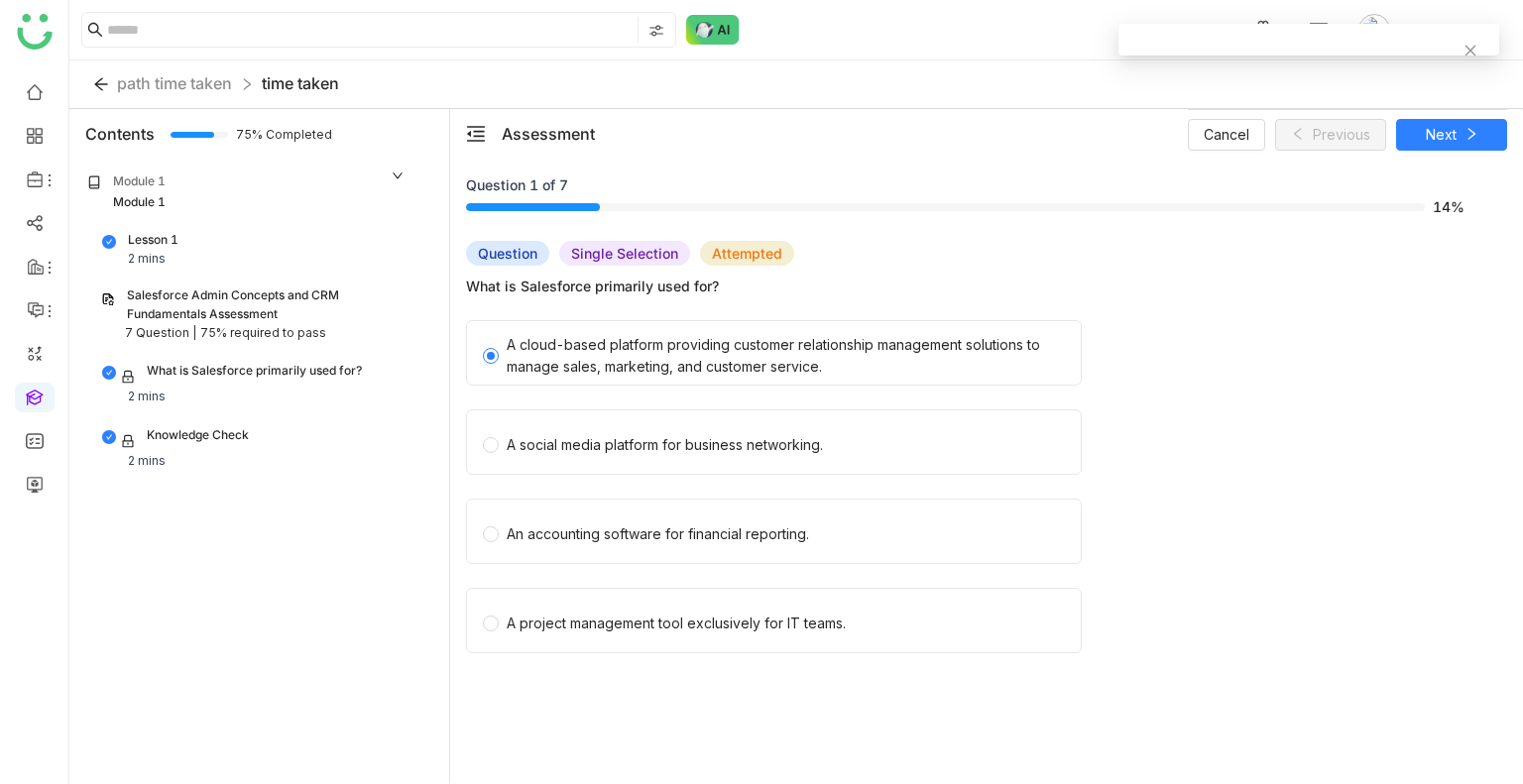 click at bounding box center [1309, 48] 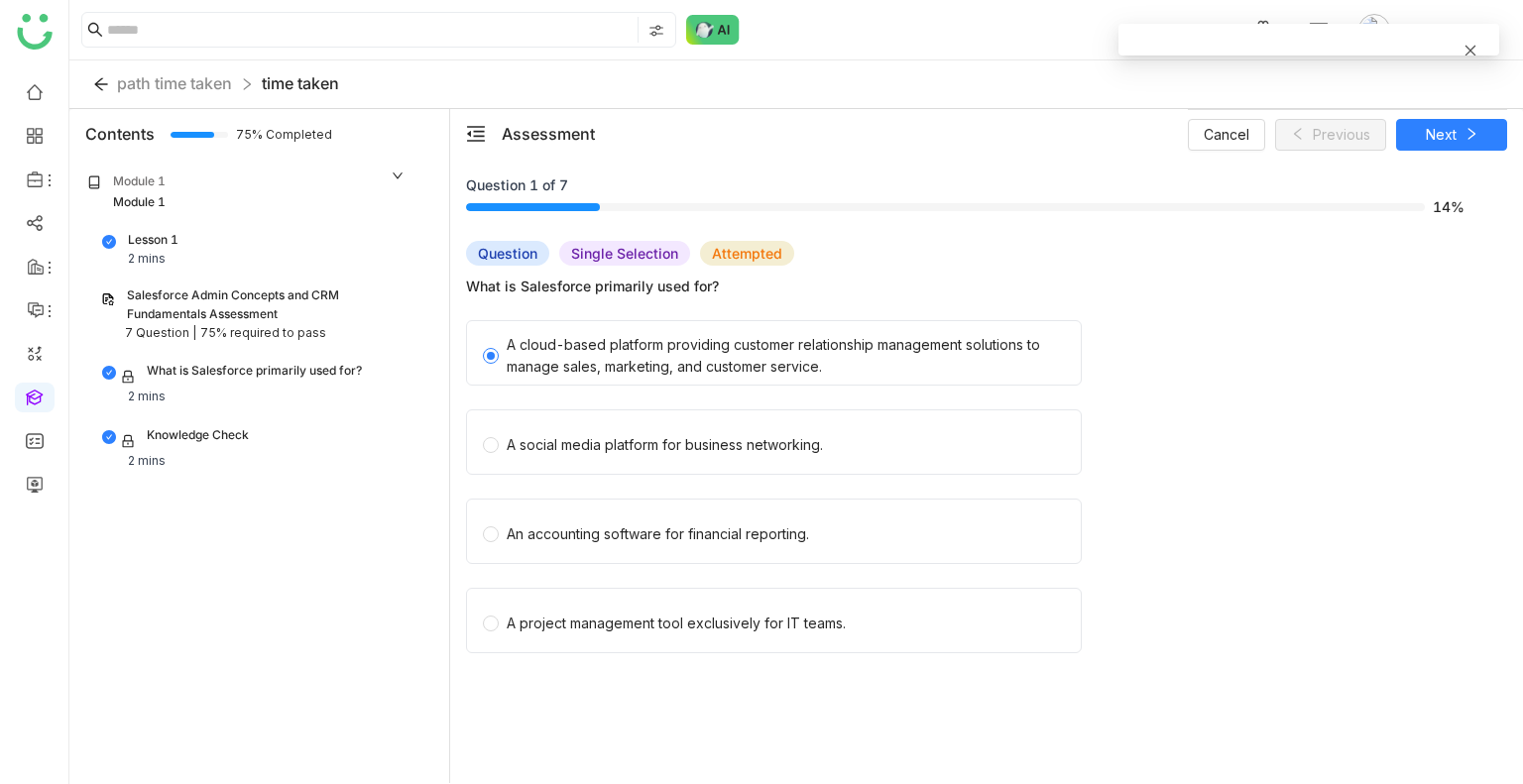 click 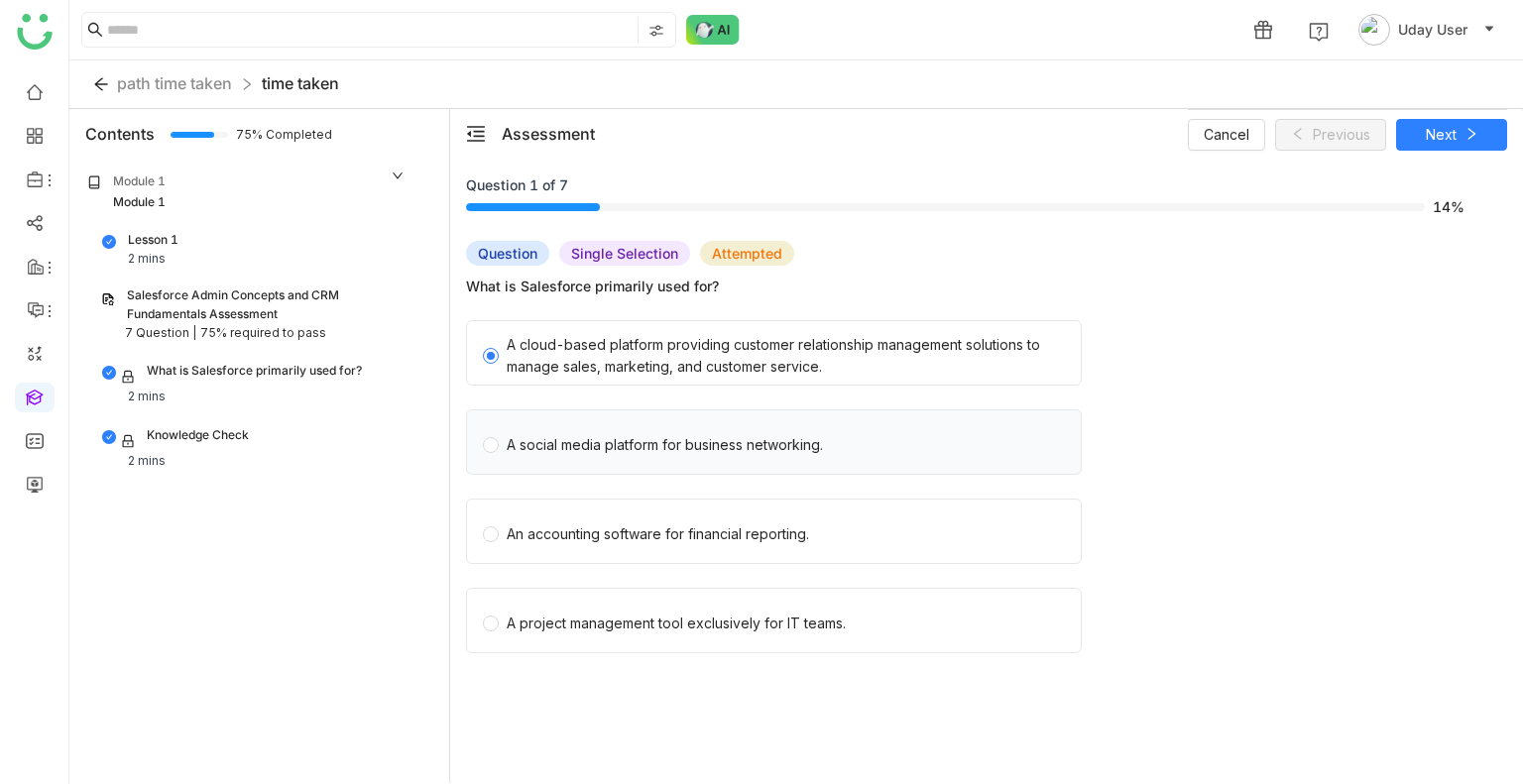 click on "A social media platform for business networking." 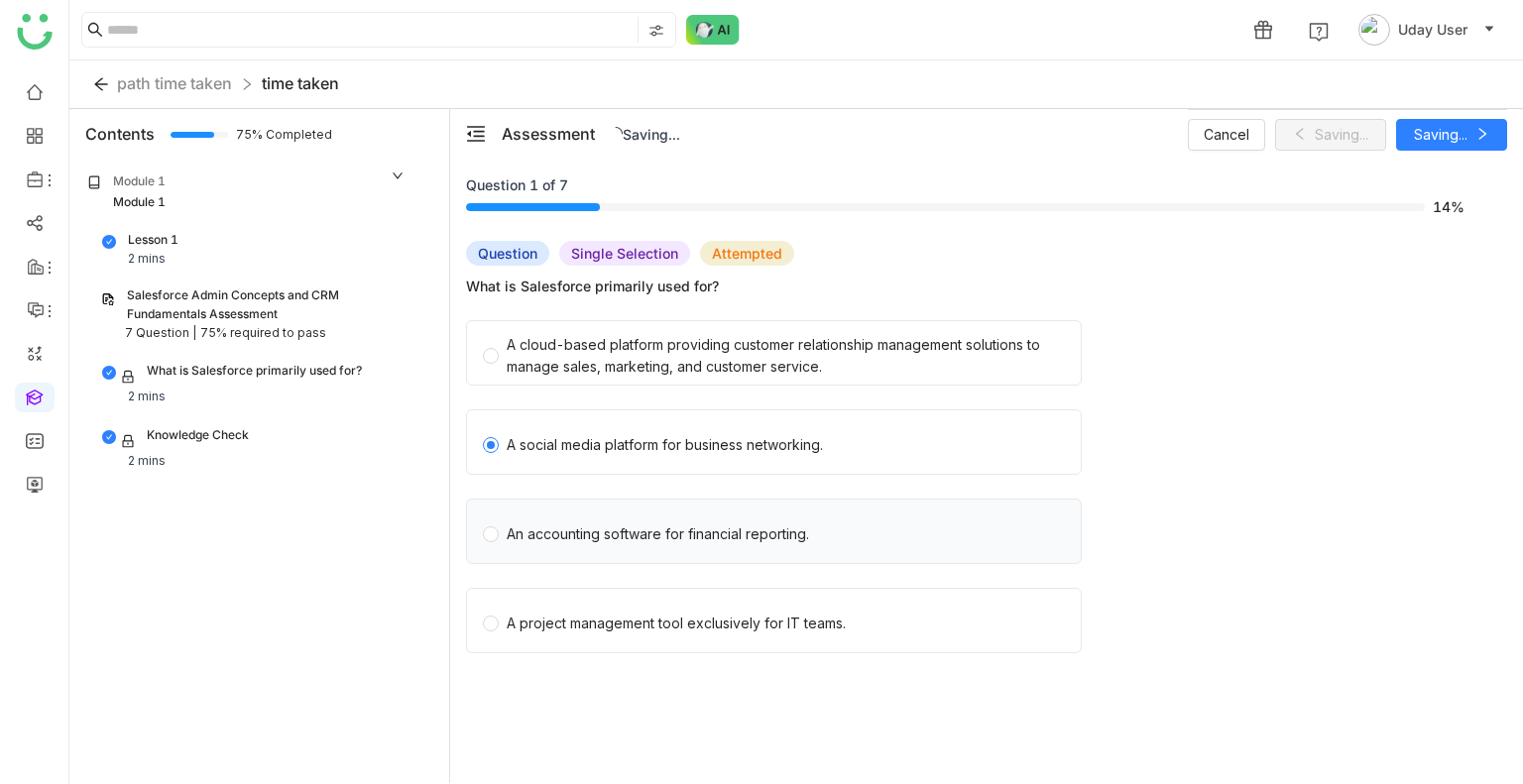 click on "An accounting software for financial reporting." 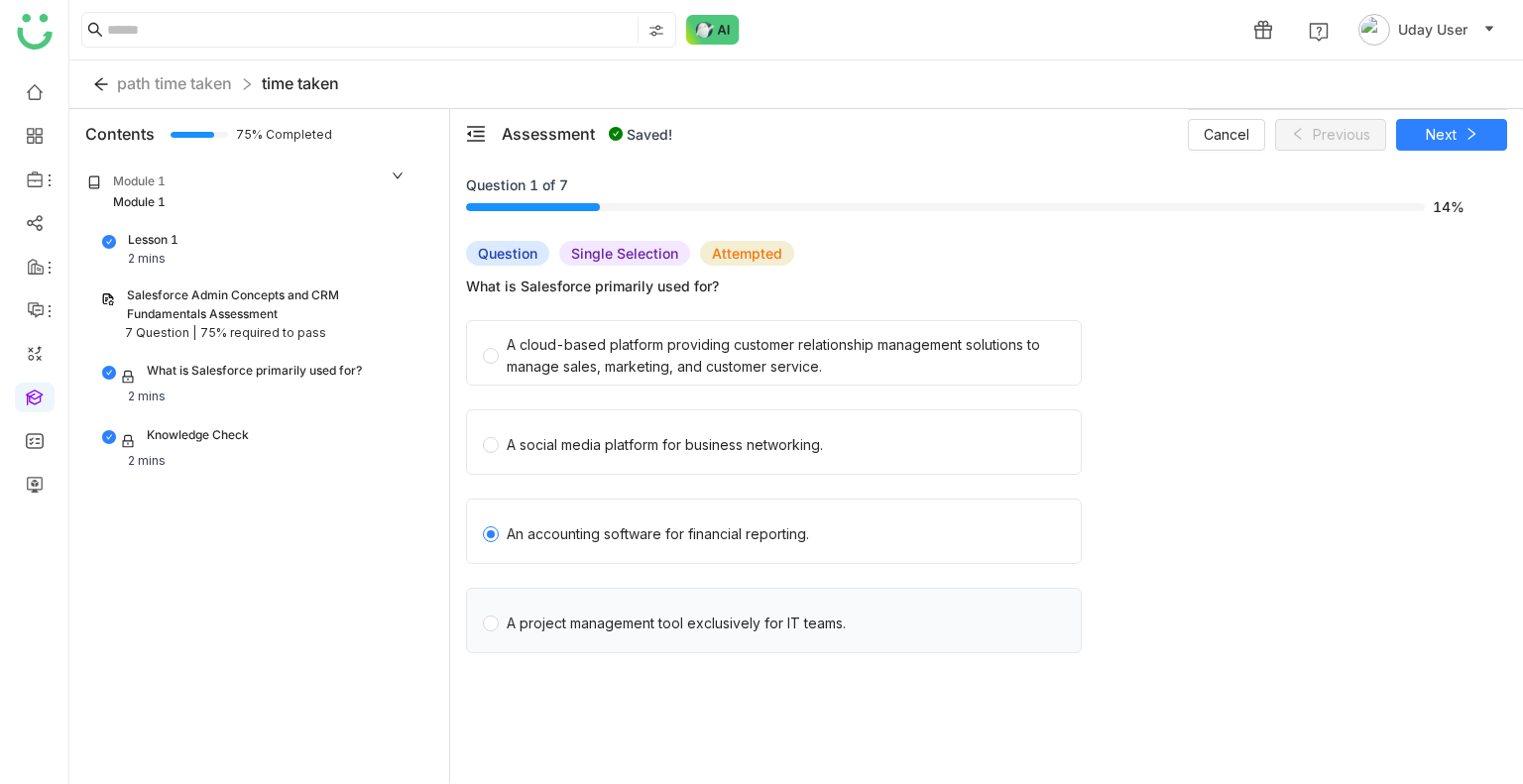 click on "A project management tool exclusively for IT teams." 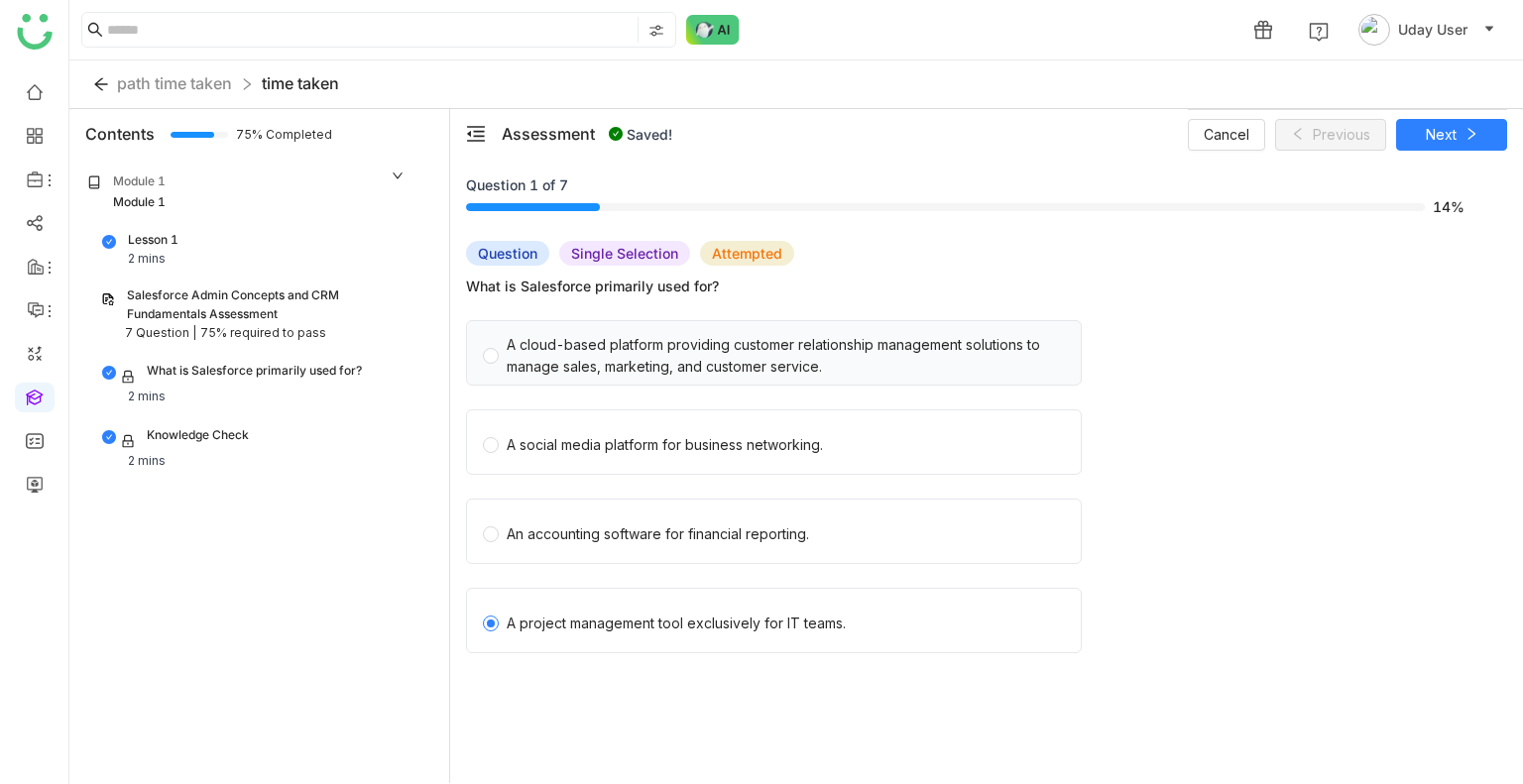 click on "A cloud-based platform providing customer relationship management solutions to manage sales, marketing, and customer service." 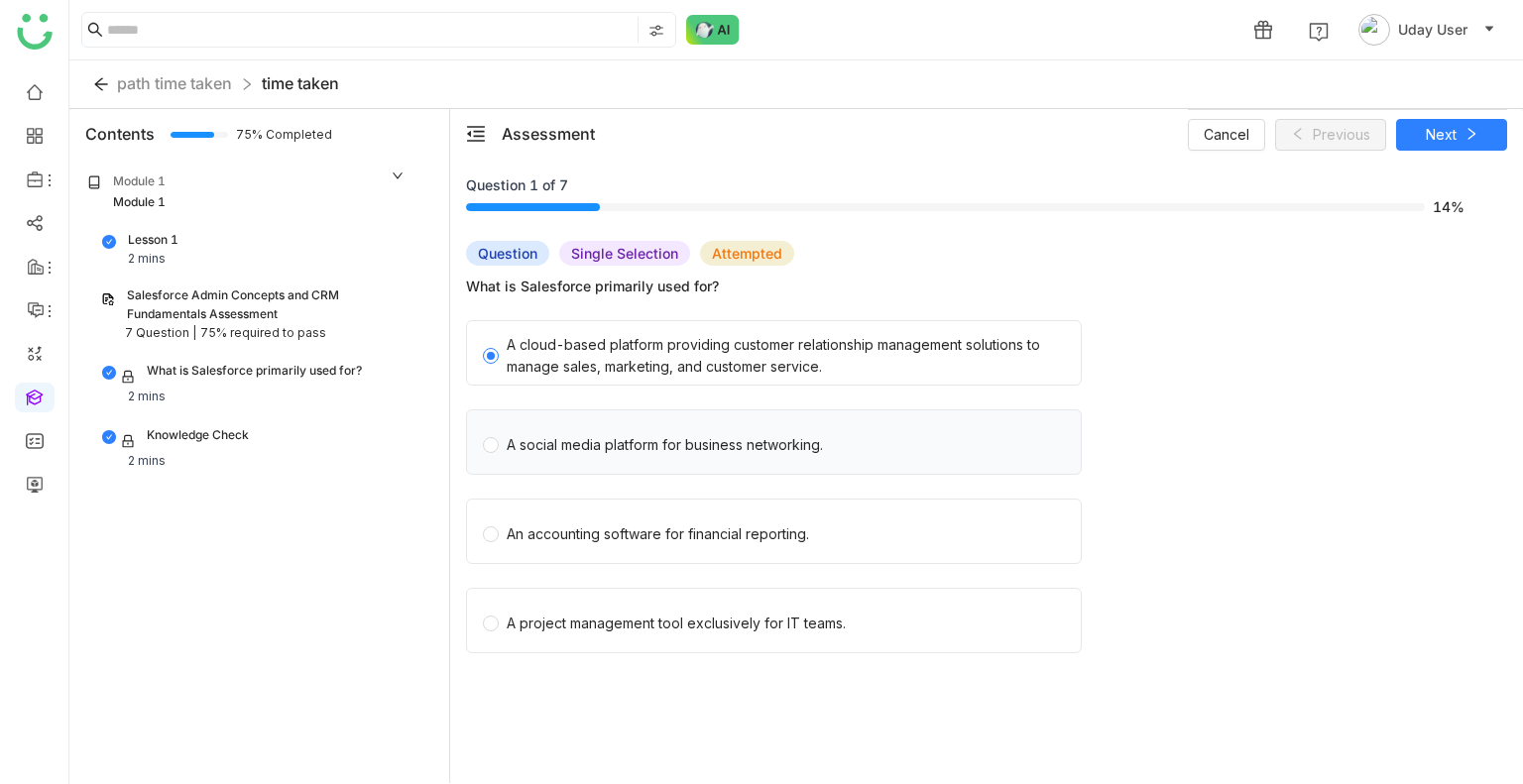 click on "A social media platform for business networking." 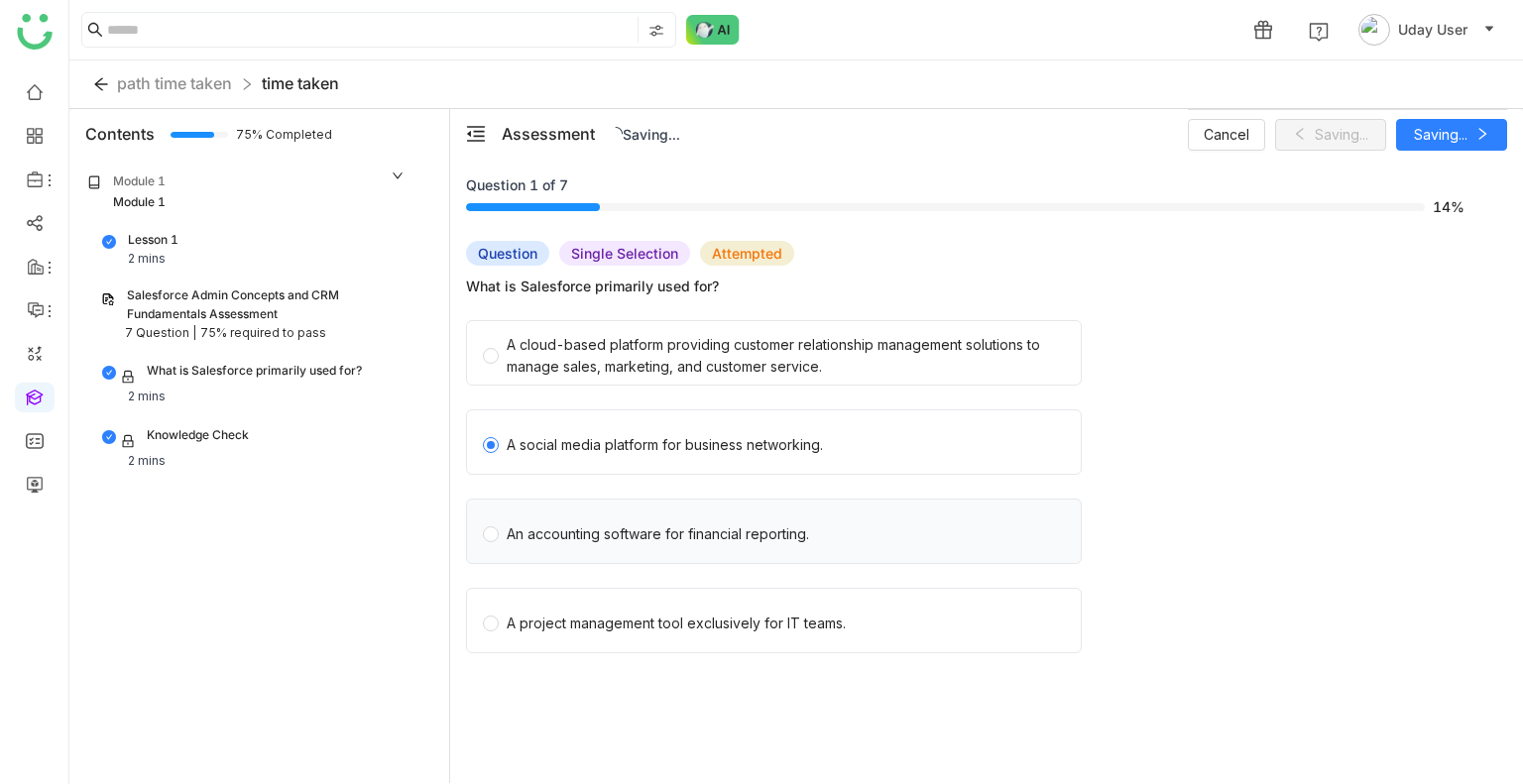 click on "An accounting software for financial reporting." 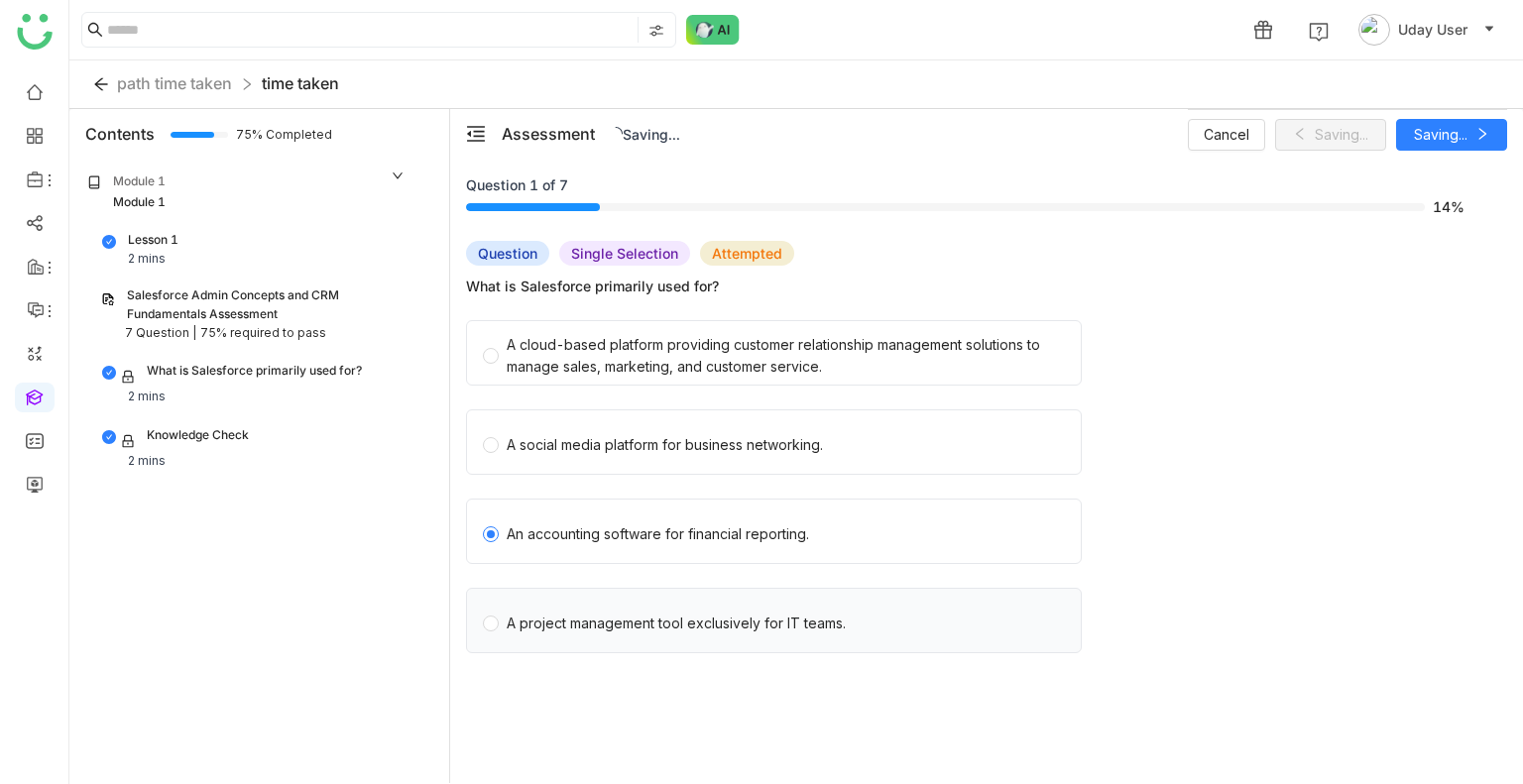 click on "A project management tool exclusively for IT teams." 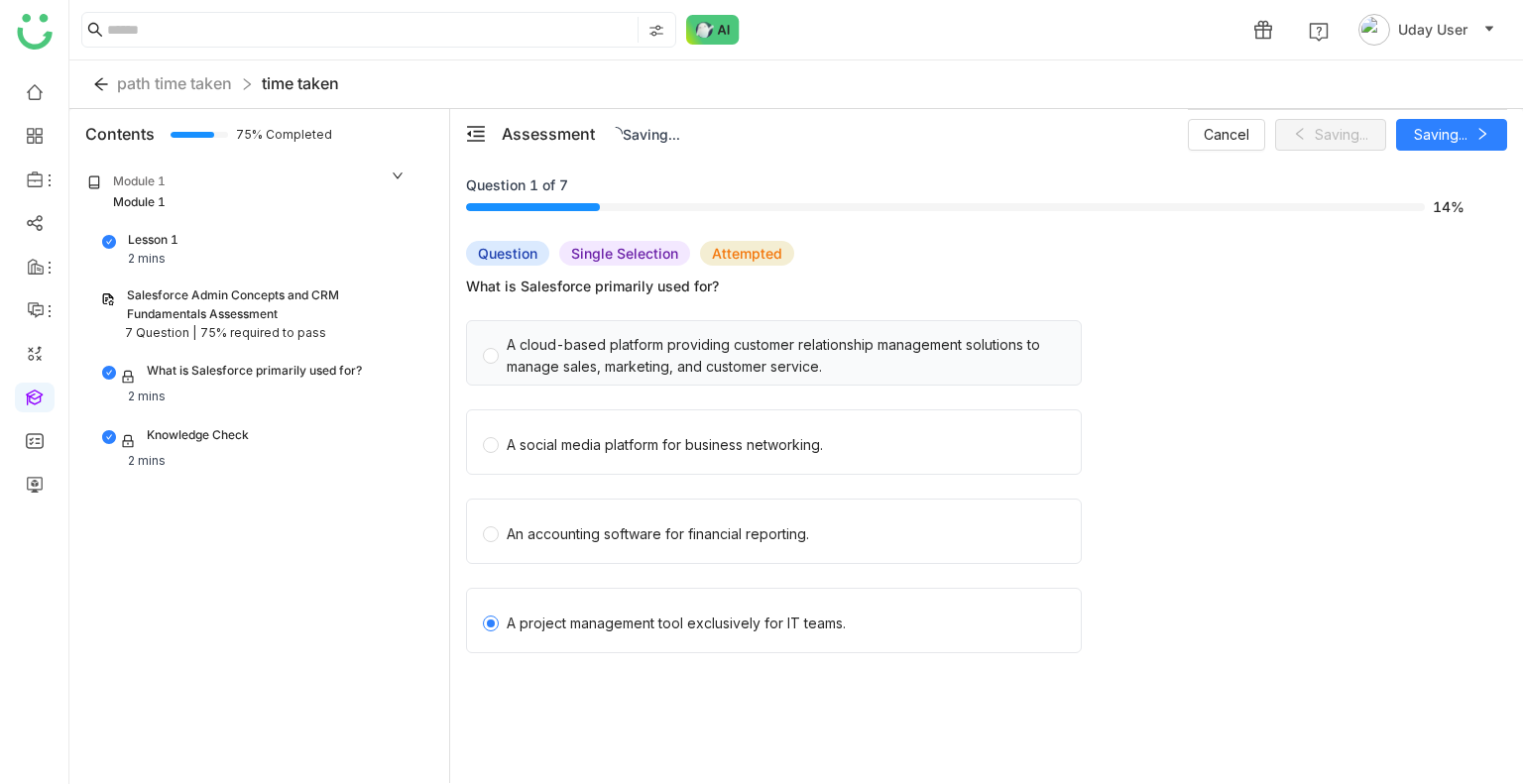 click on "A cloud-based platform providing customer relationship management solutions to manage sales, marketing, and customer service." 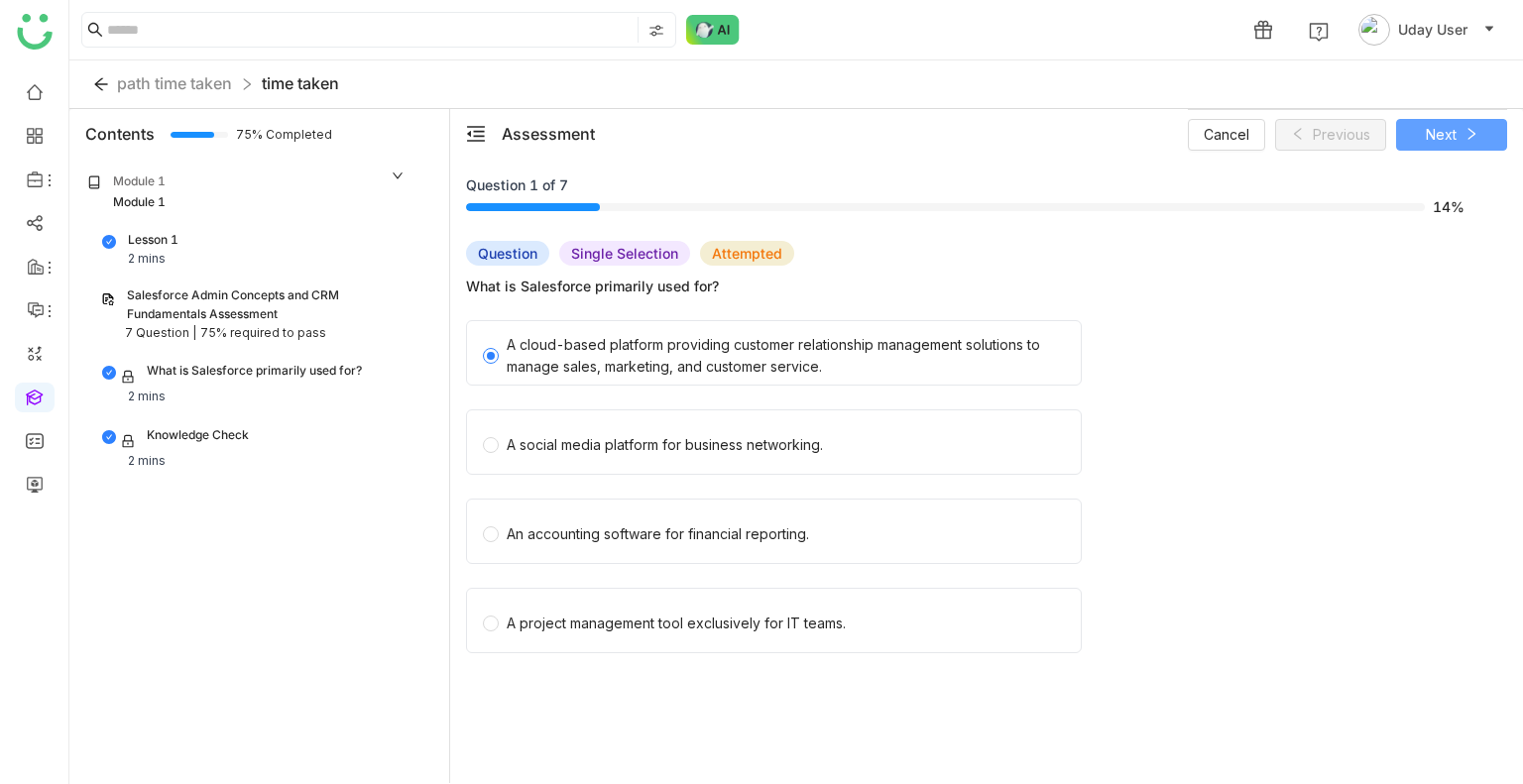 click on "Next" at bounding box center (1452, 135) 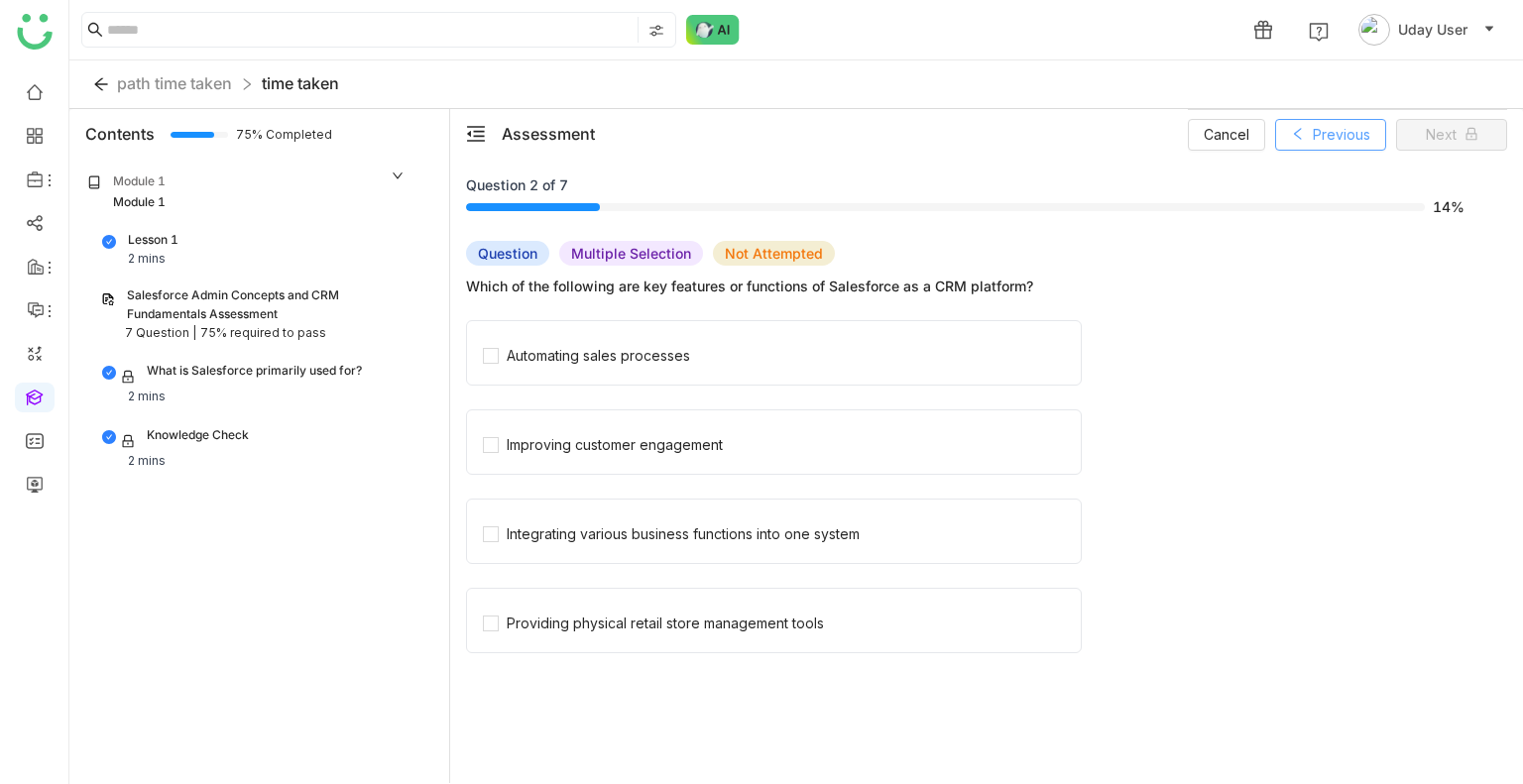click on "Previous" at bounding box center [1342, 135] 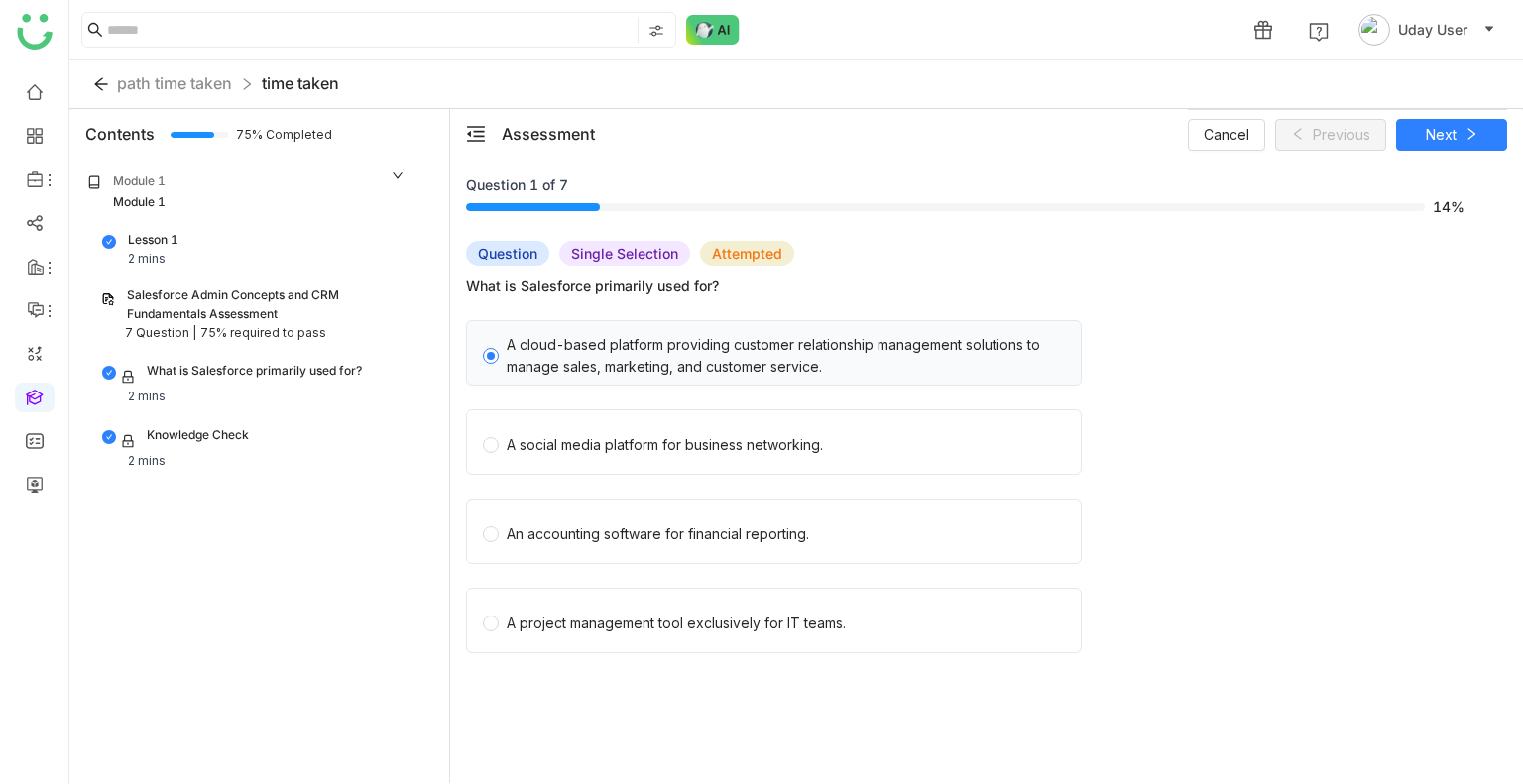 click on "A cloud-based platform providing customer relationship management solutions to manage sales, marketing, and customer service." 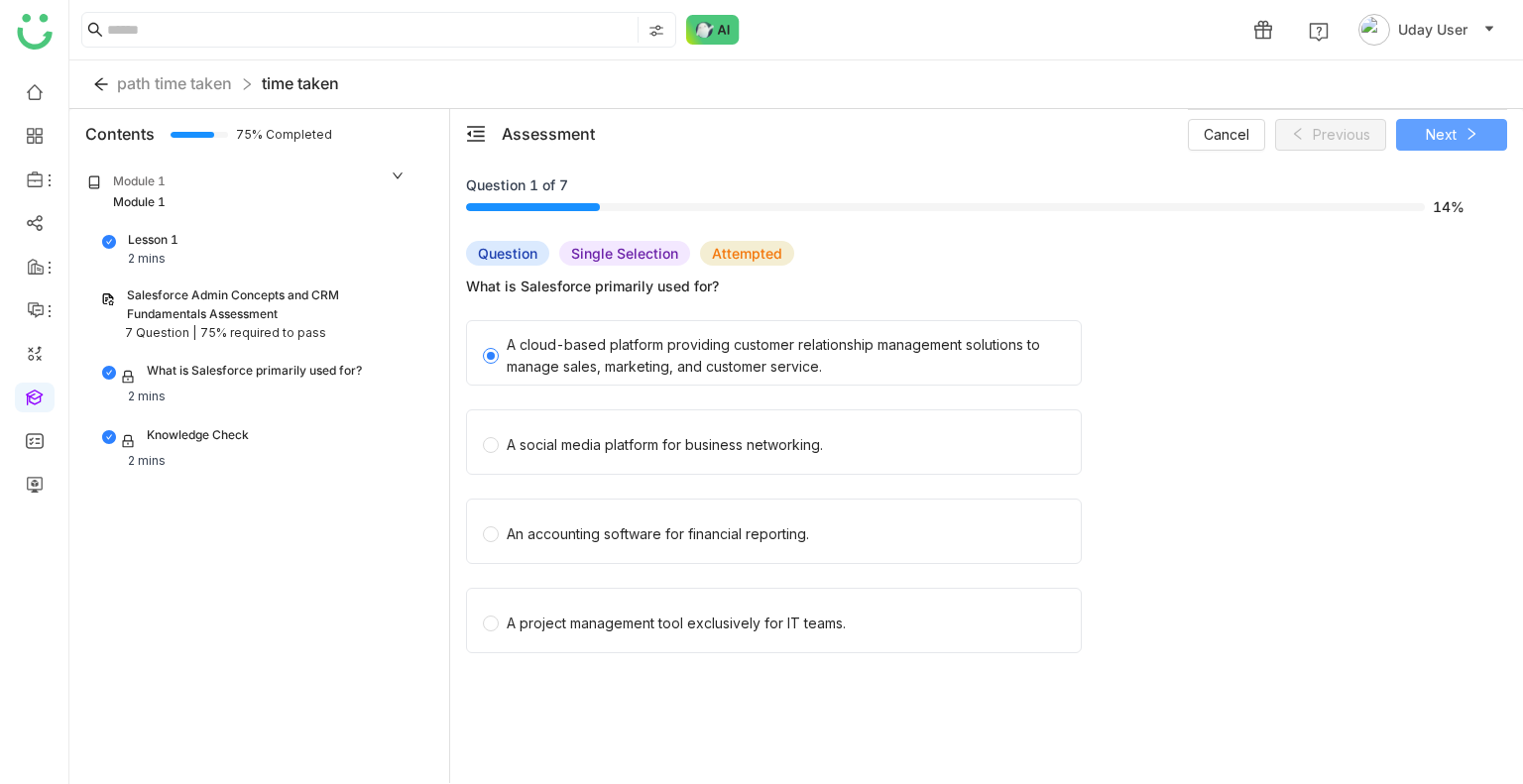 click on "Next" at bounding box center (1441, 135) 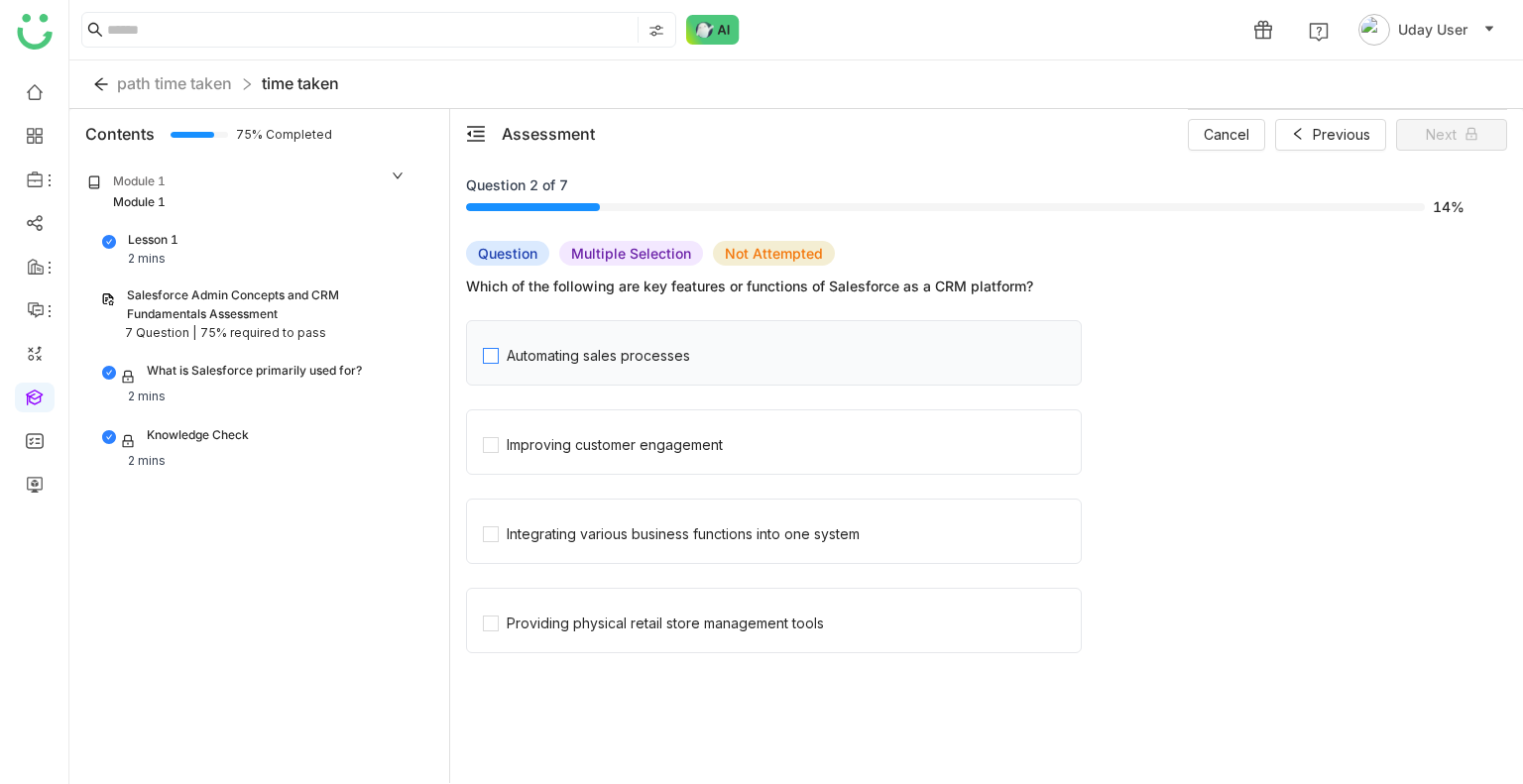 click on "Automating sales processes" 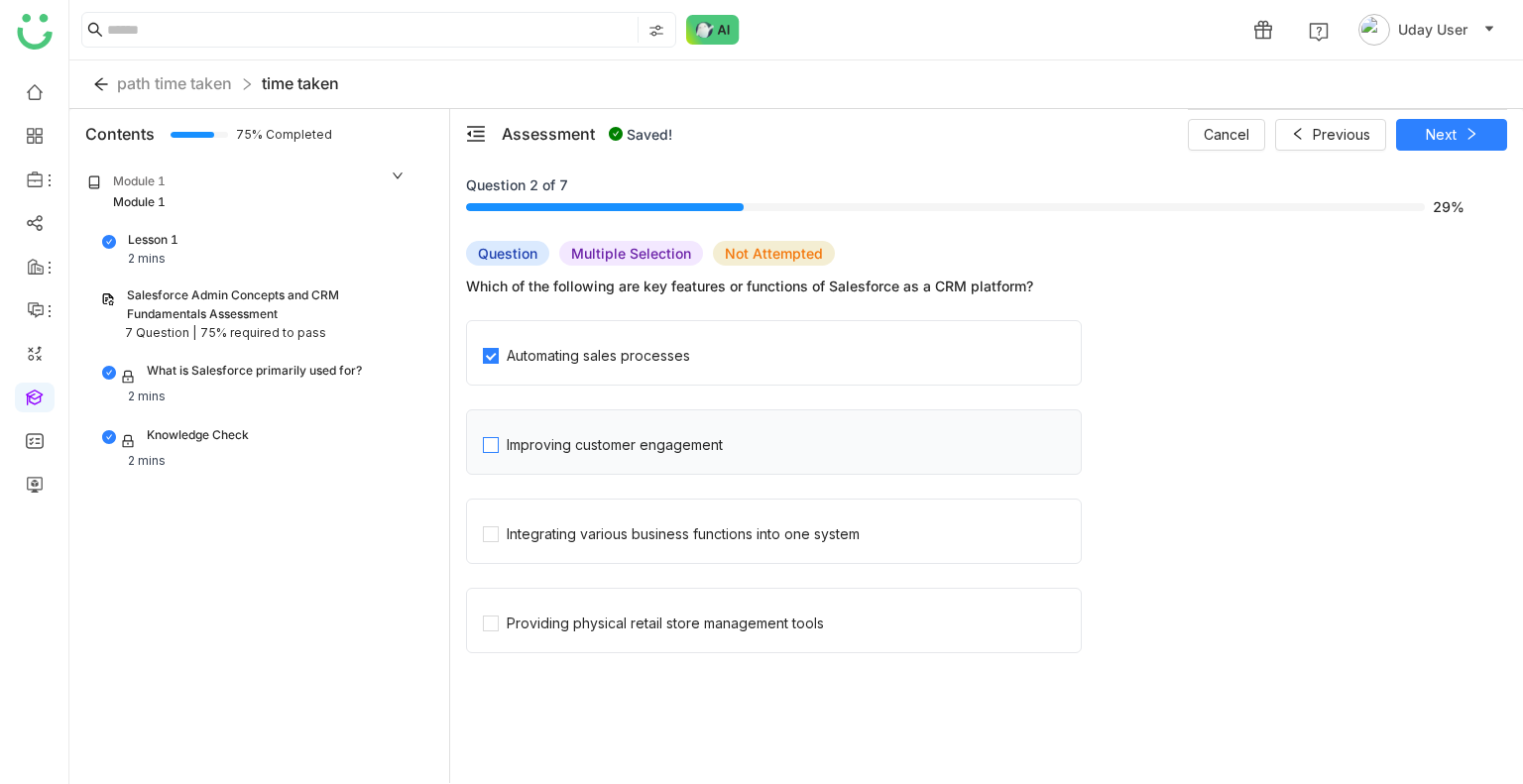 click on "Improving customer engagement" 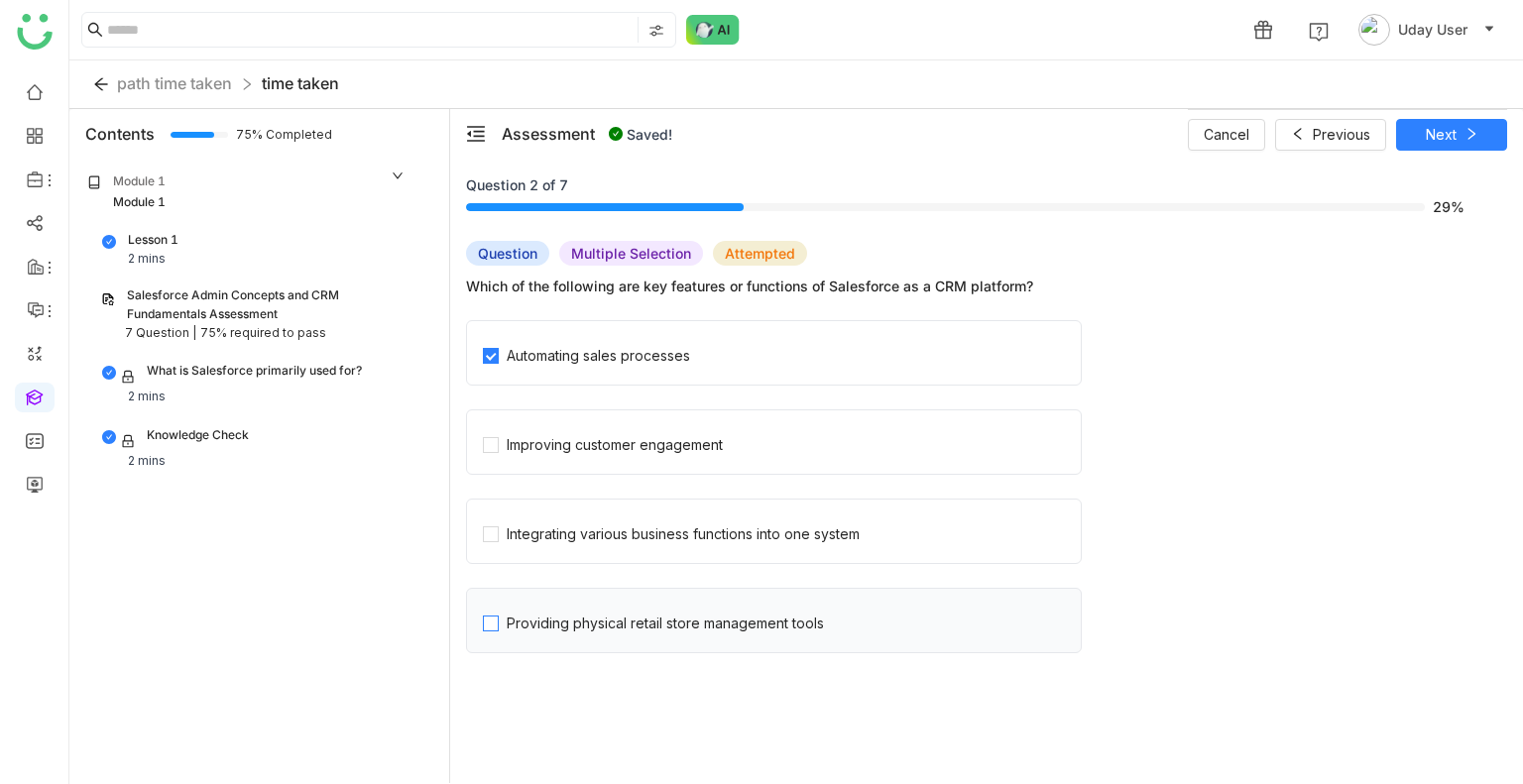 click on "Providing physical retail store management tools" 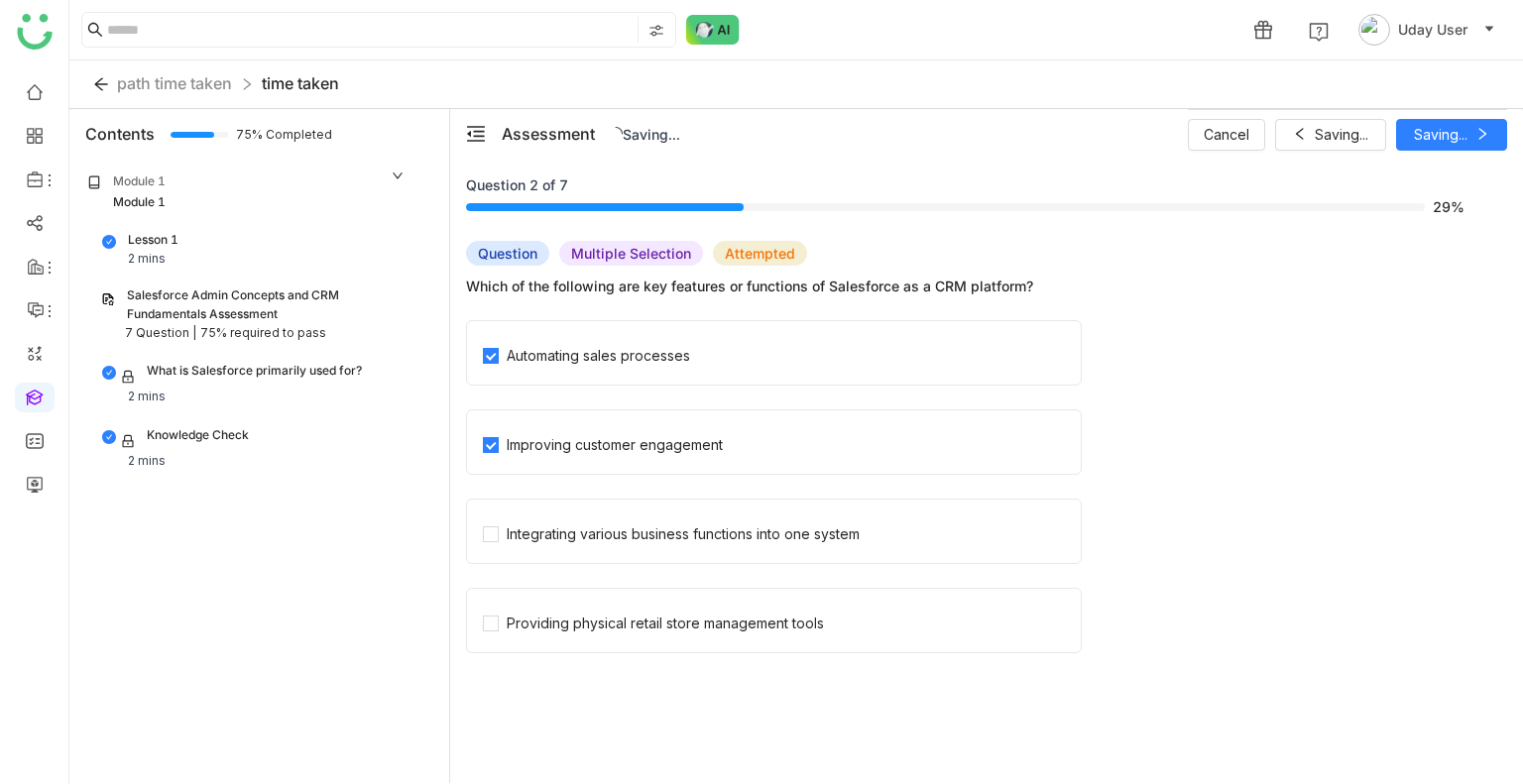 click on "Integrating various business functions into one system" 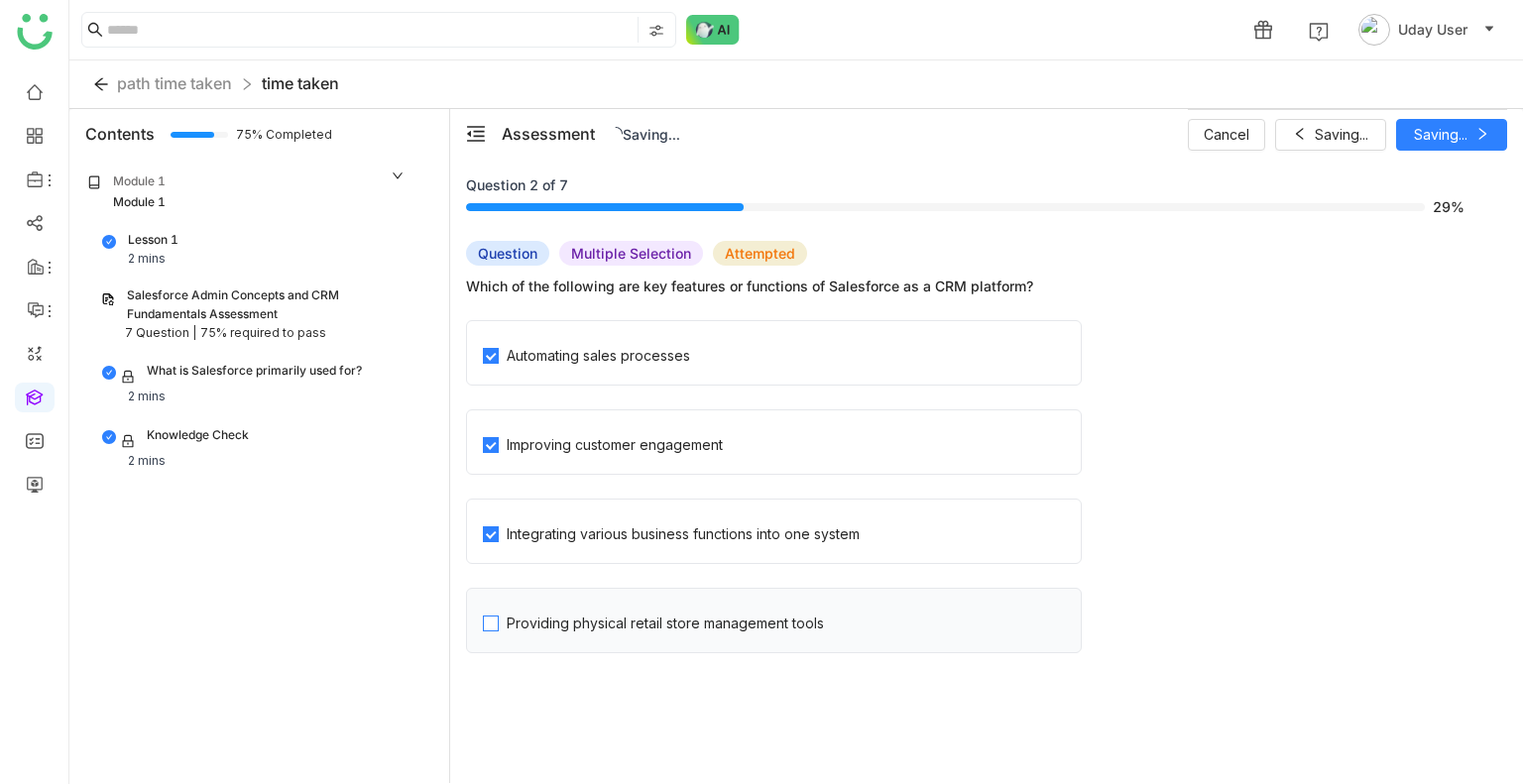 click on "Providing physical retail store management tools" 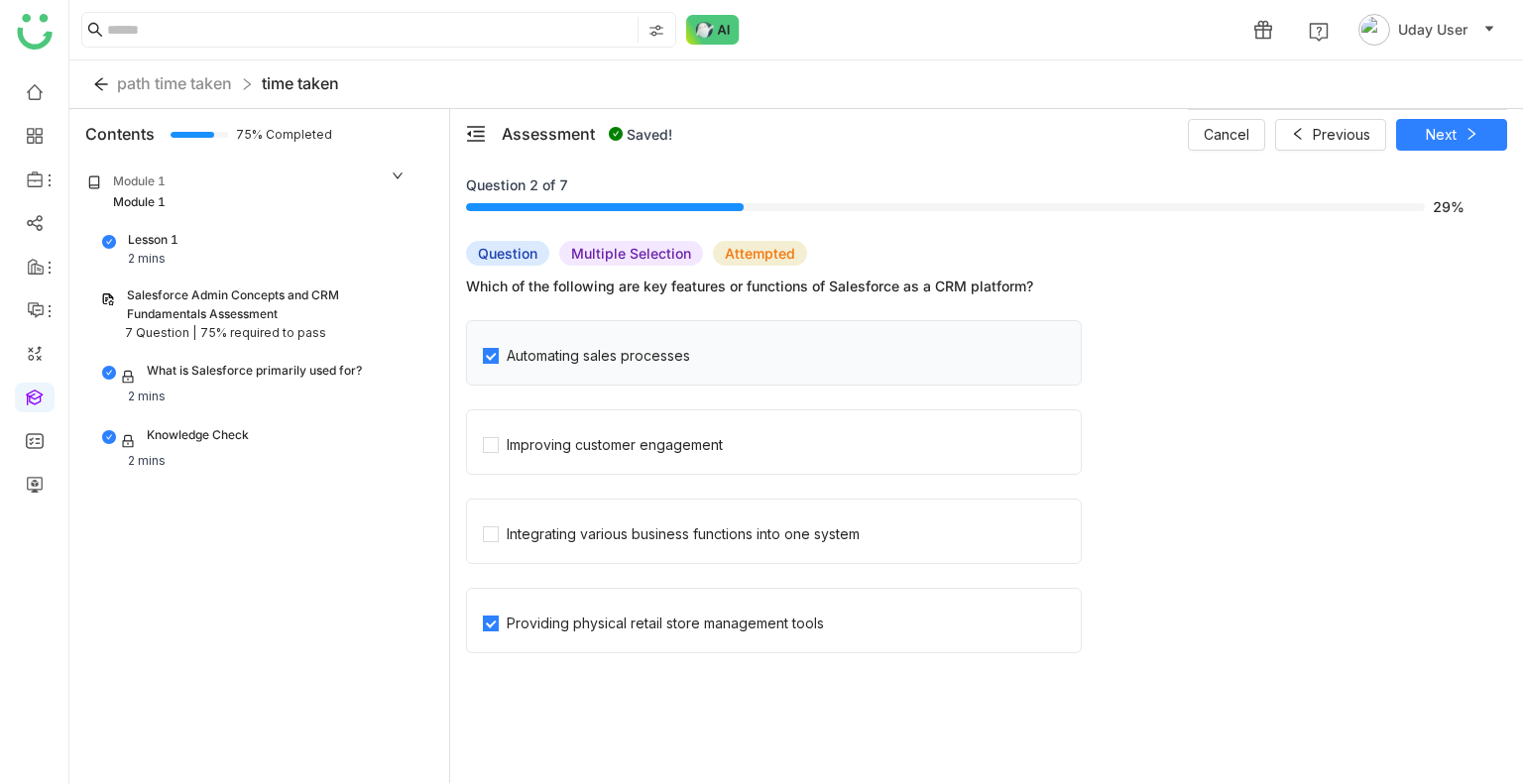 click on "Automating sales processes" 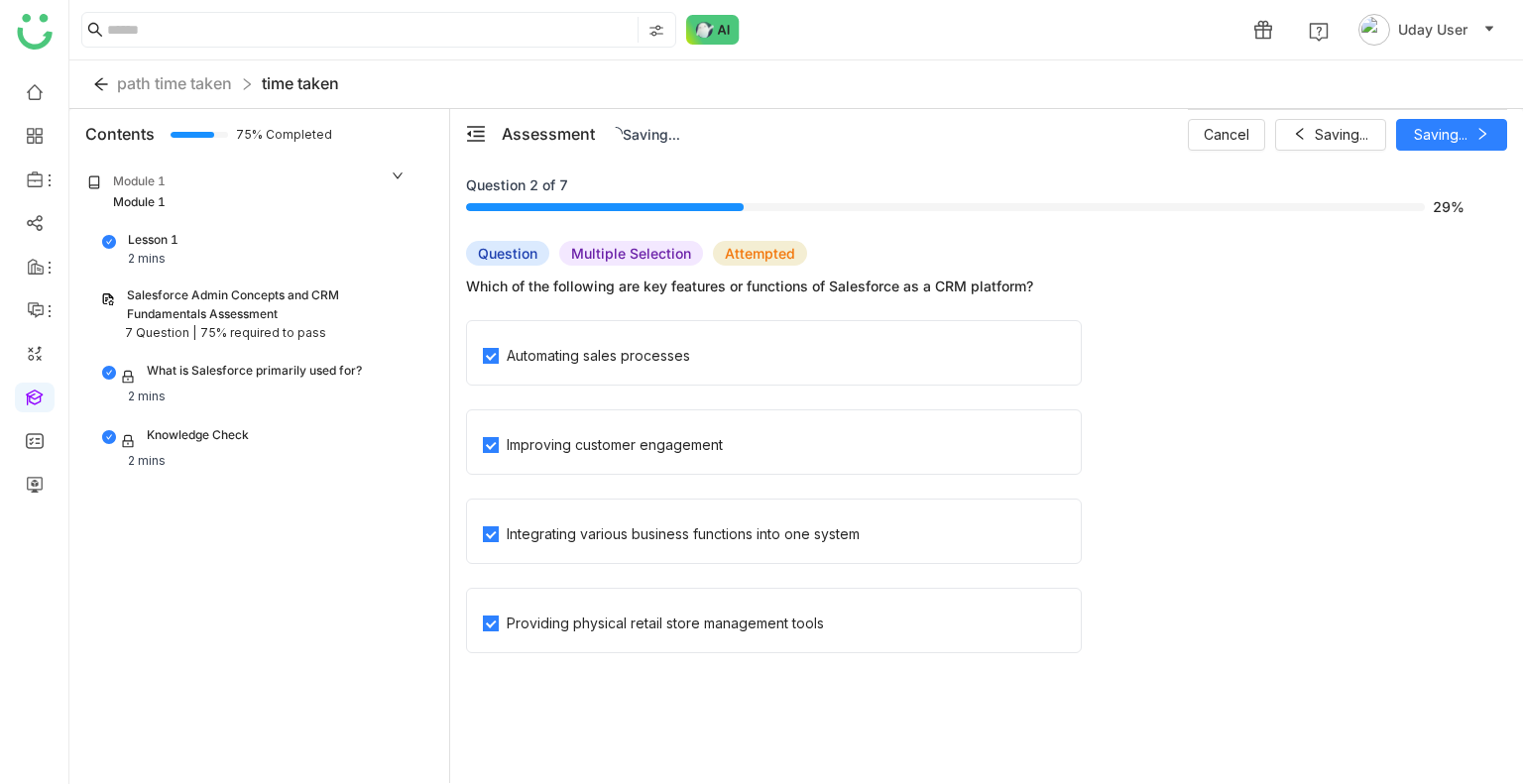 click on "Improving customer engagement" 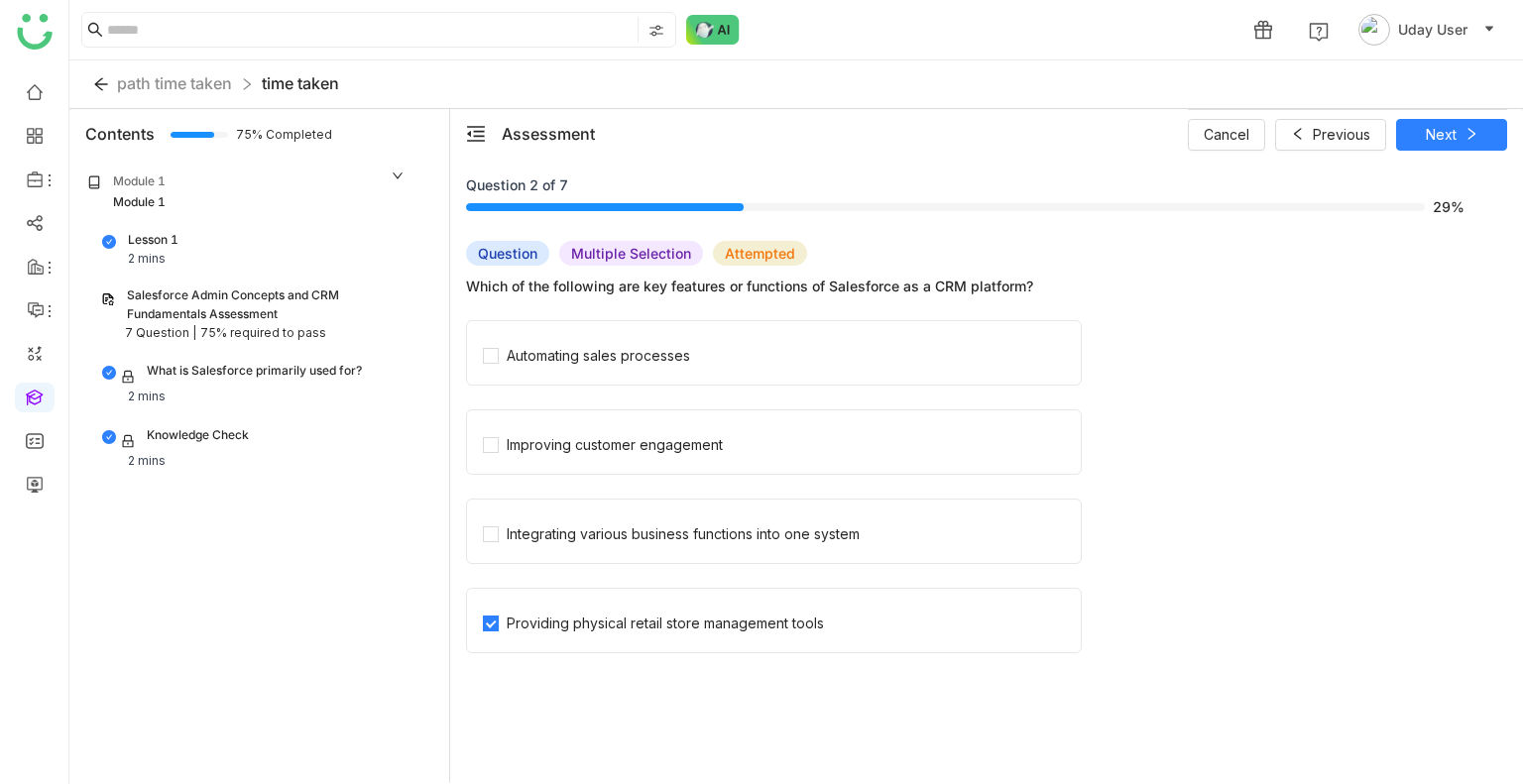 click on "Improving customer engagement" 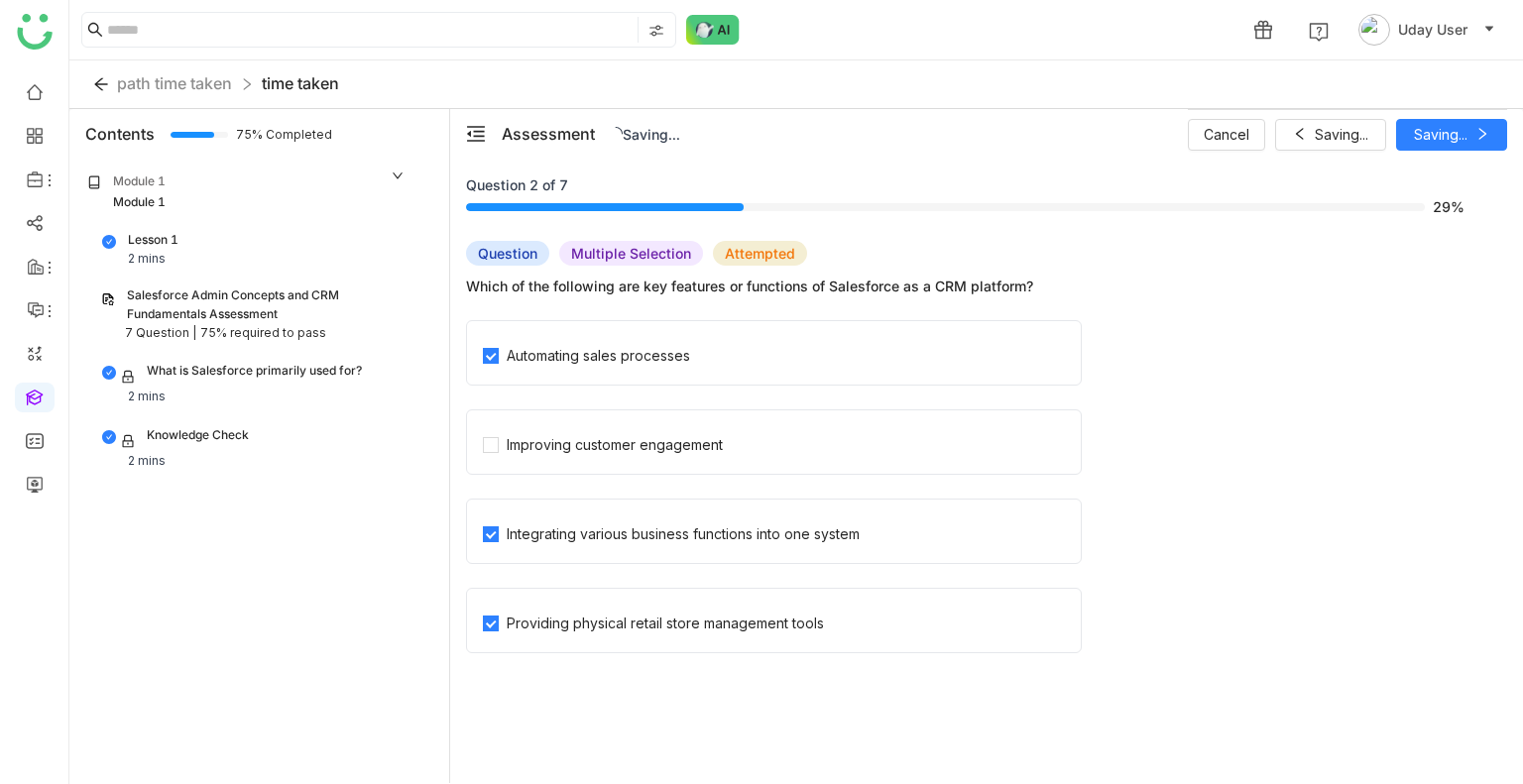 click on "Automating sales processes" 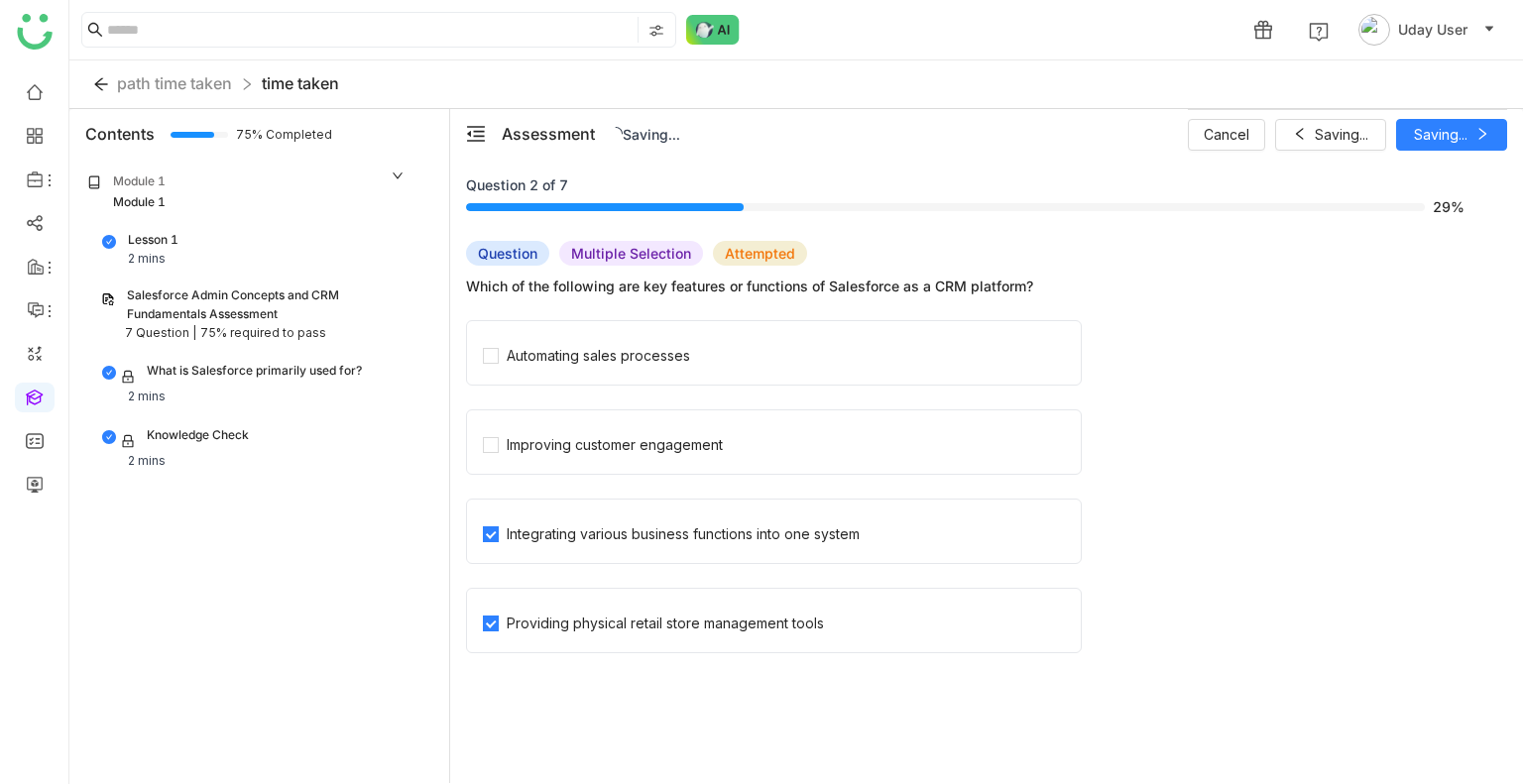 click on "Improving customer engagement" 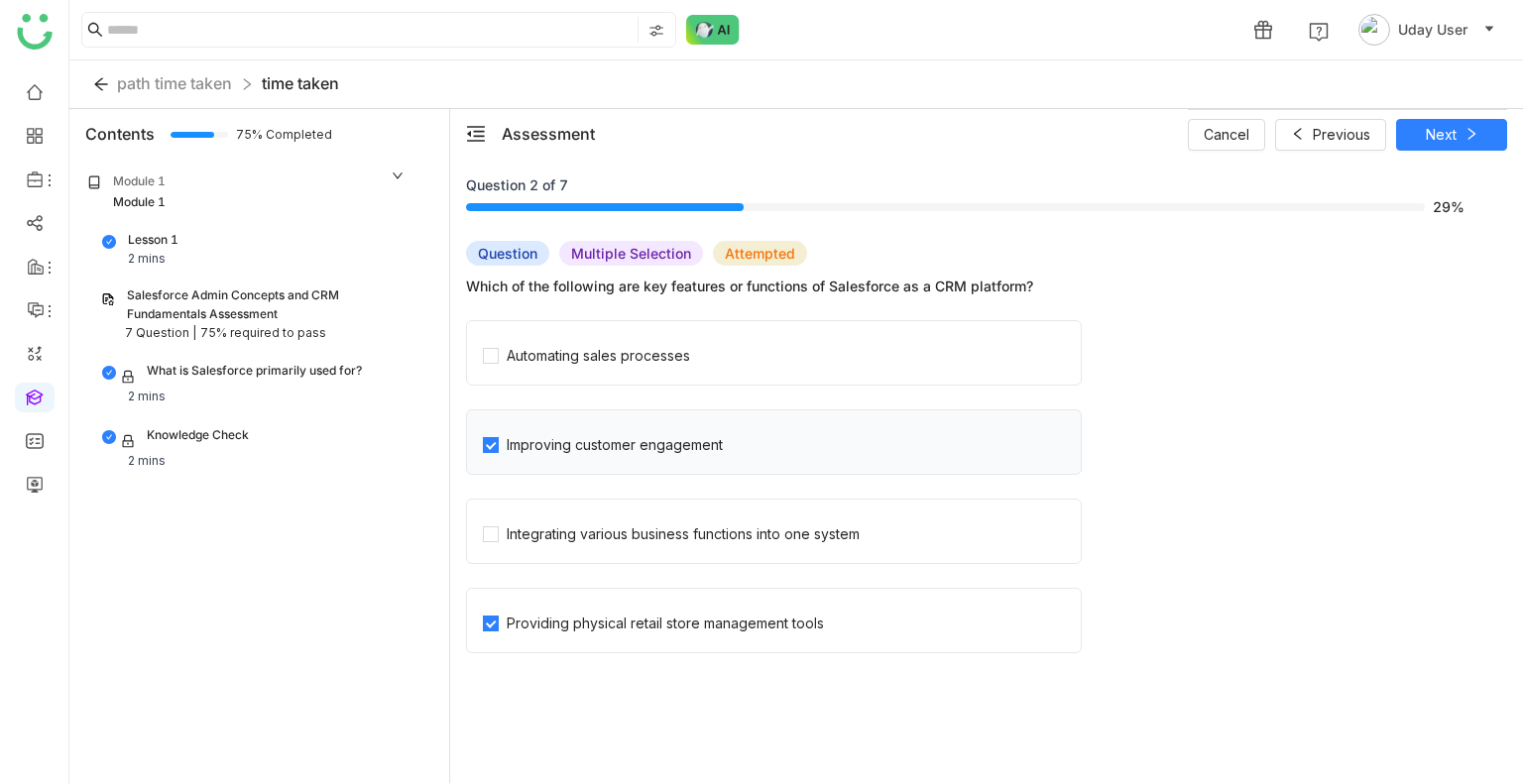 click on "Improving customer engagement" 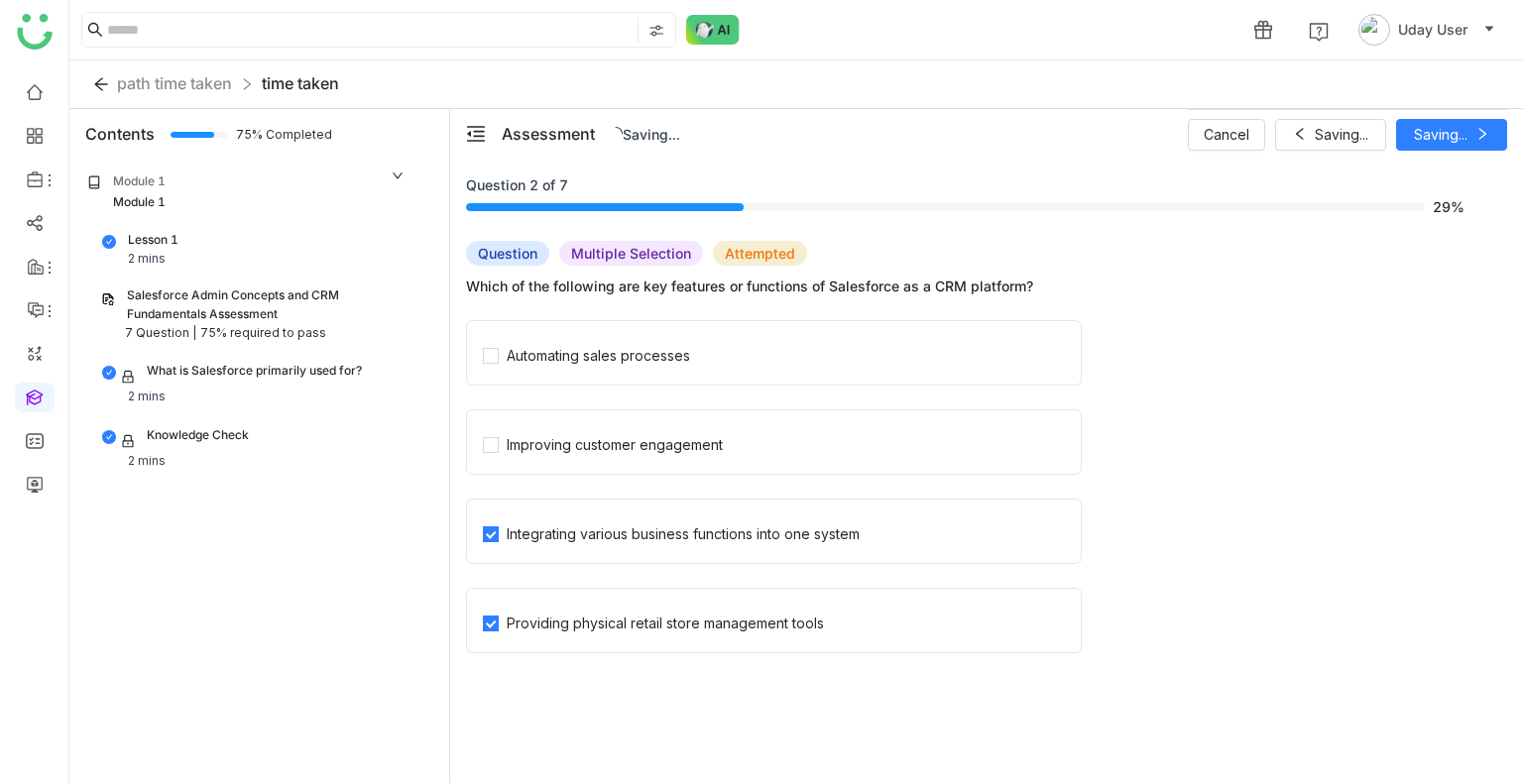 click on "Automating sales processes" 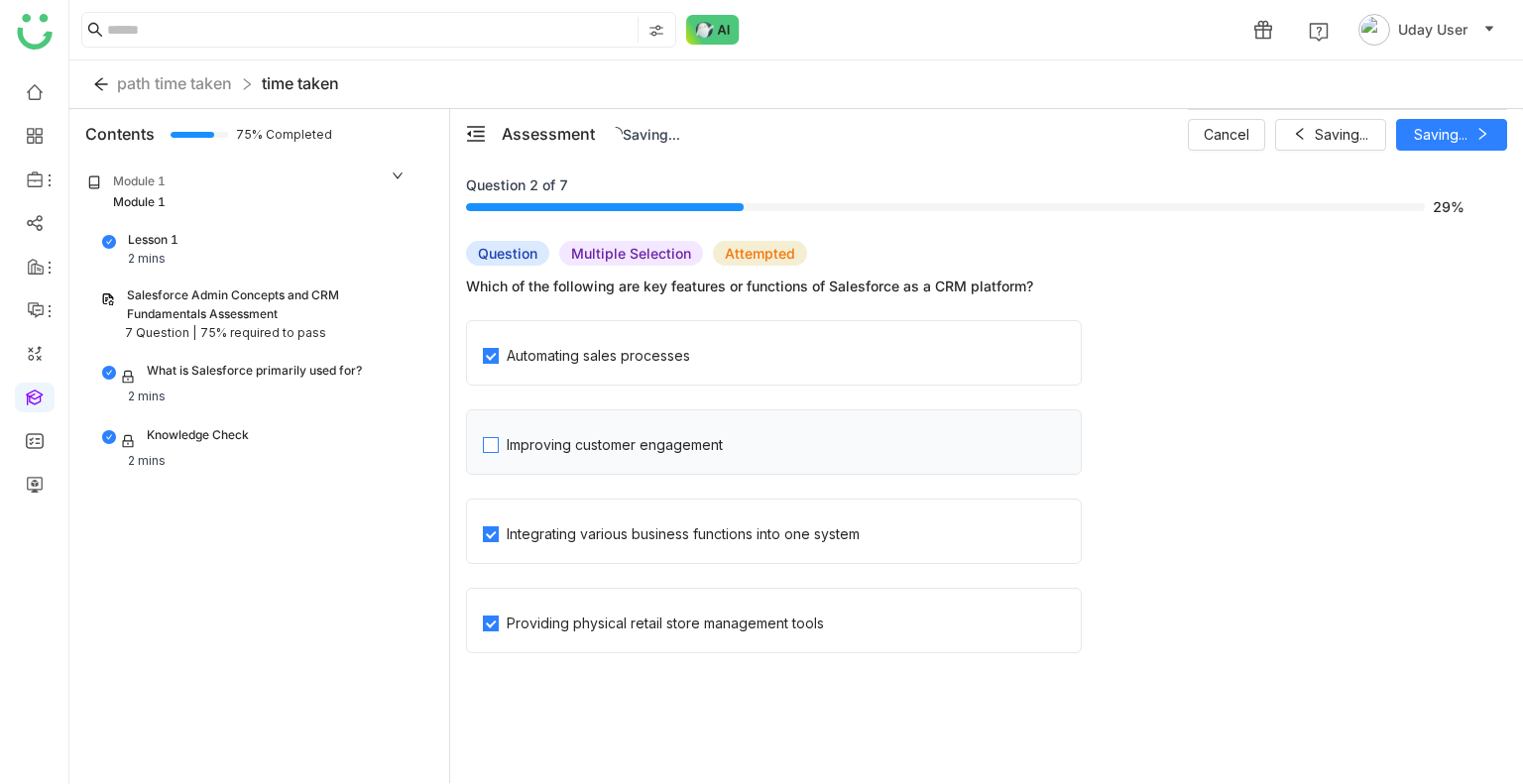 click on "Improving customer engagement" 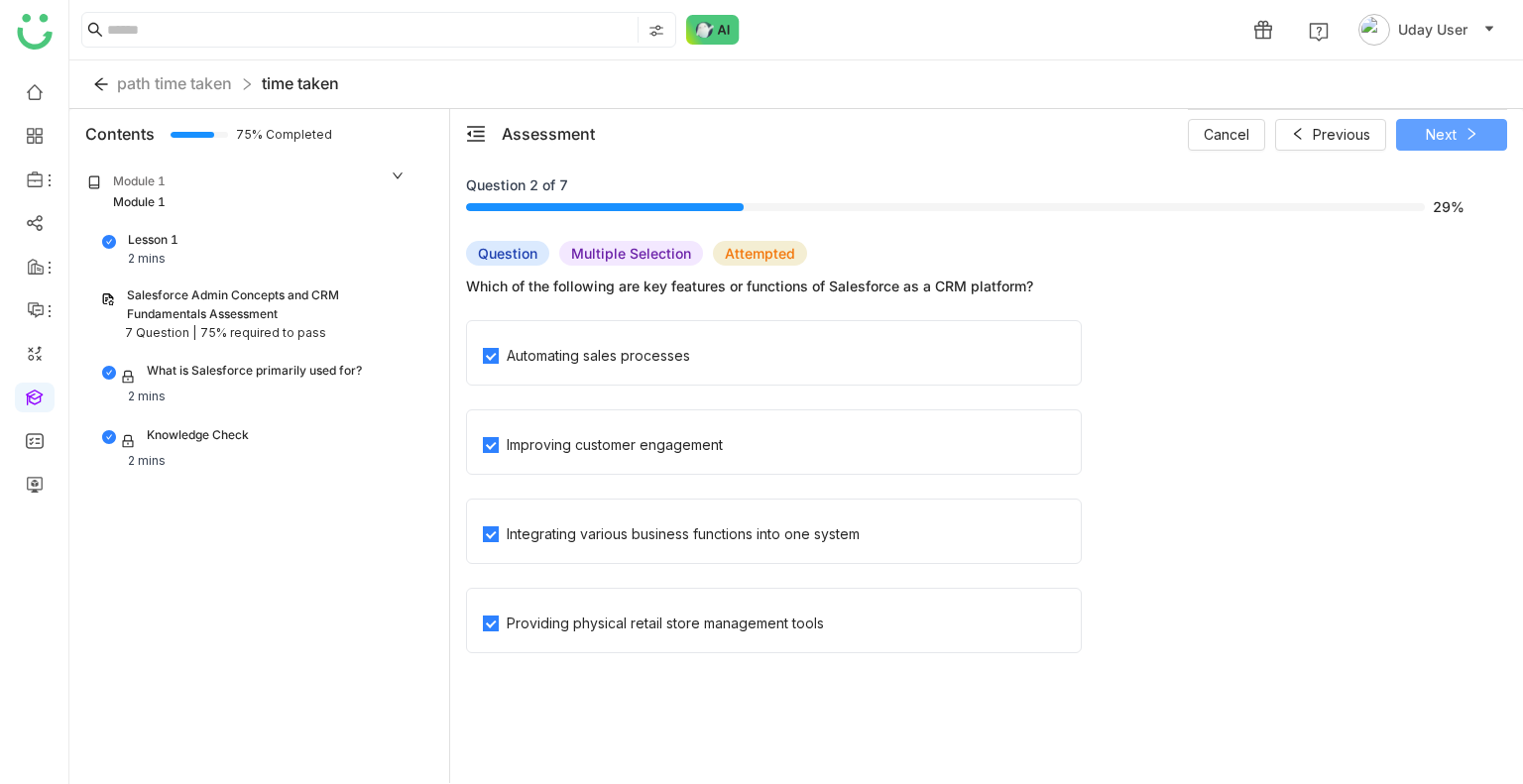 click on "Next" at bounding box center [1441, 135] 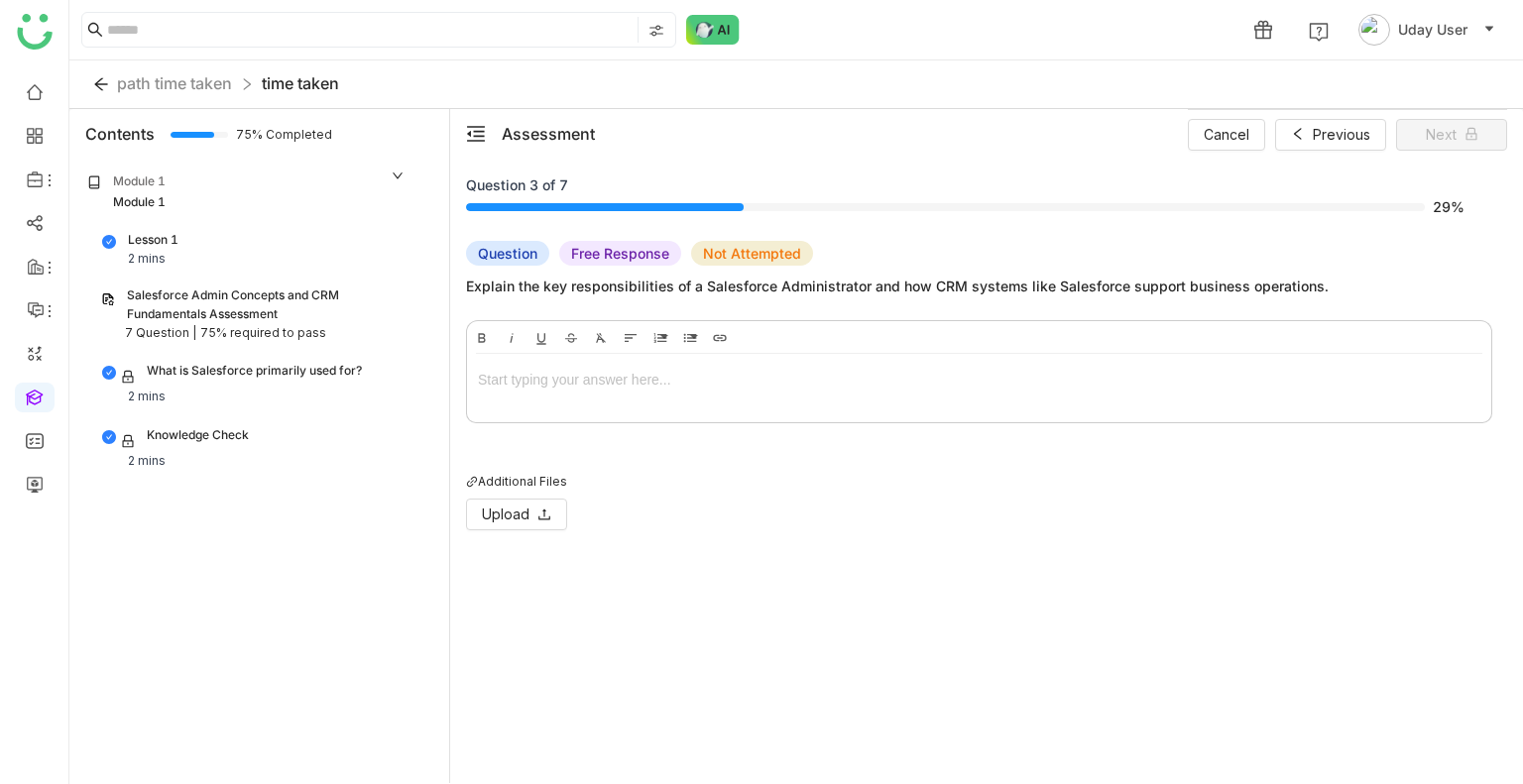 type 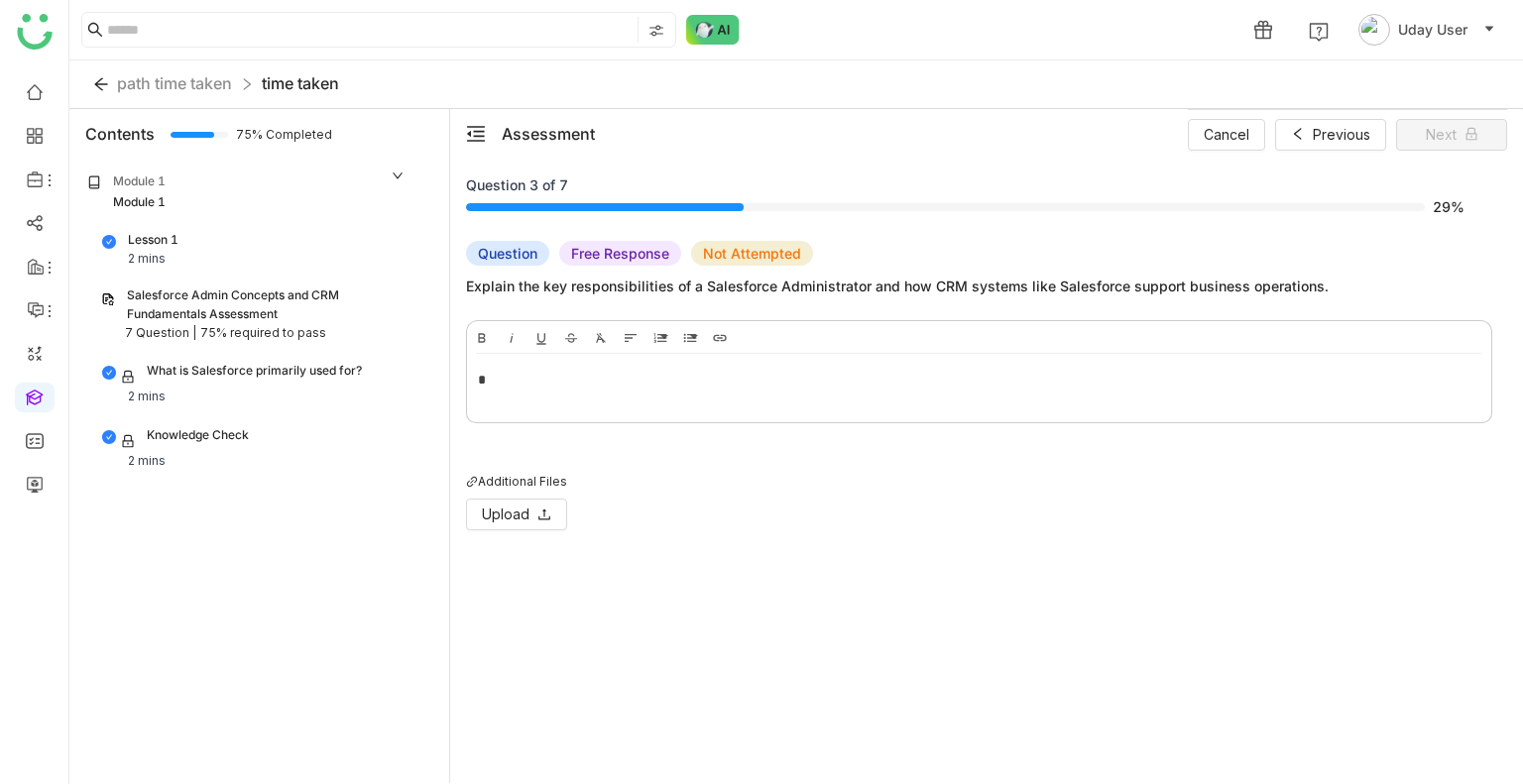click on "*" at bounding box center (979, 384) 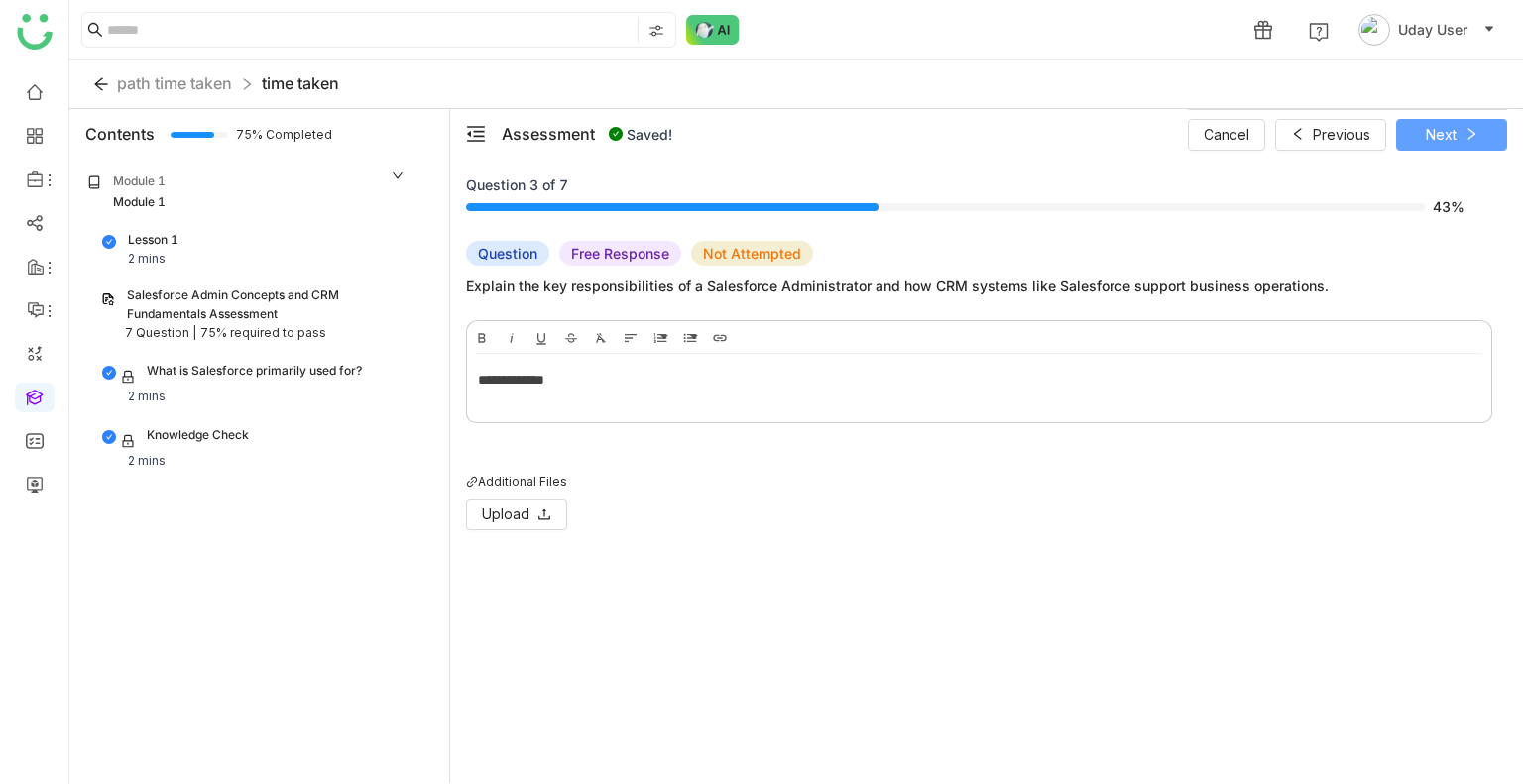 click on "Next" at bounding box center (1441, 135) 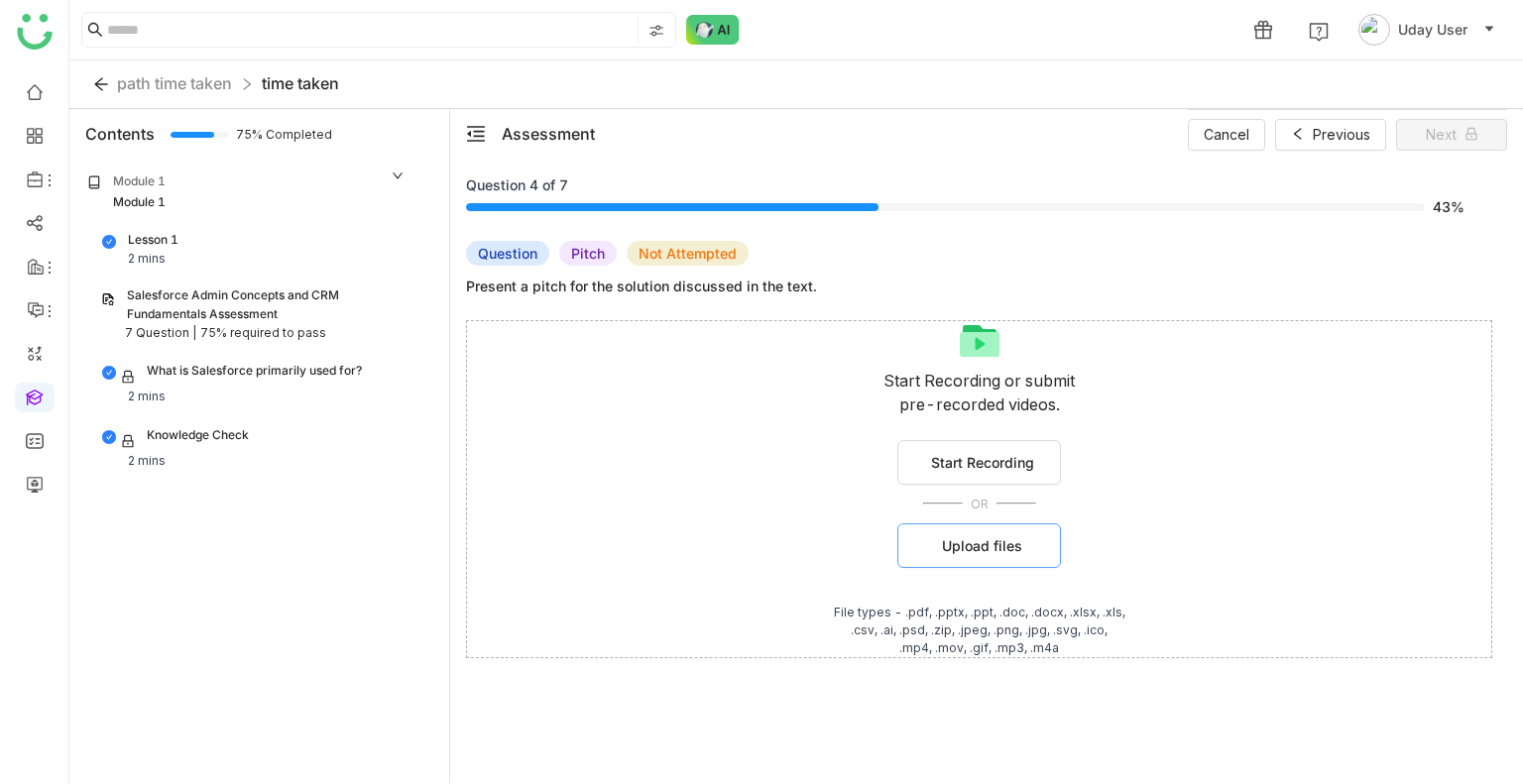 click on "Upload files" 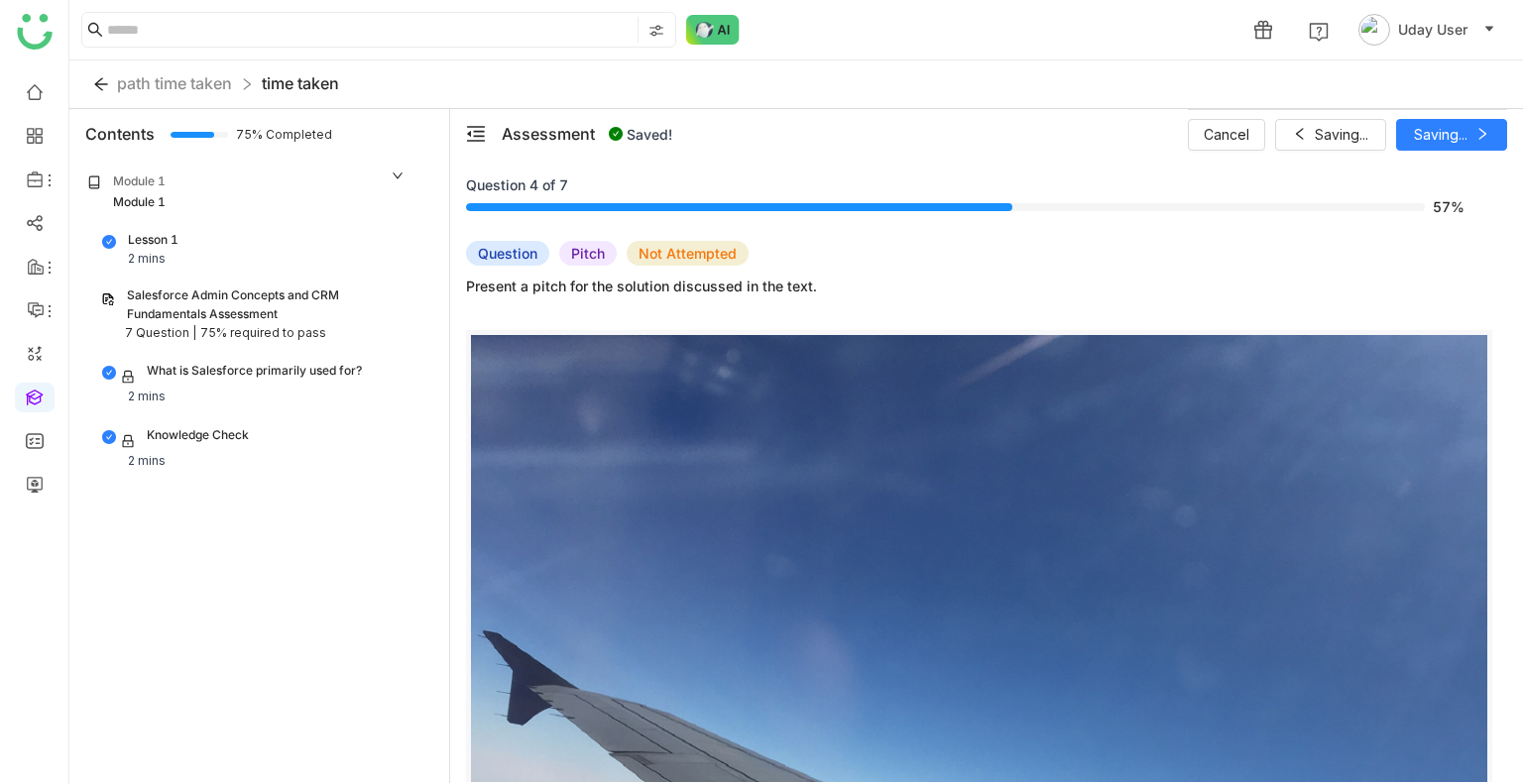 click on "Cancel   Saving...   Saving..." at bounding box center [1347, 134] 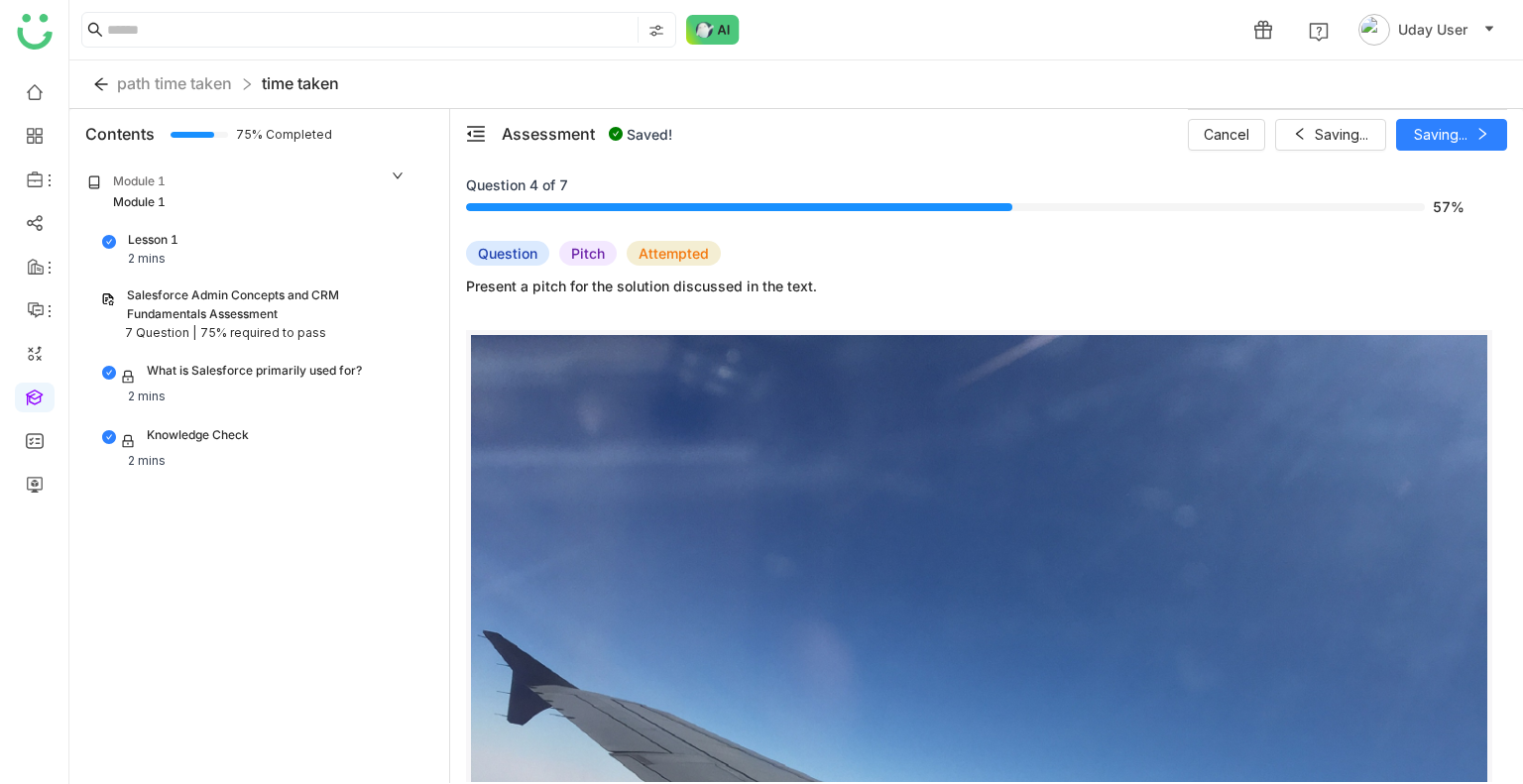 click on "Cancel   Saving...   Saving..." at bounding box center [1347, 134] 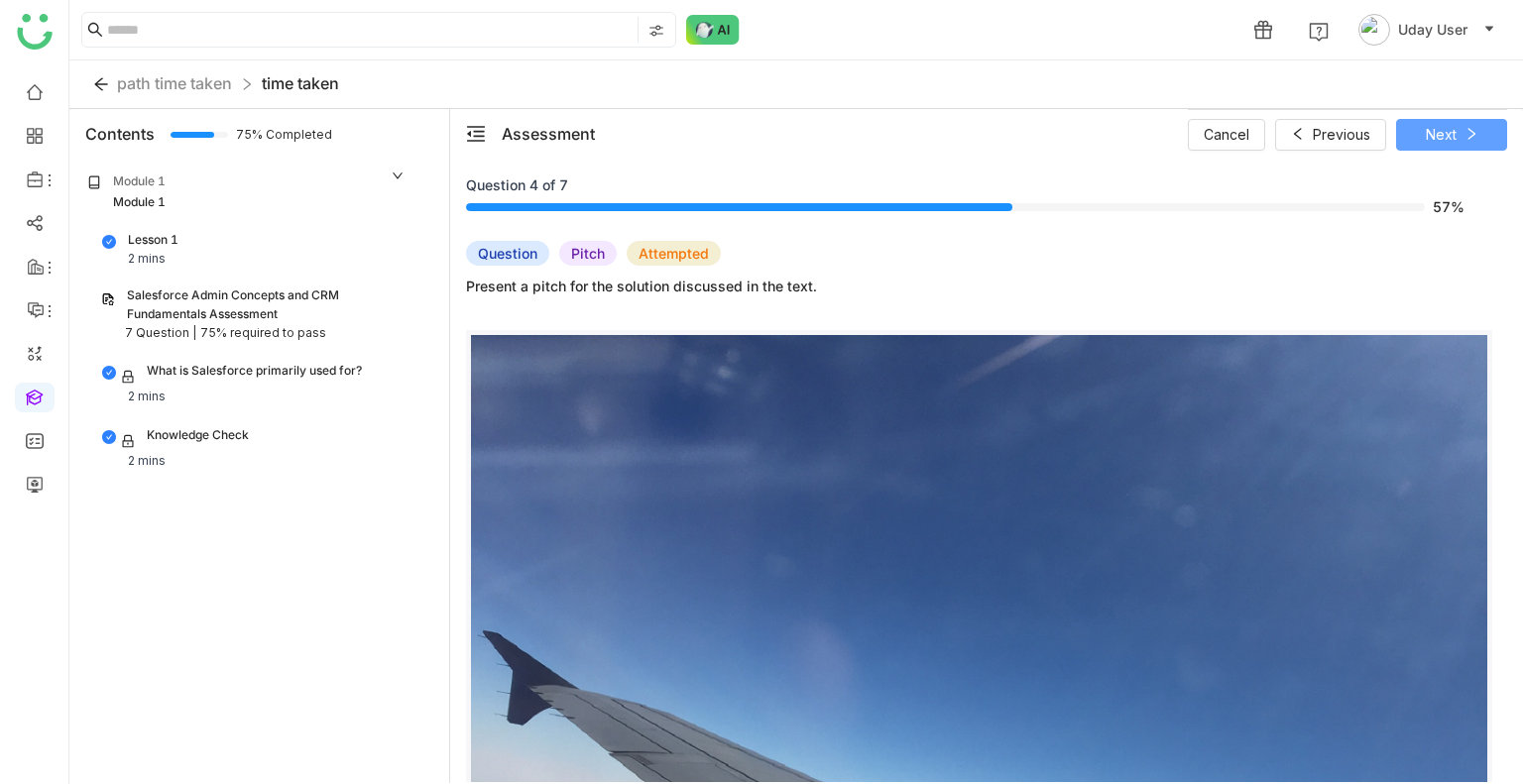 click on "Next" at bounding box center [1441, 135] 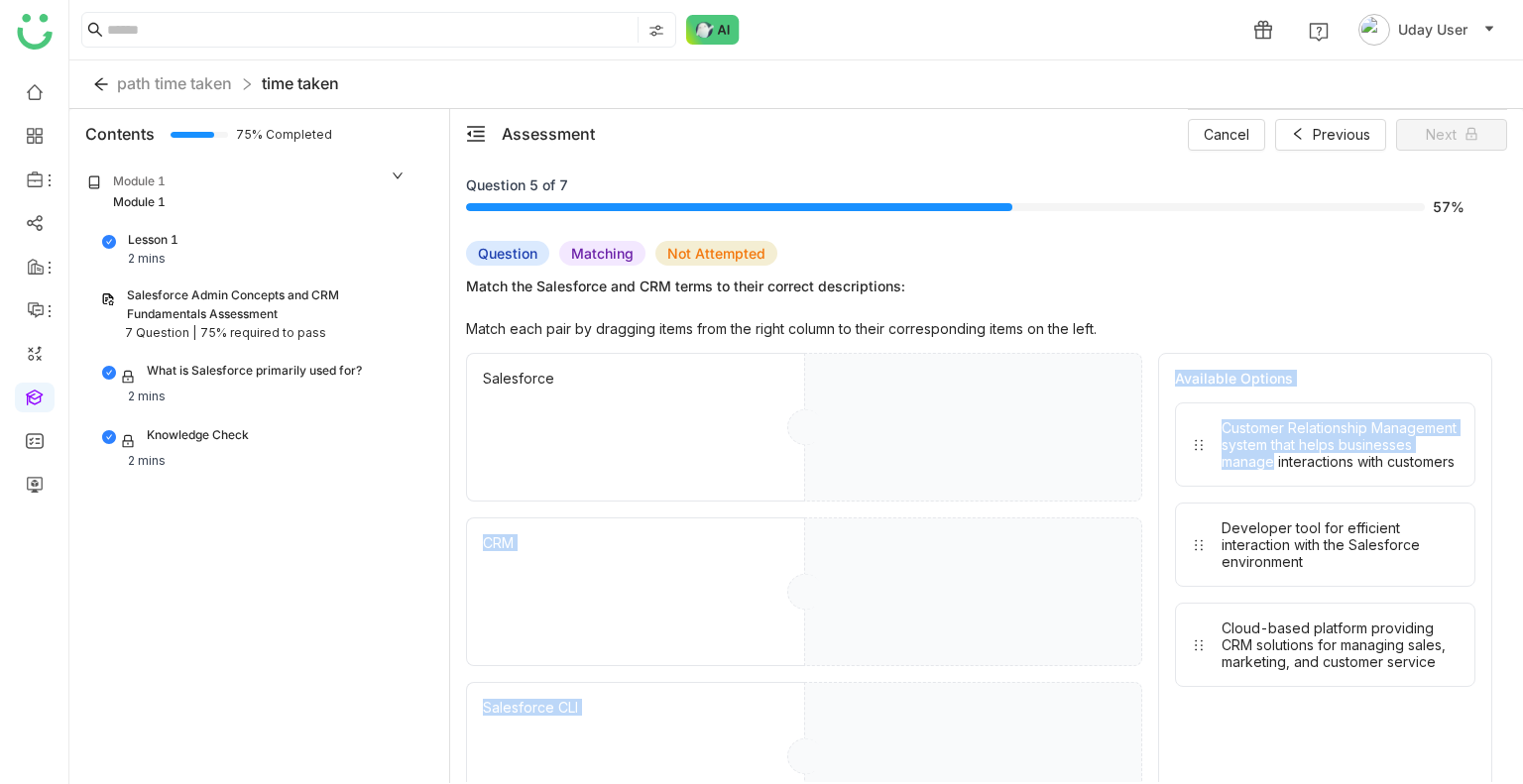 drag, startPoint x: 1268, startPoint y: 486, endPoint x: 1043, endPoint y: 412, distance: 236.8565 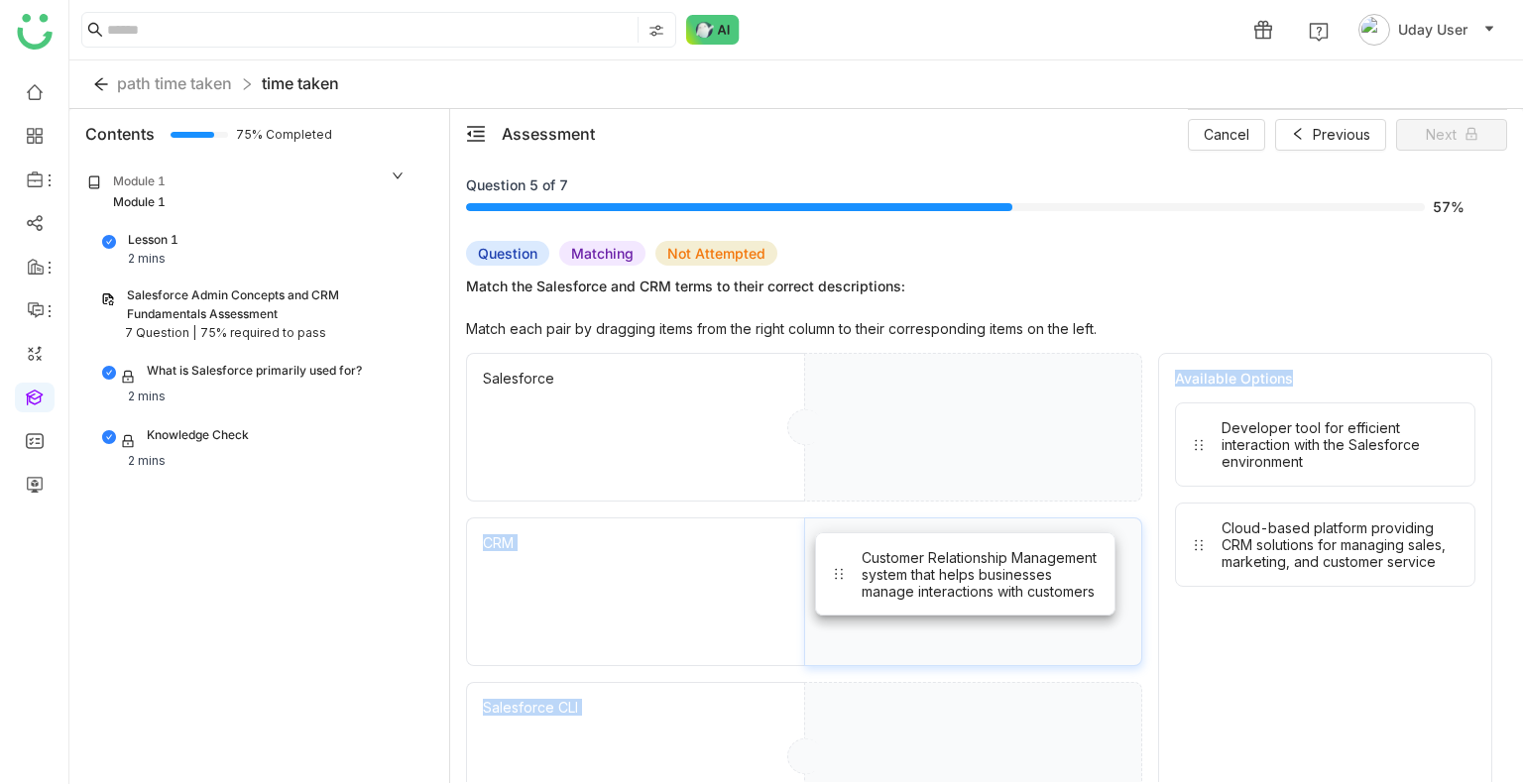 click on "Customer Relationship Management system that helps businesses manage interactions with customers" at bounding box center [973, 592] 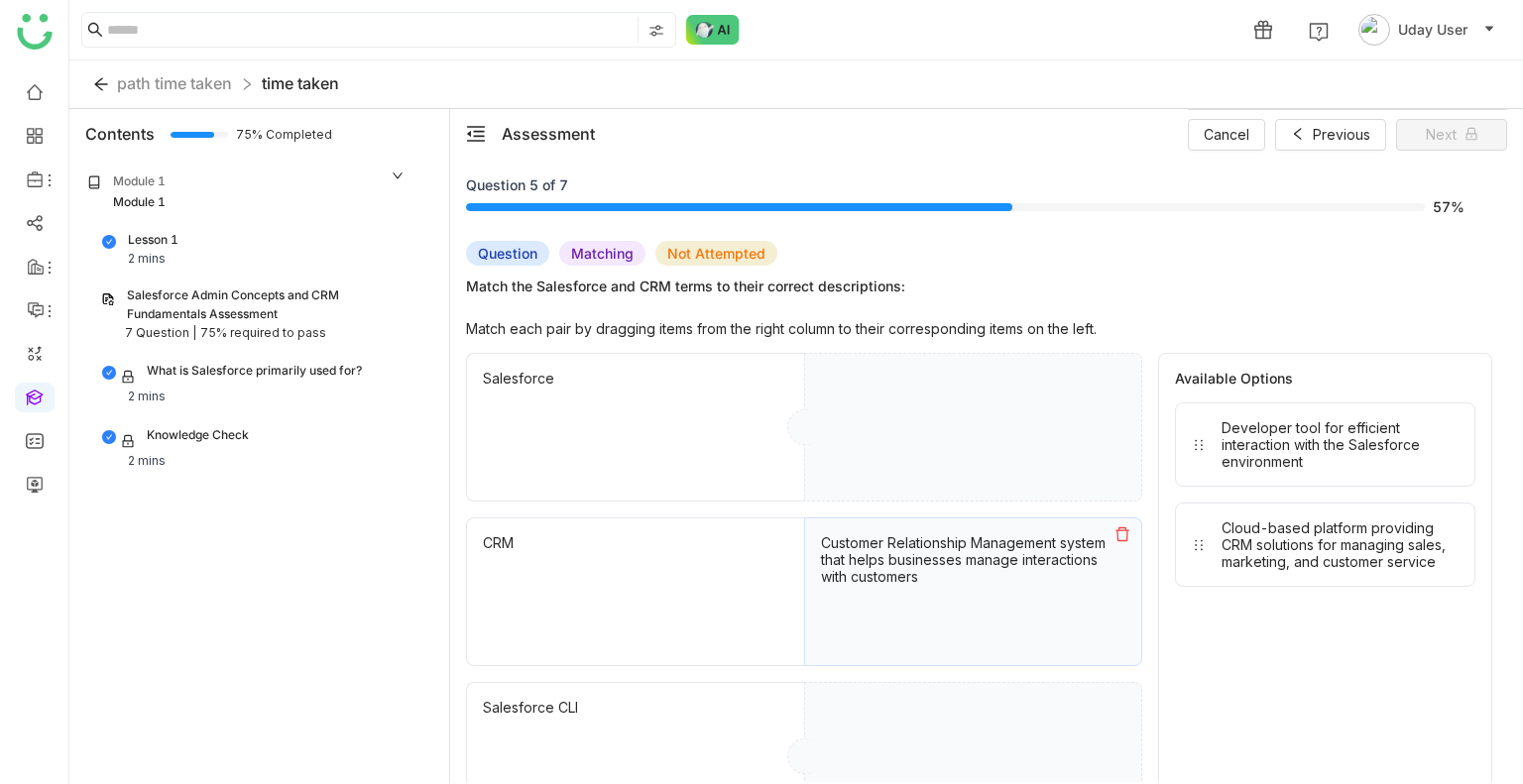 drag, startPoint x: 1293, startPoint y: 419, endPoint x: 935, endPoint y: 427, distance: 358.08937 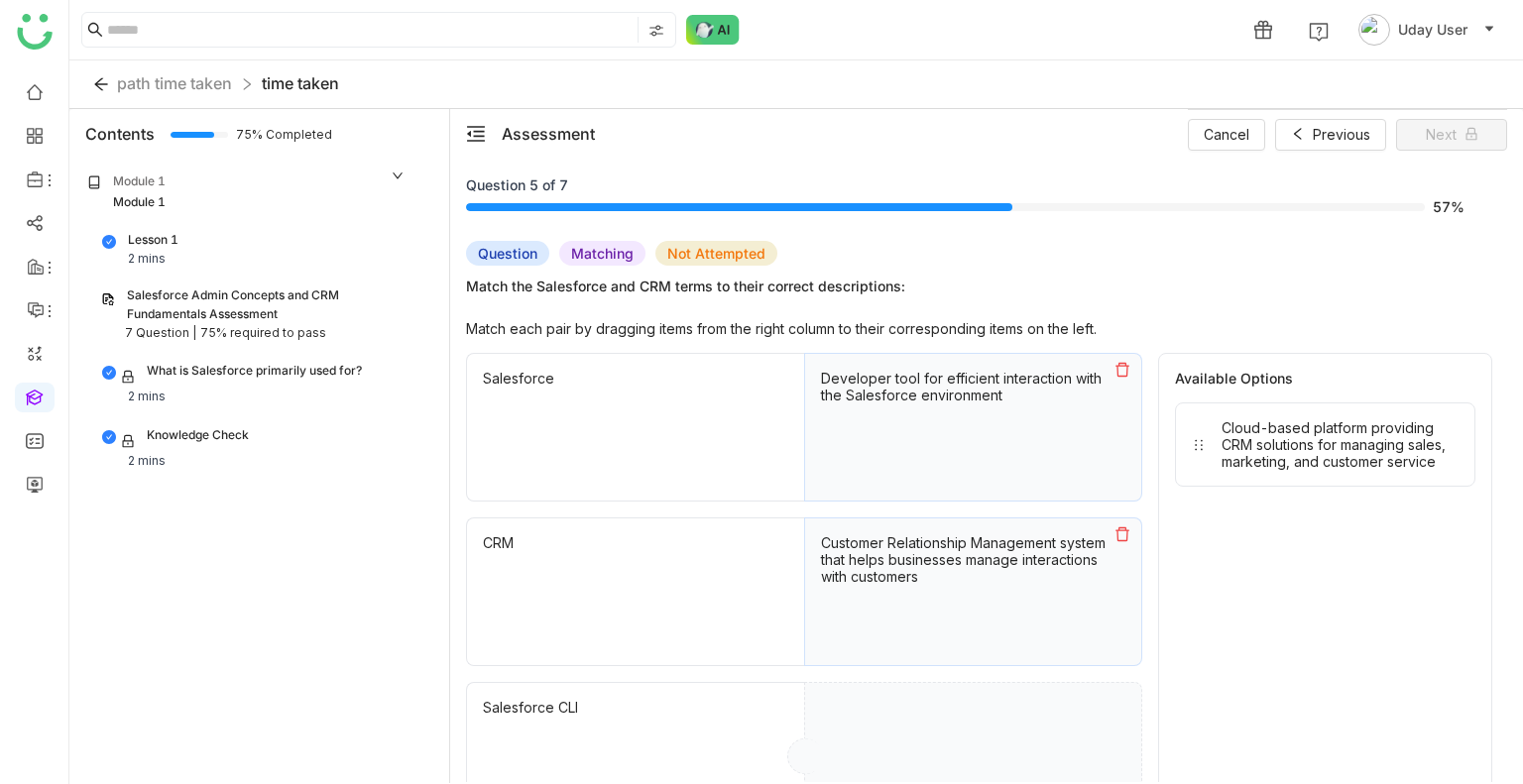 drag, startPoint x: 1420, startPoint y: 455, endPoint x: 868, endPoint y: 723, distance: 613.6188 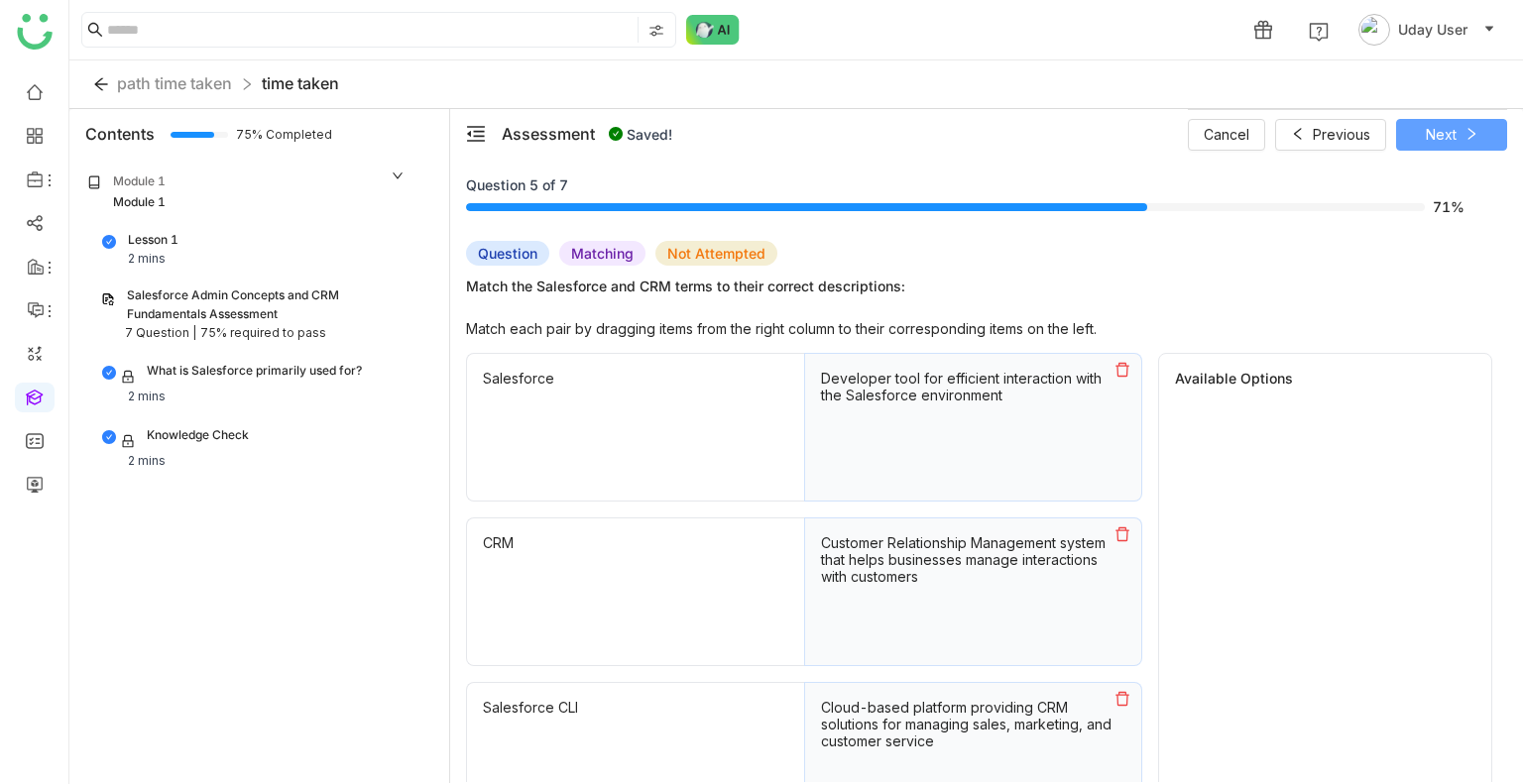 click on "Next" at bounding box center [1441, 135] 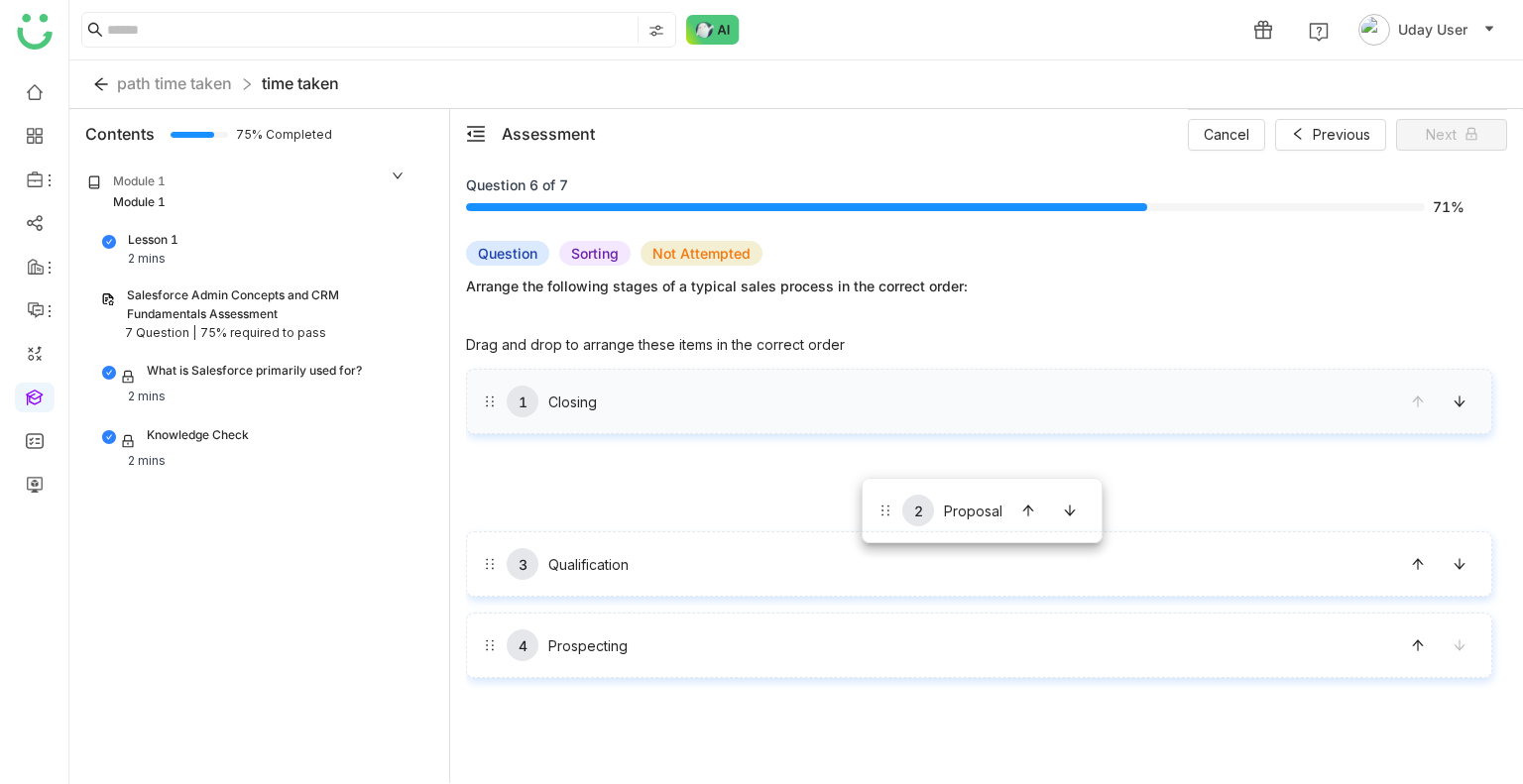 drag, startPoint x: 868, startPoint y: 510, endPoint x: 856, endPoint y: 432, distance: 78.9177 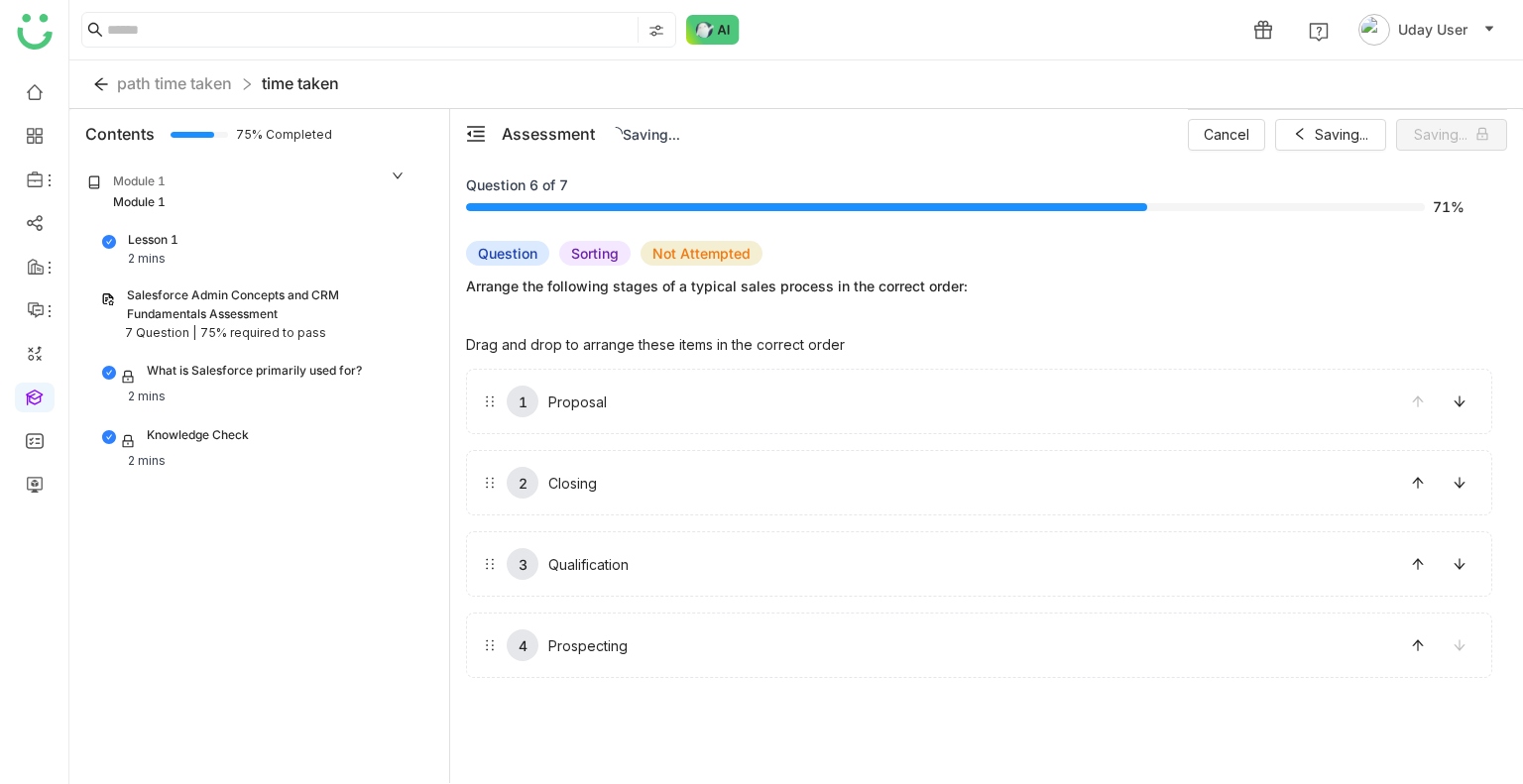 drag, startPoint x: 867, startPoint y: 579, endPoint x: 870, endPoint y: 518, distance: 61.073726 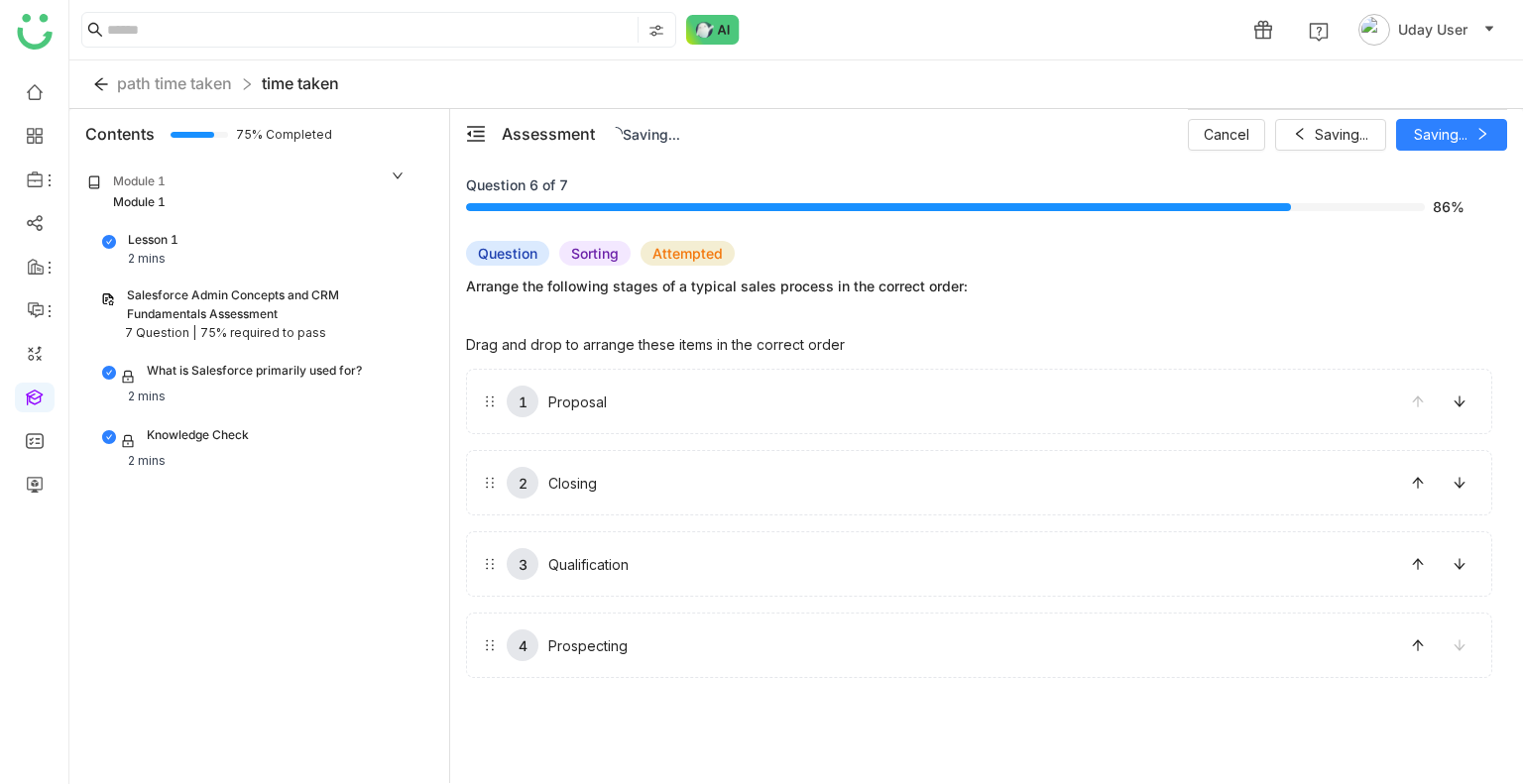 drag, startPoint x: 881, startPoint y: 638, endPoint x: 879, endPoint y: 567, distance: 71.02816 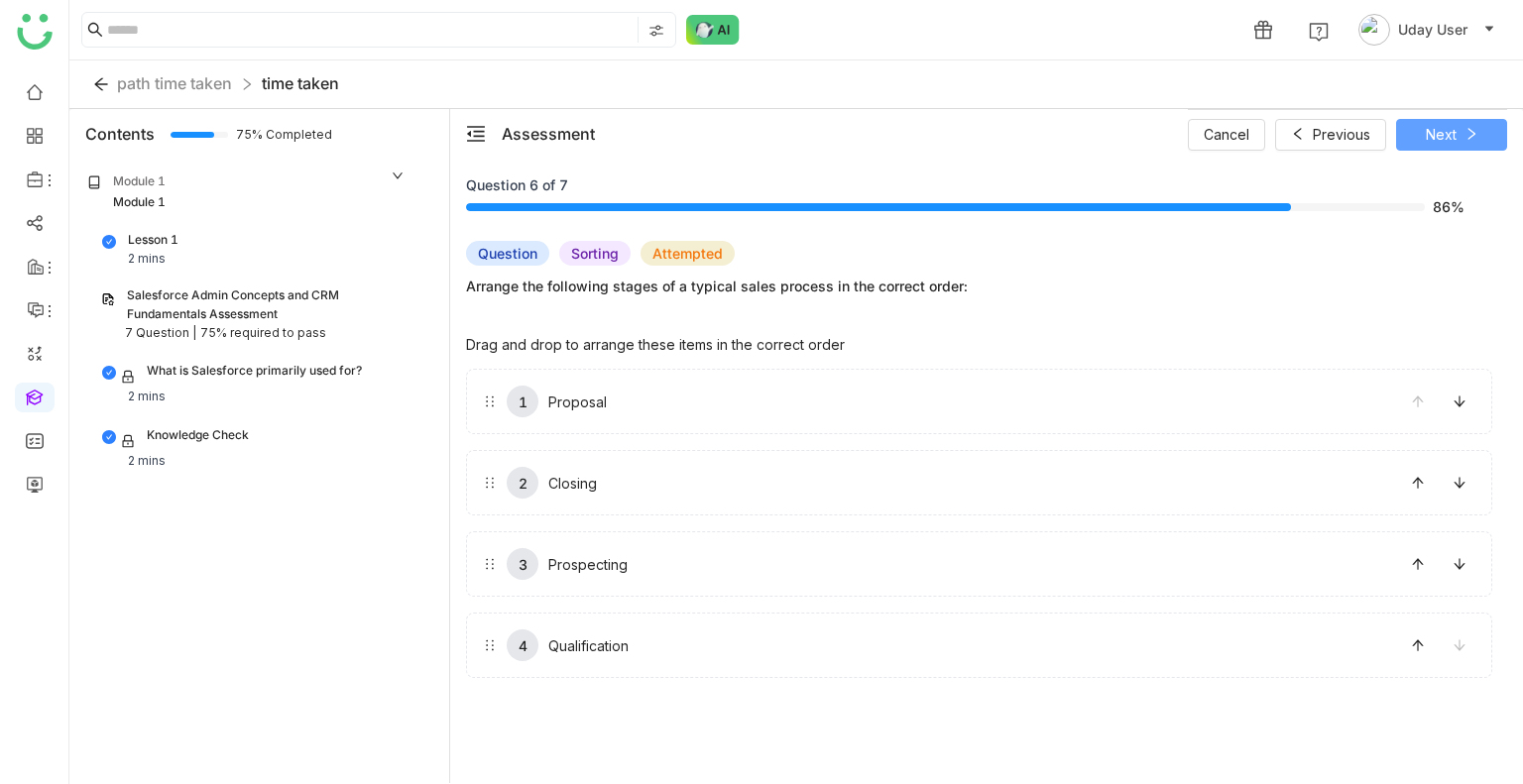 click on "Next" at bounding box center (1452, 135) 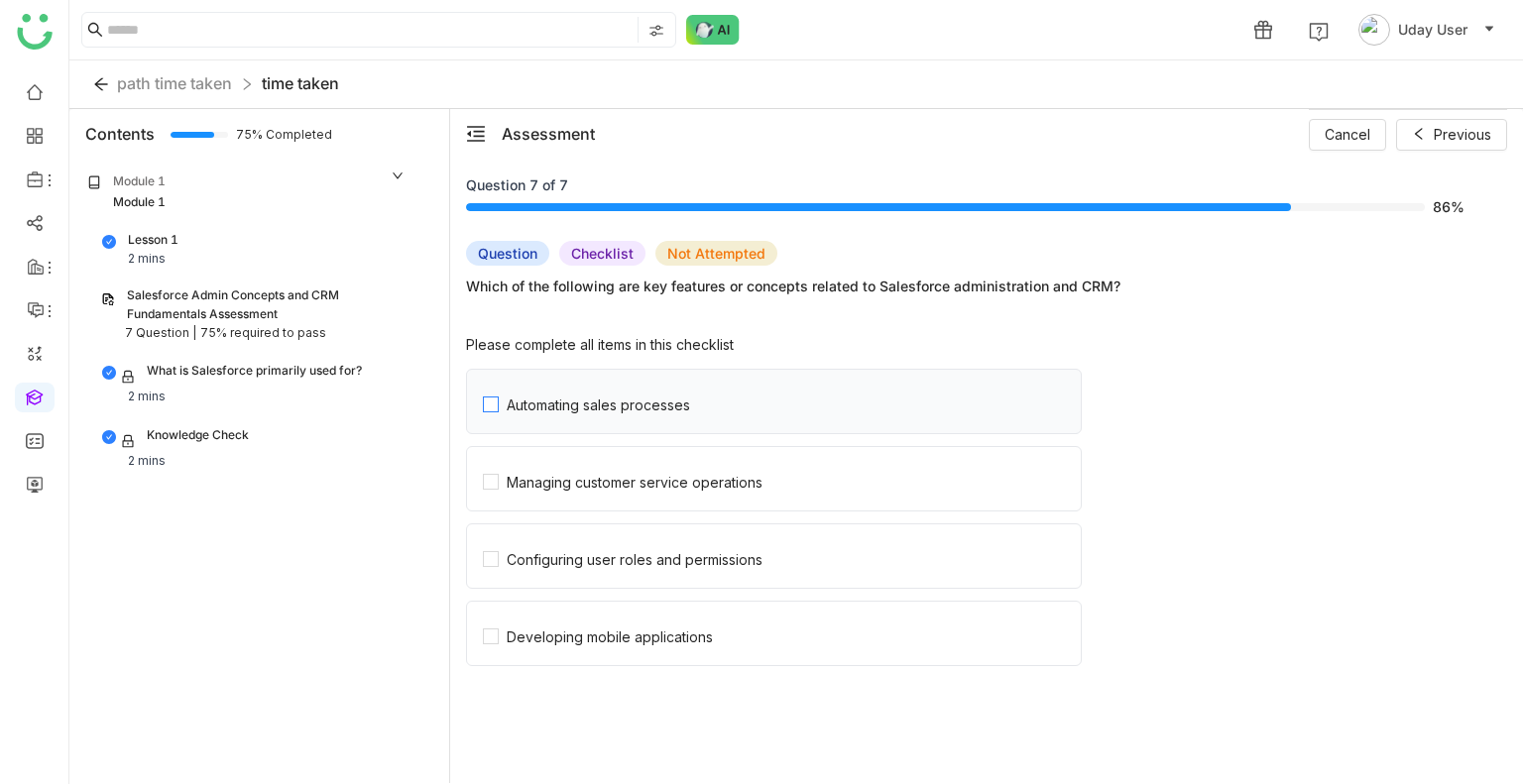 click on "Automating sales processes" 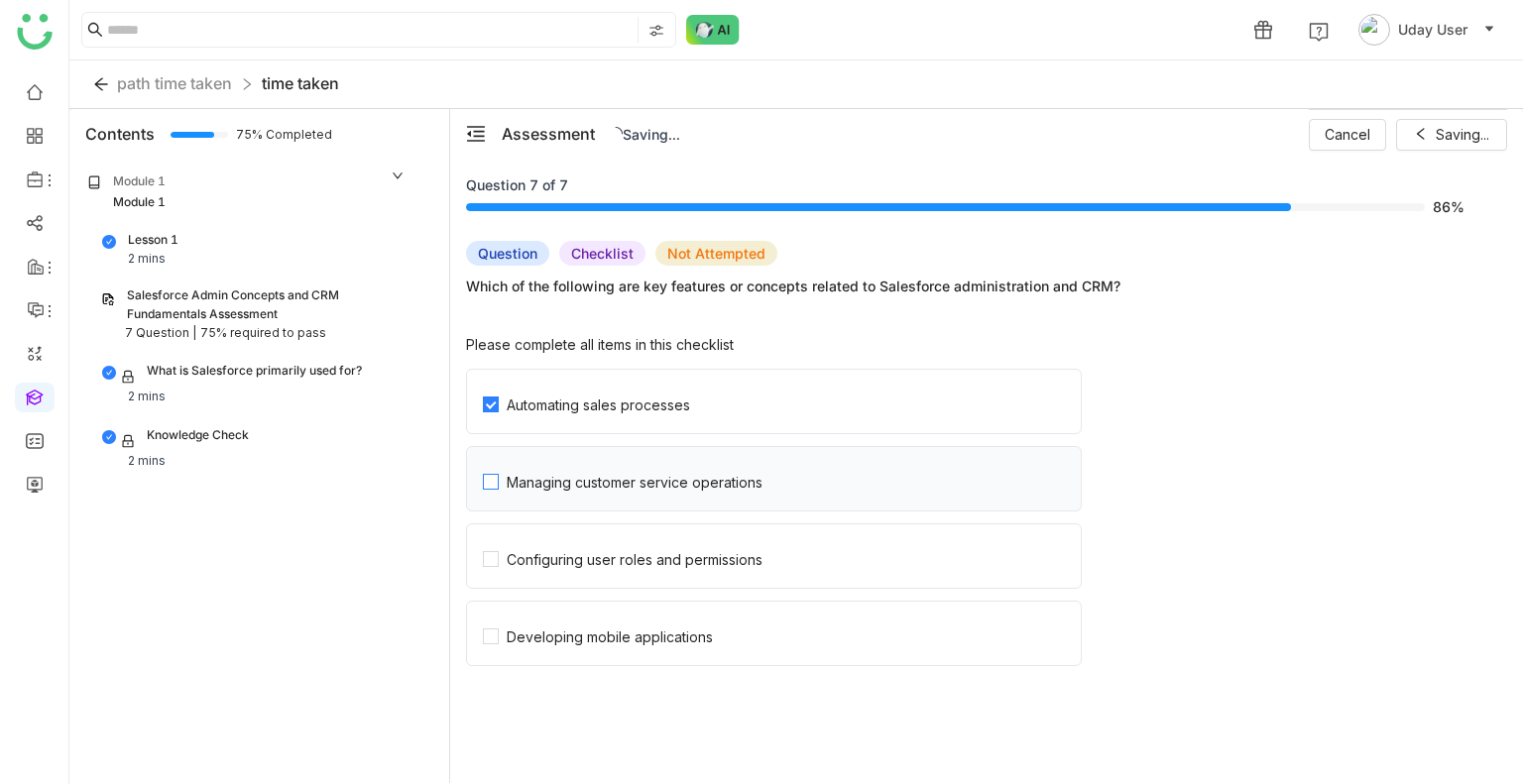 click on "Managing customer service operations" 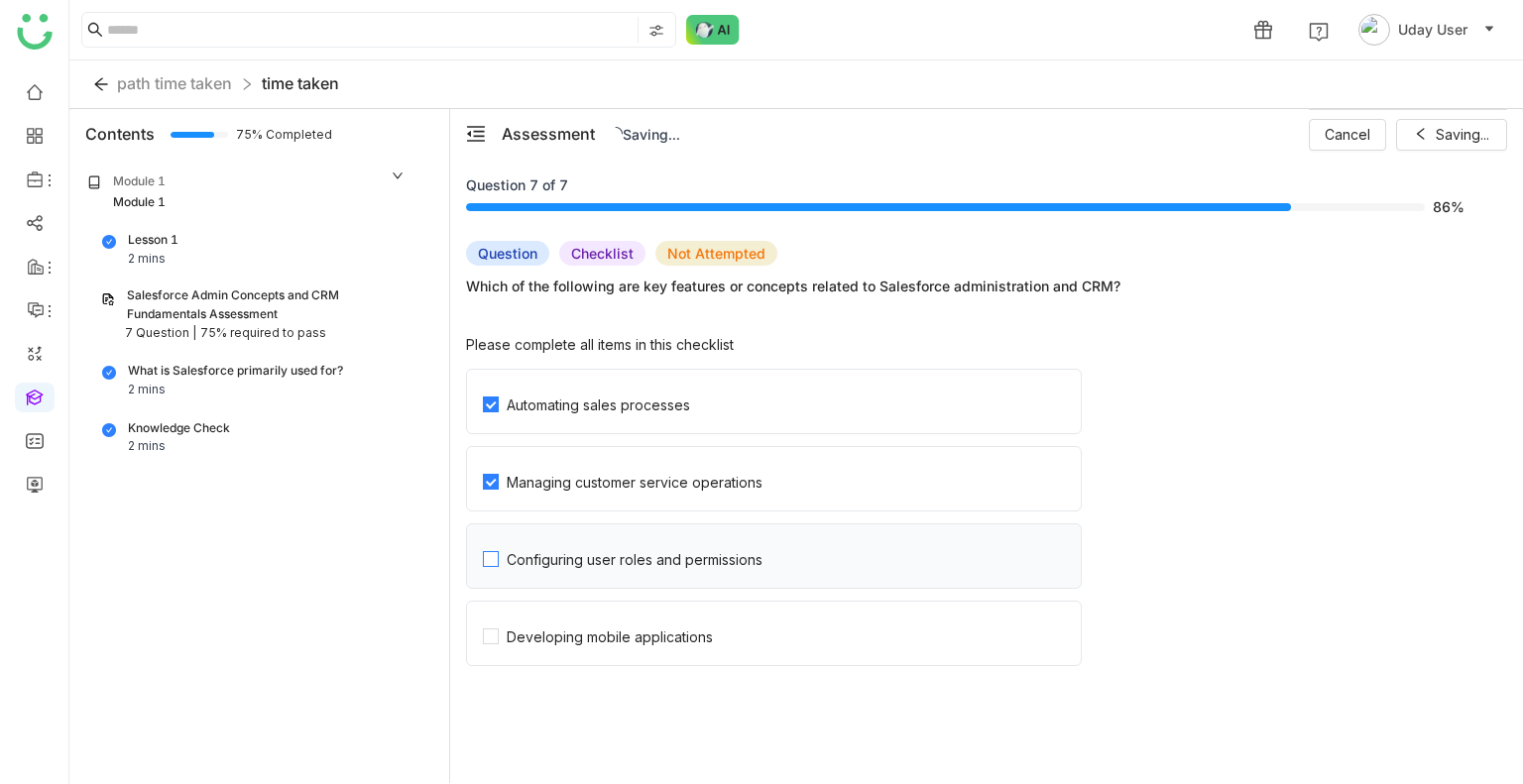 click on "Configuring user roles and permissions" 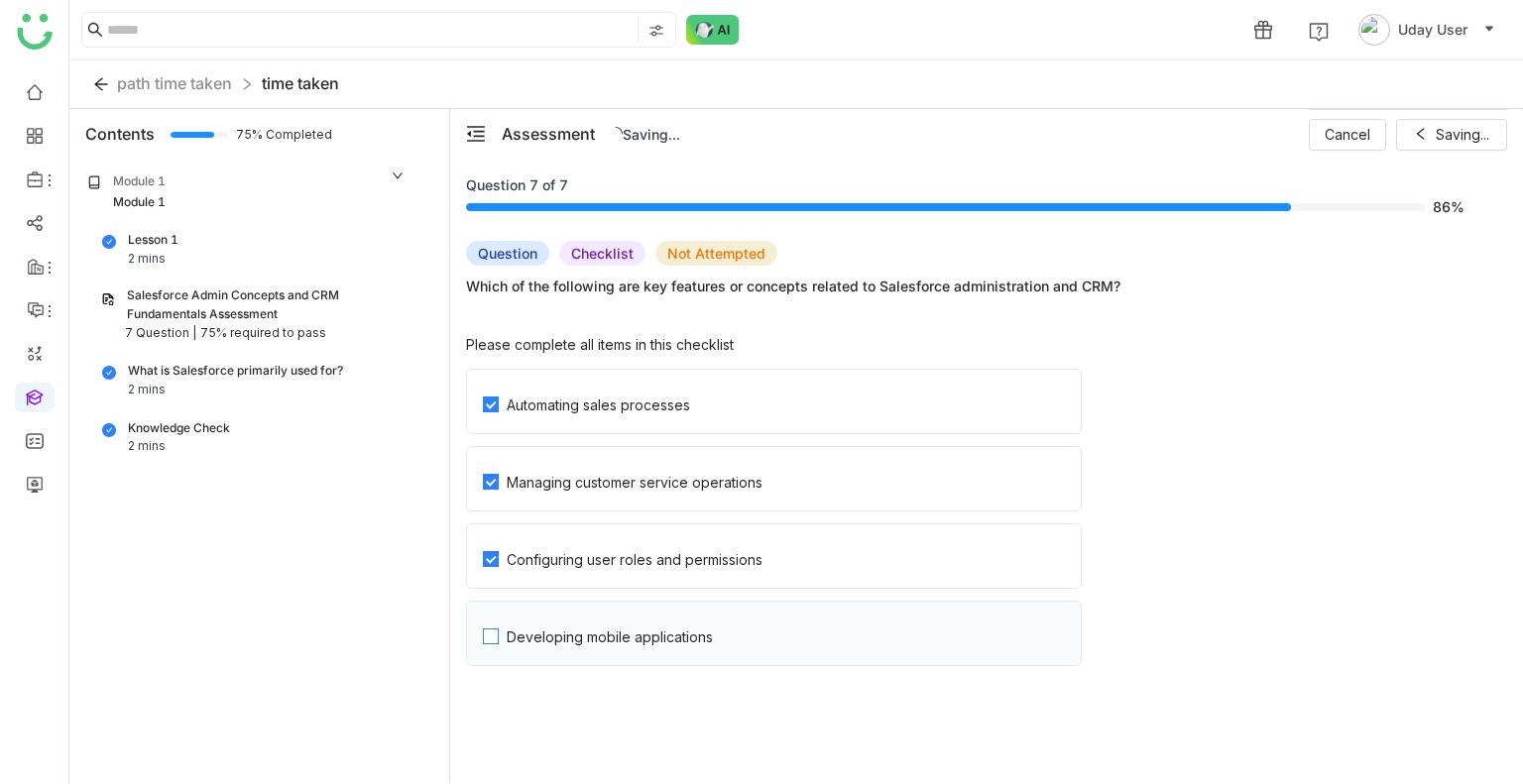 click on "Developing mobile applications" 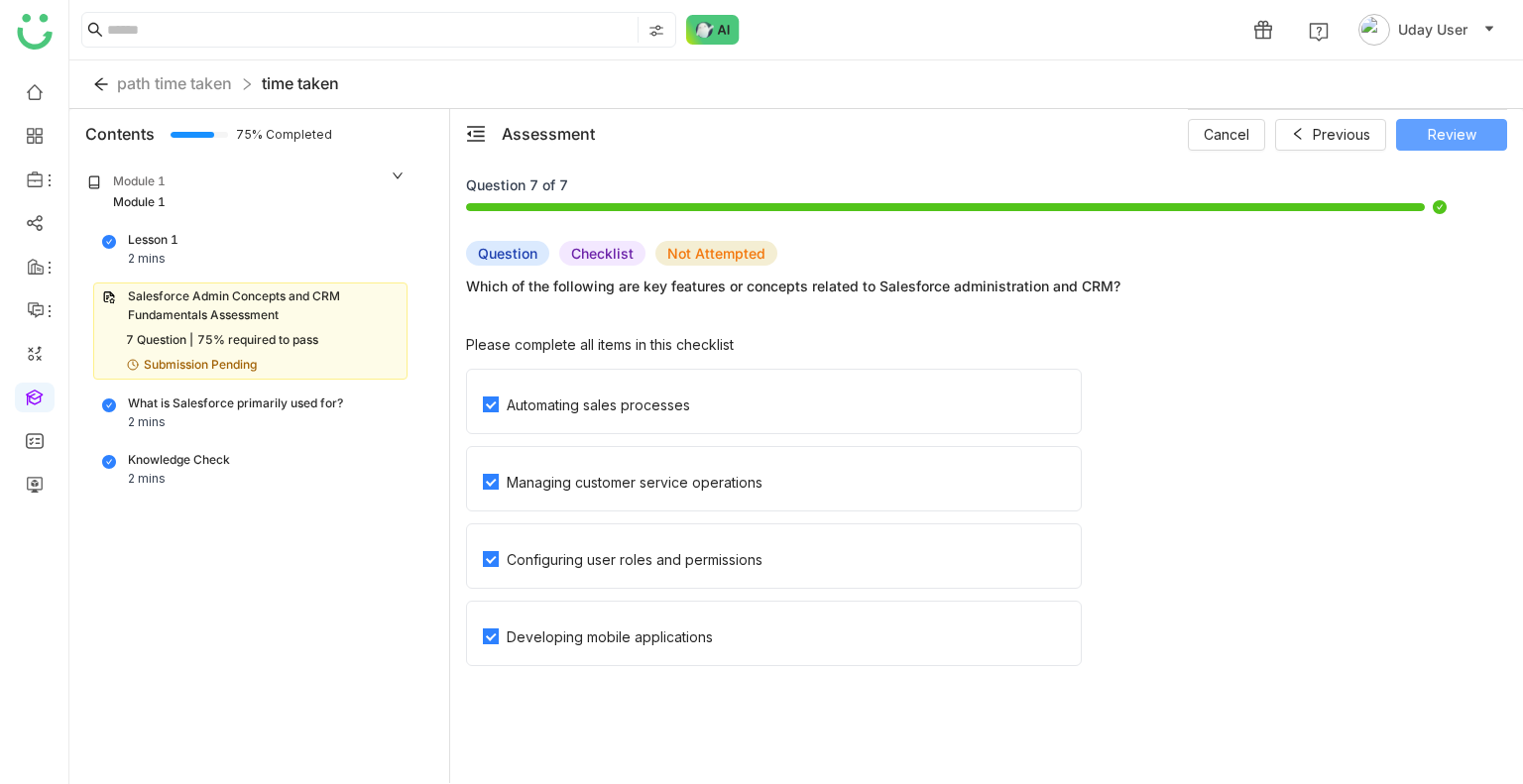 click on "Review" at bounding box center (1452, 135) 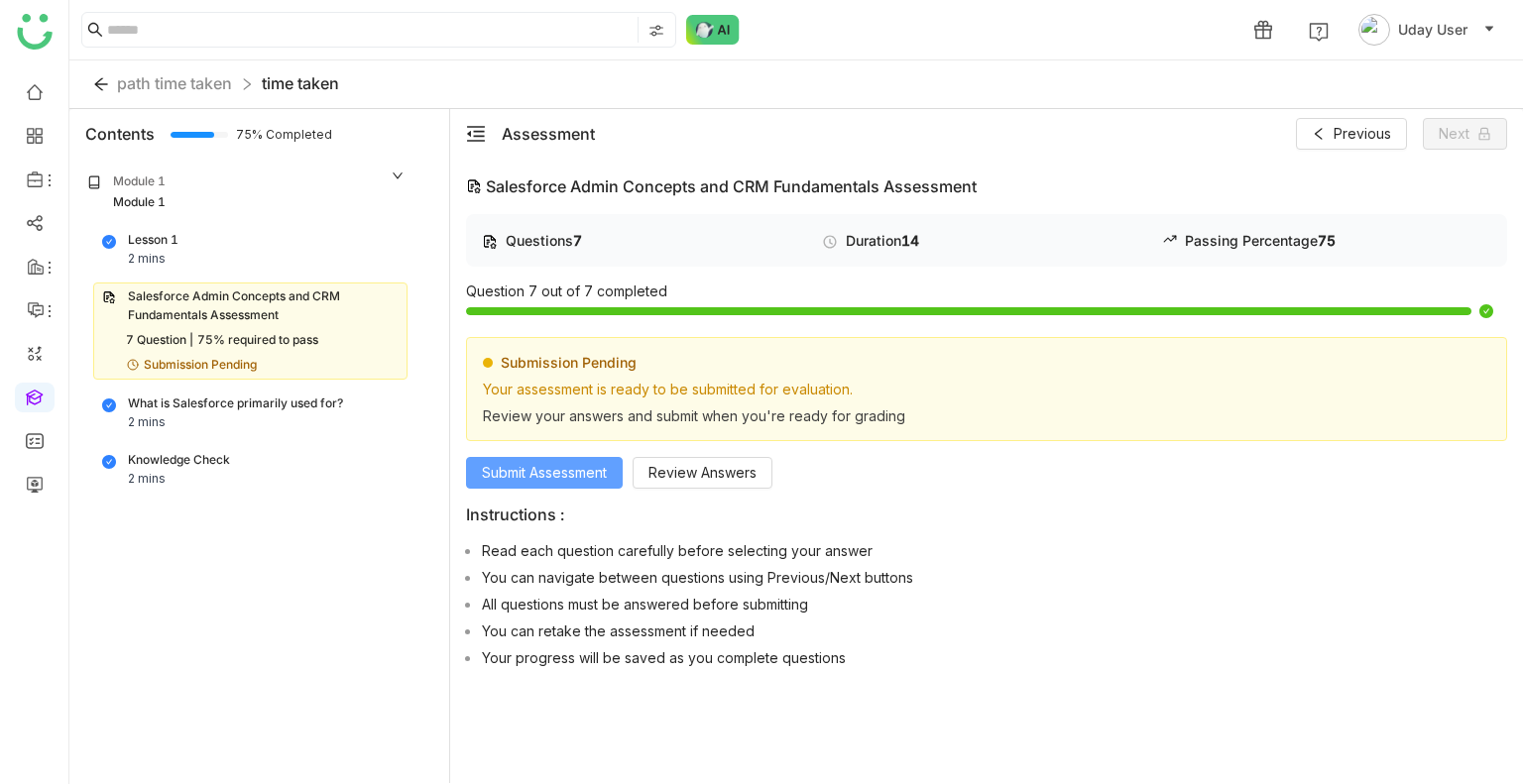 click on "Submit Assessment" 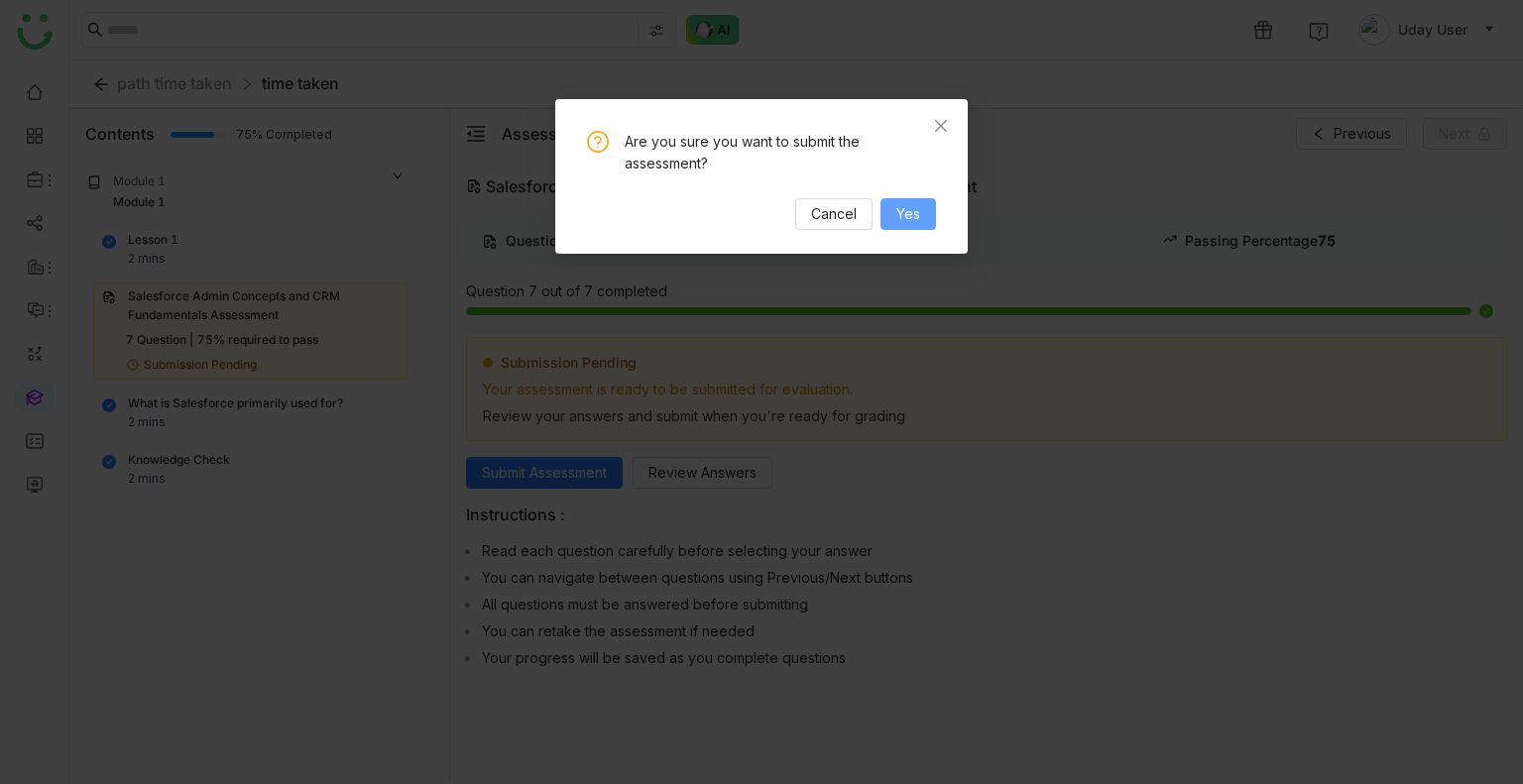 click on "Yes" at bounding box center (908, 214) 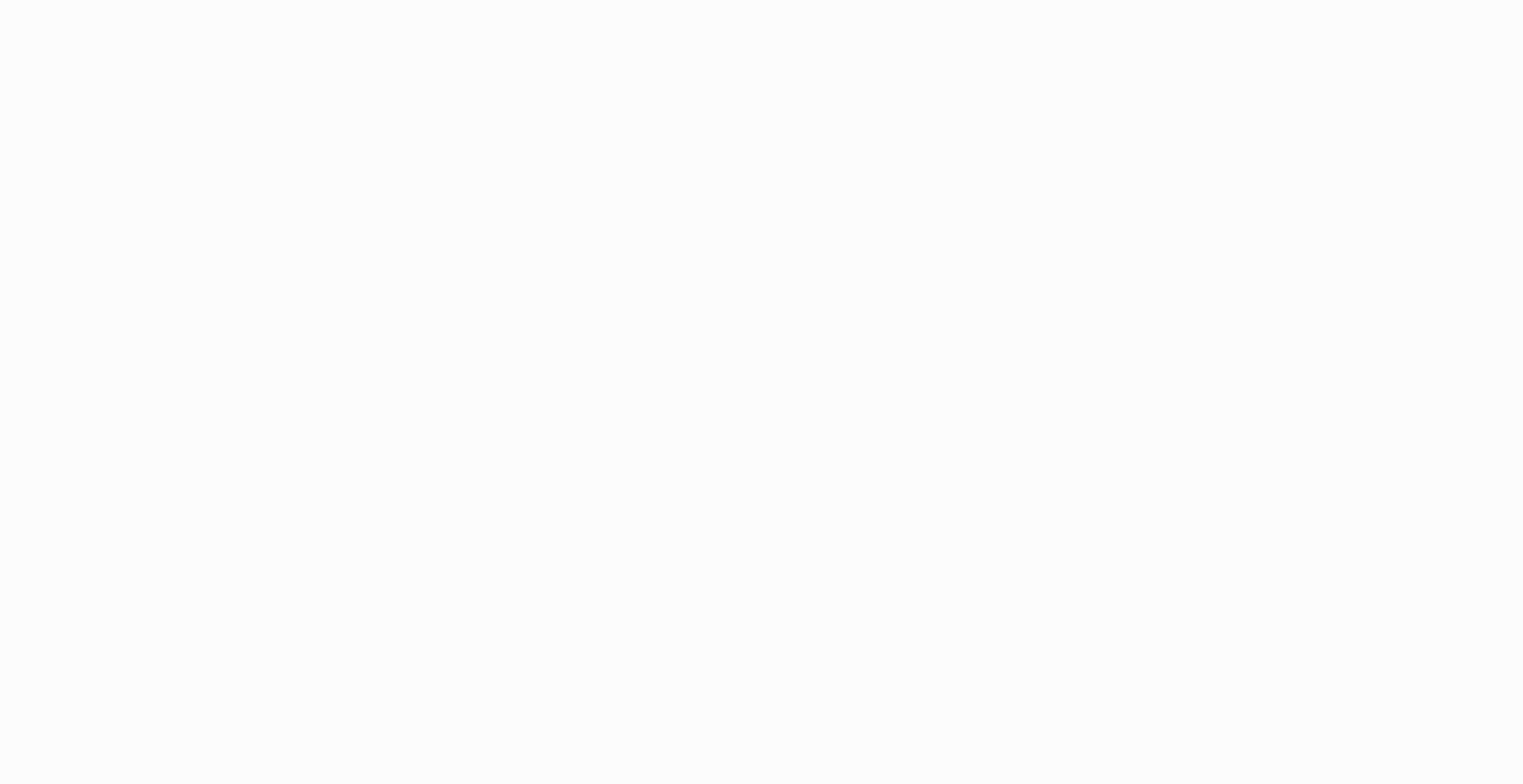 scroll, scrollTop: 0, scrollLeft: 0, axis: both 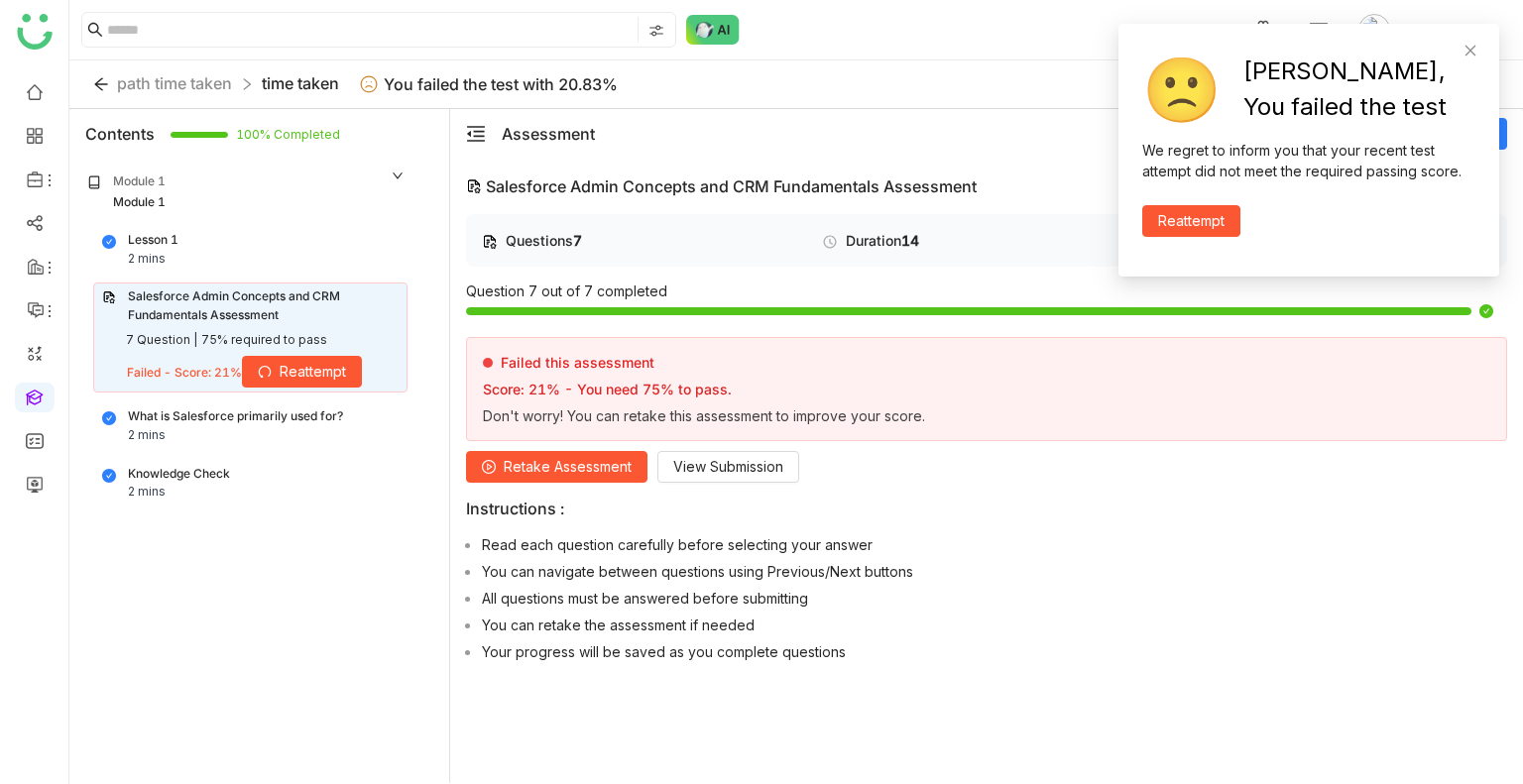 click on "Reattempt" 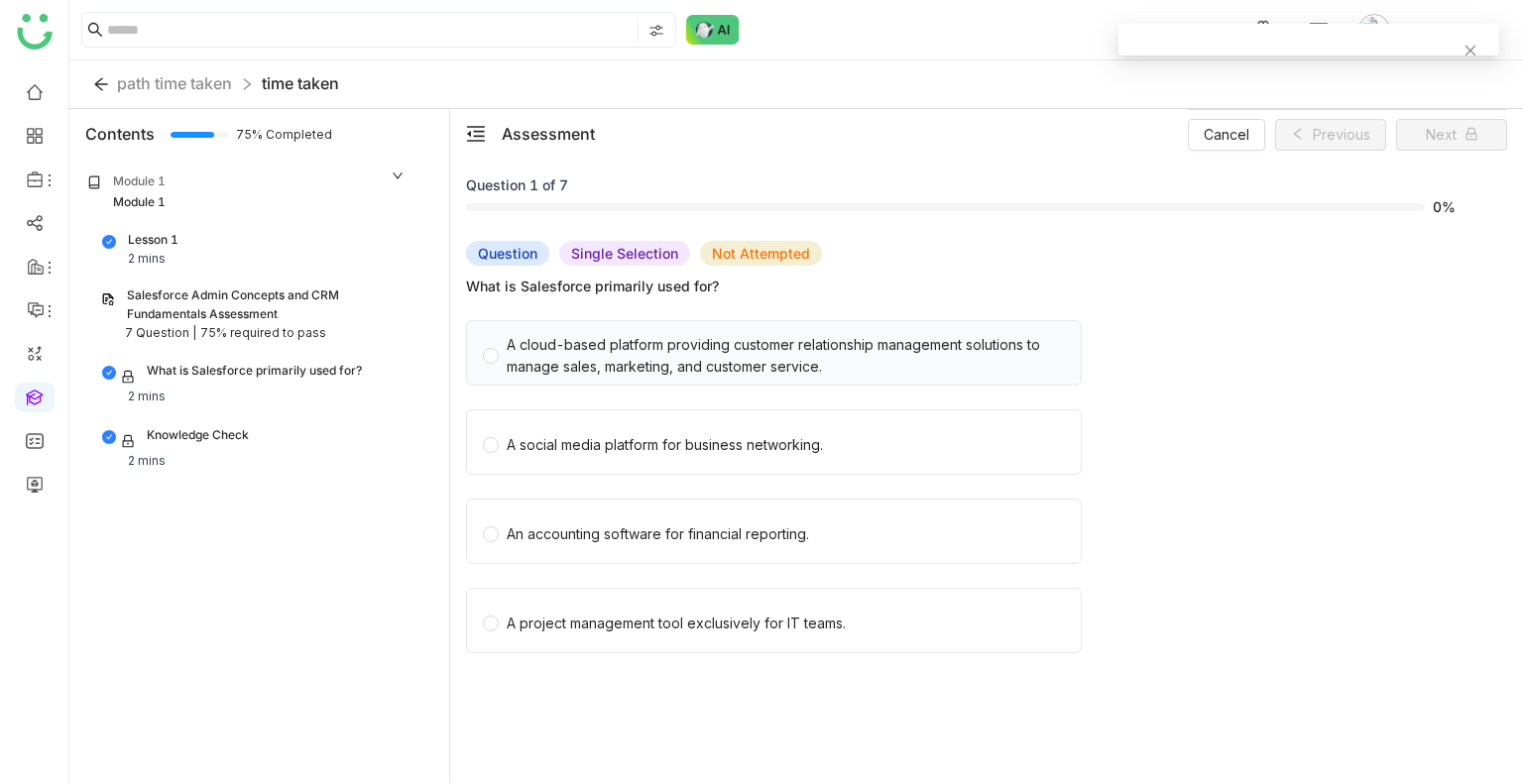 click on "A cloud-based platform providing customer relationship management solutions to manage sales, marketing, and customer service." 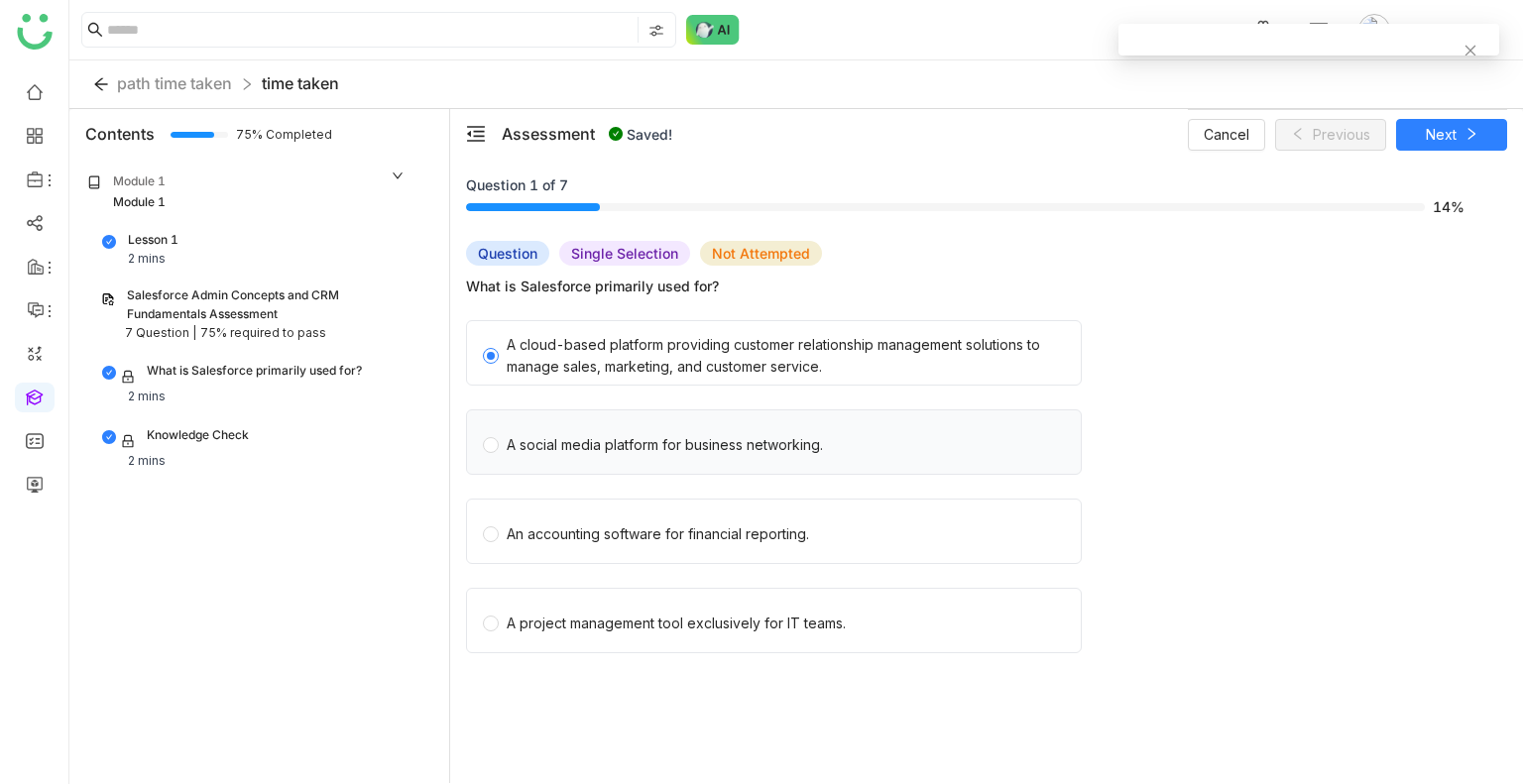 click on "A social media platform for business networking." 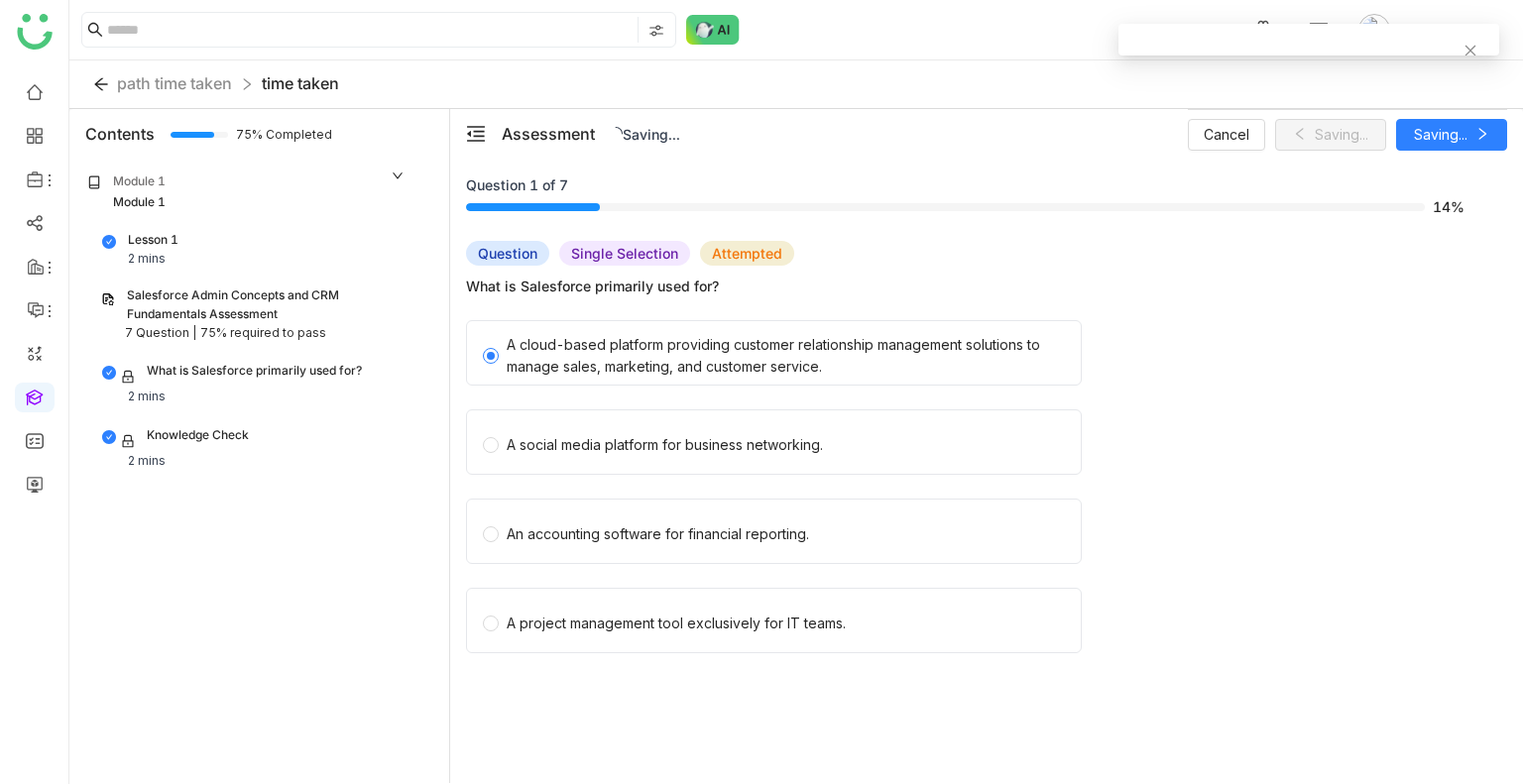 click on "An accounting software for financial reporting." 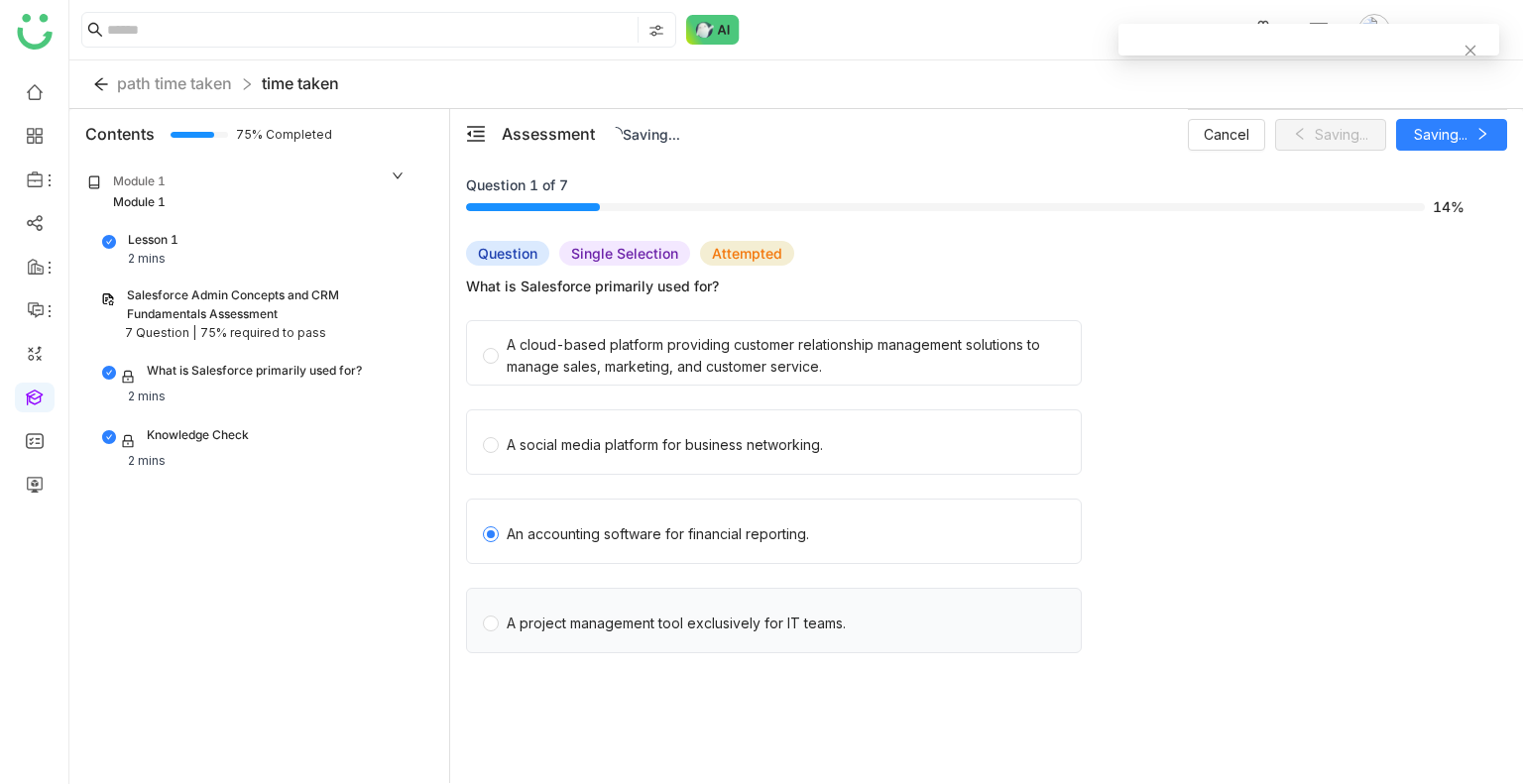 click on "A project management tool exclusively for IT teams." 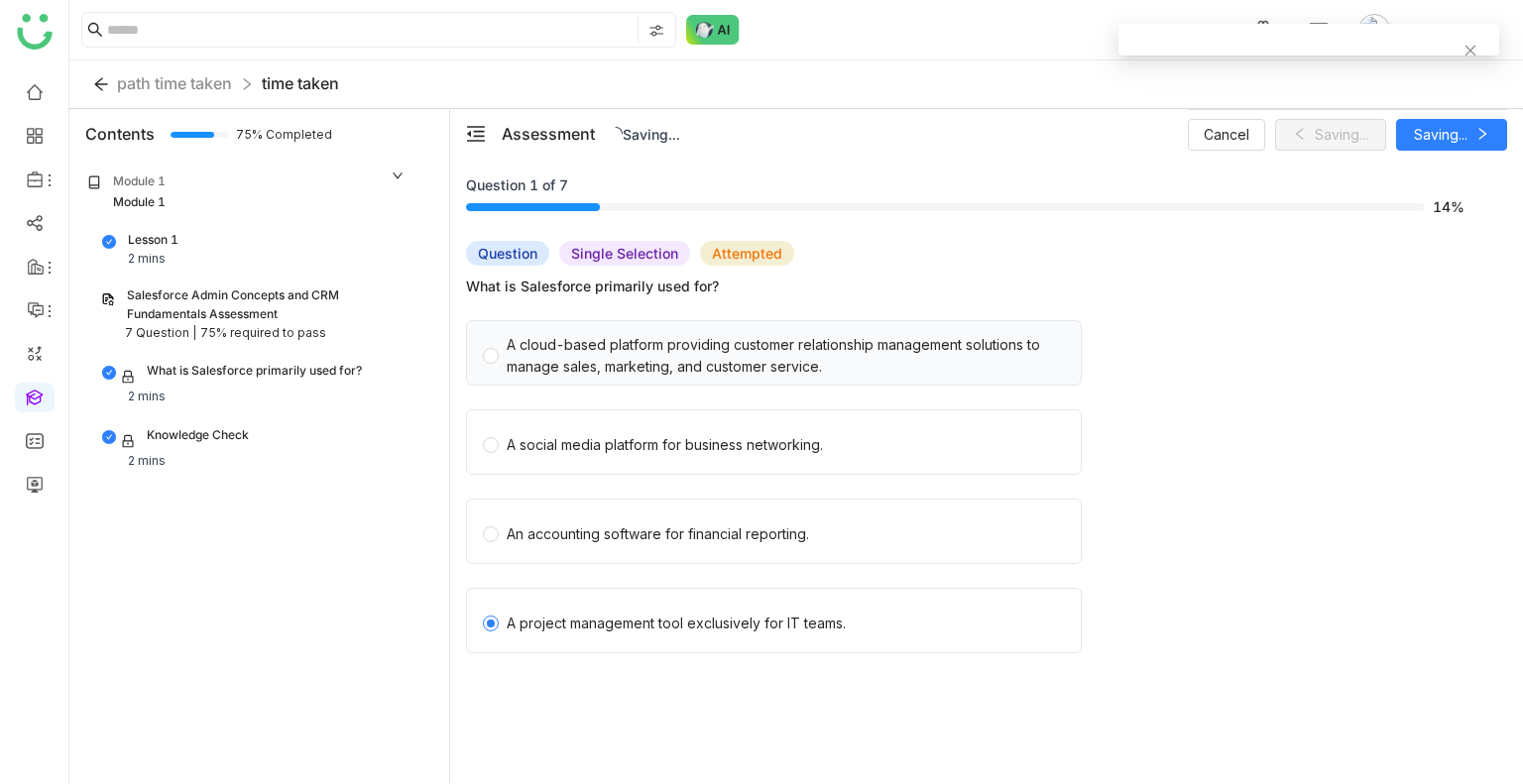 click on "A cloud-based platform providing customer relationship management solutions to manage sales, marketing, and customer service." 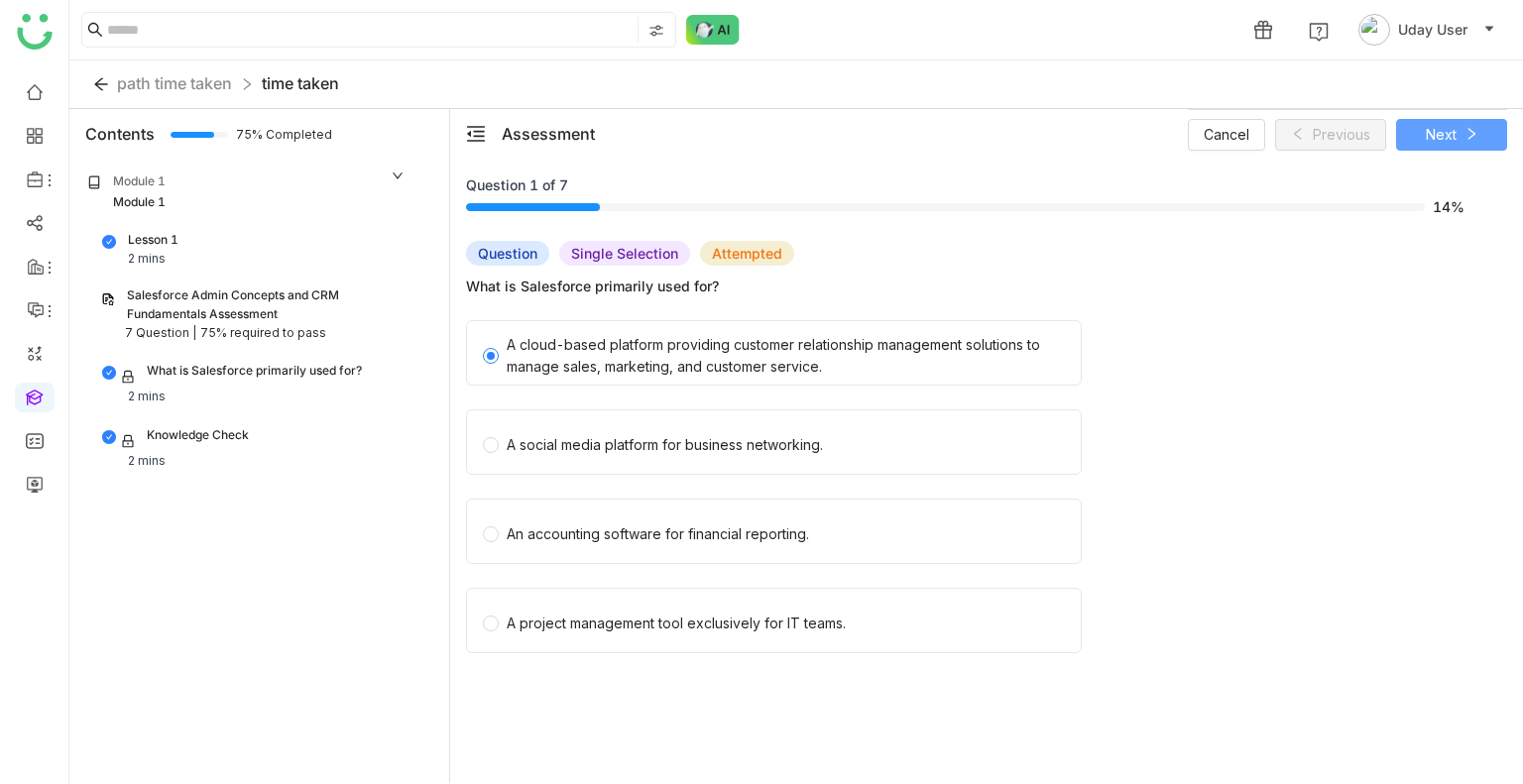 click on "Next" at bounding box center (1452, 135) 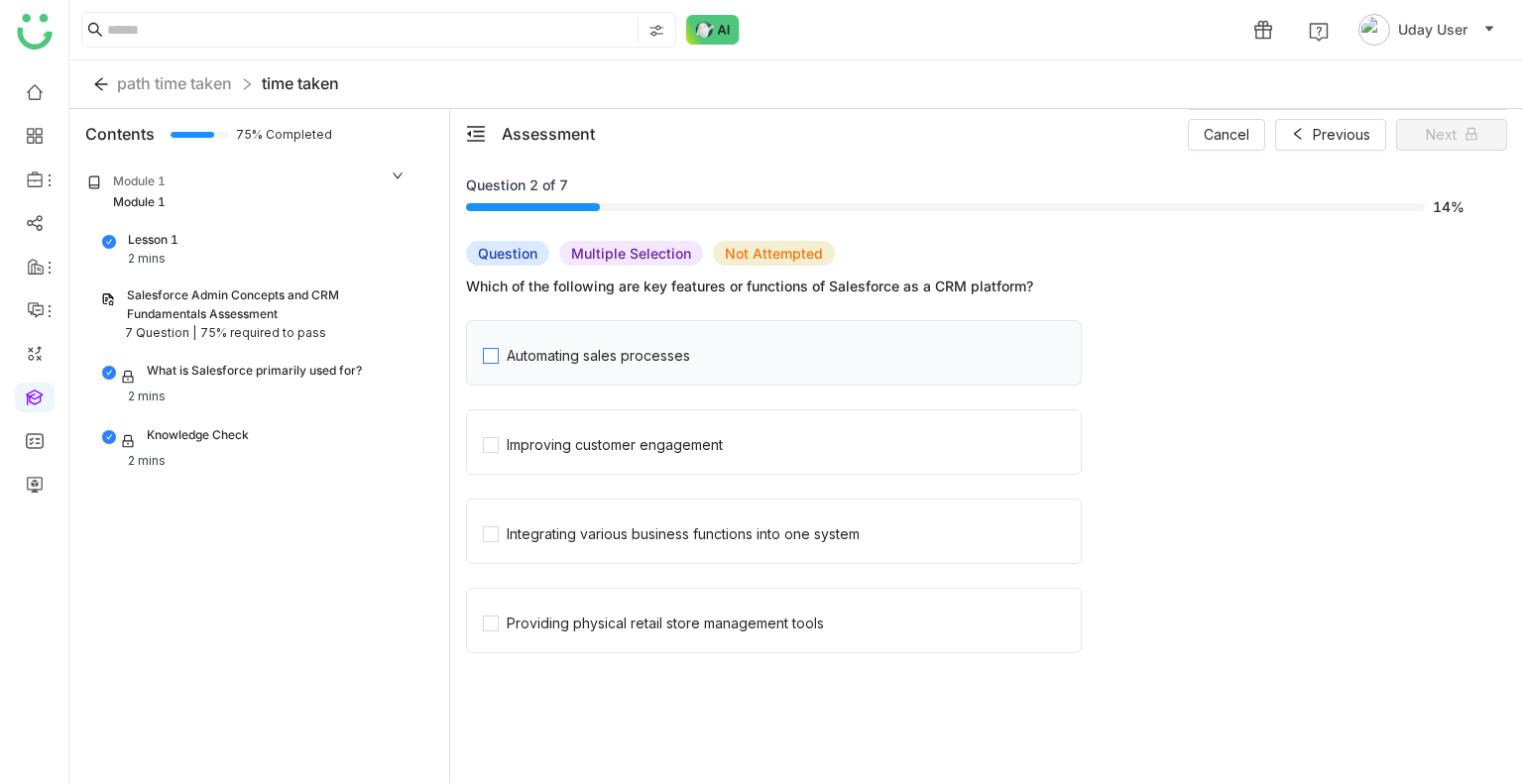 click on "Automating sales processes" 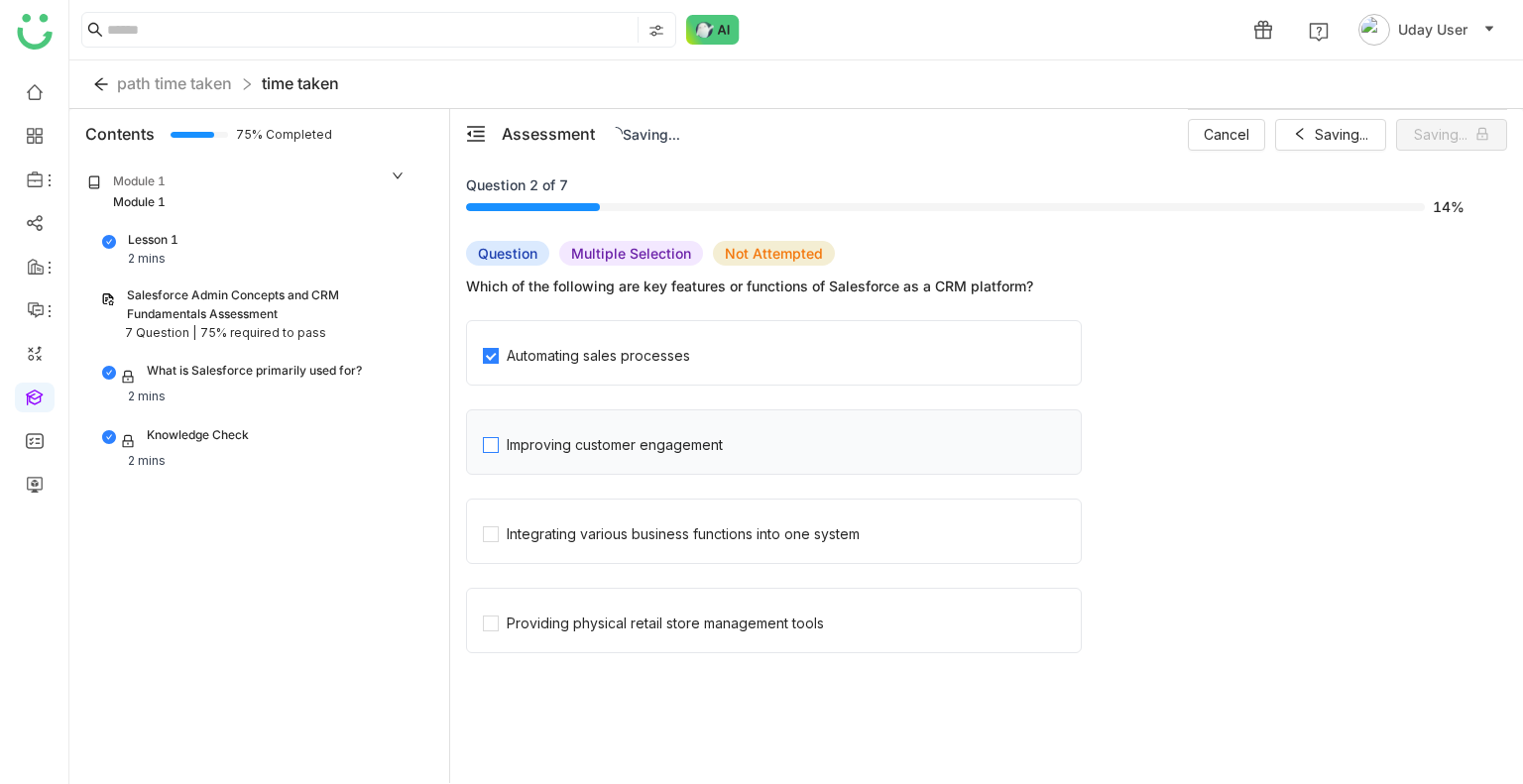 click on "Improving customer engagement" 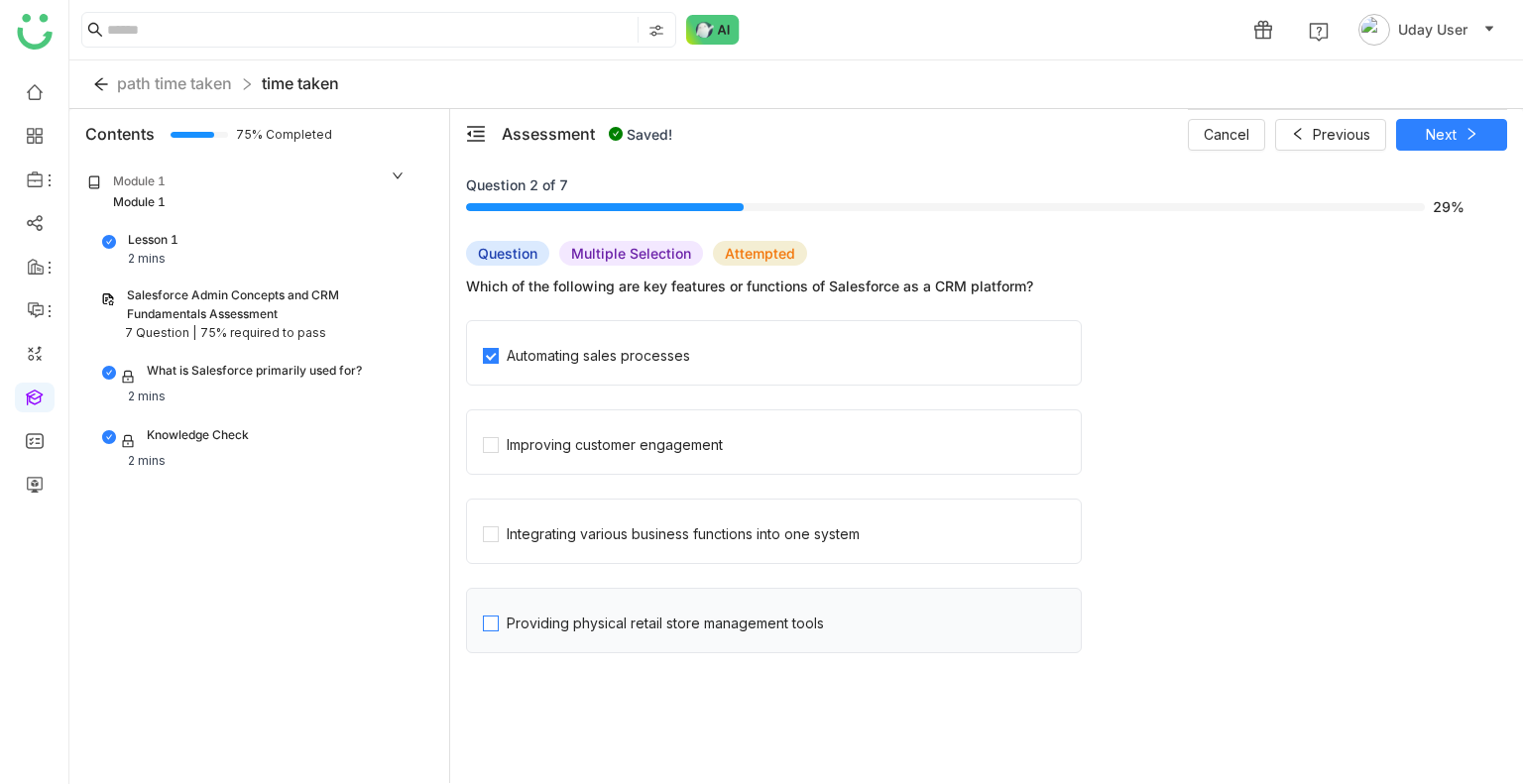 click on "Providing physical retail store management tools" 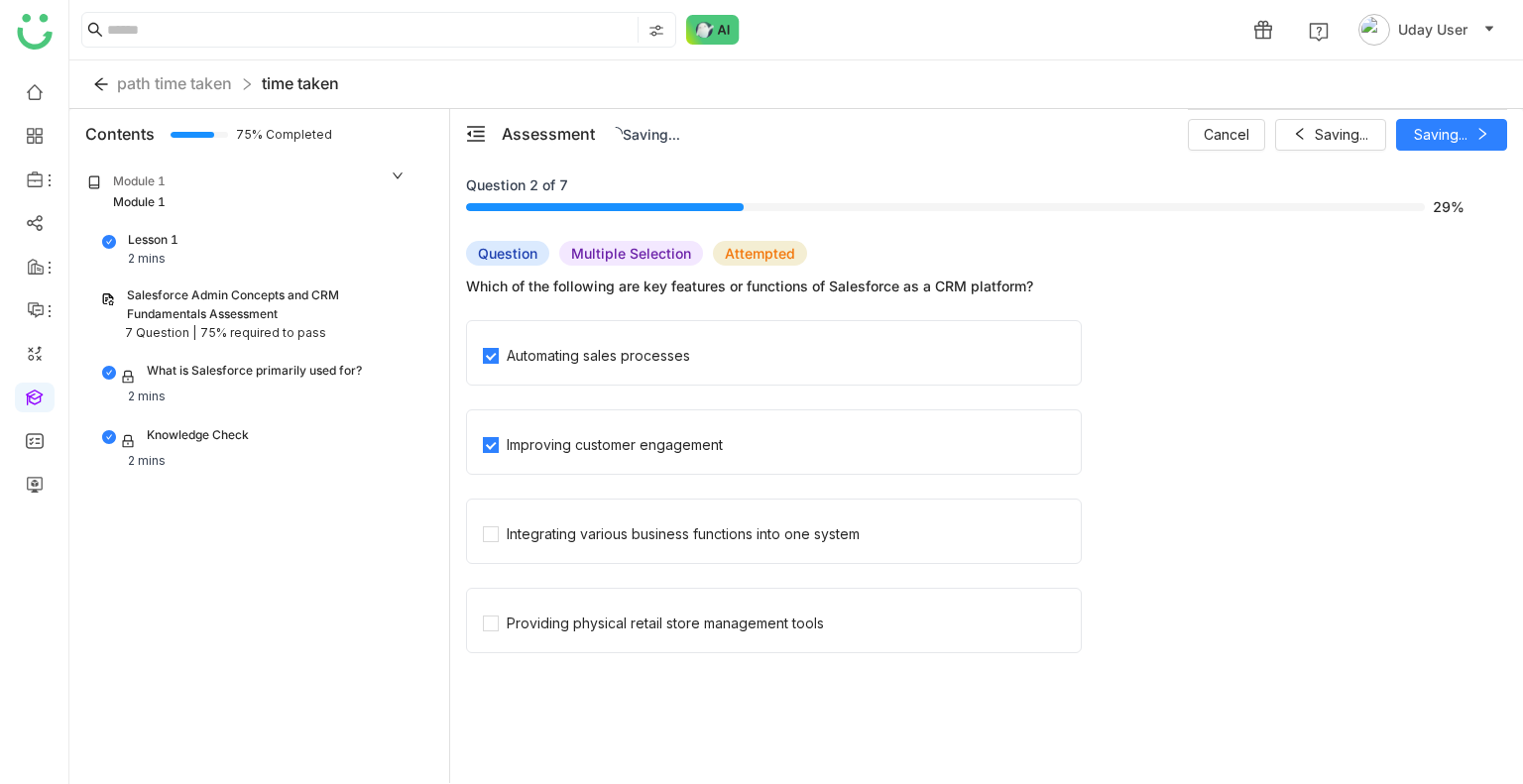 click on "Integrating various business functions into one system" 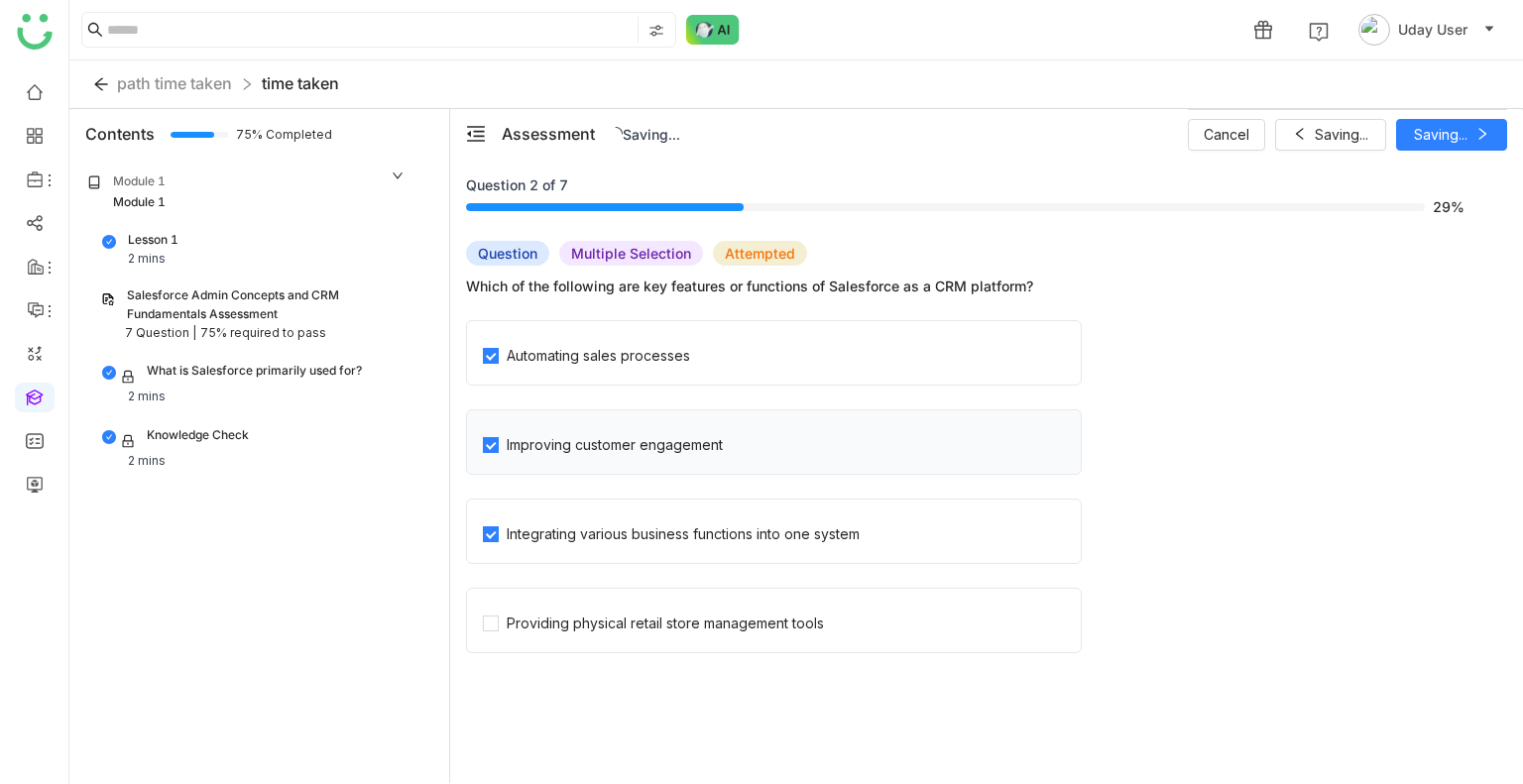click on "Improving customer engagement" 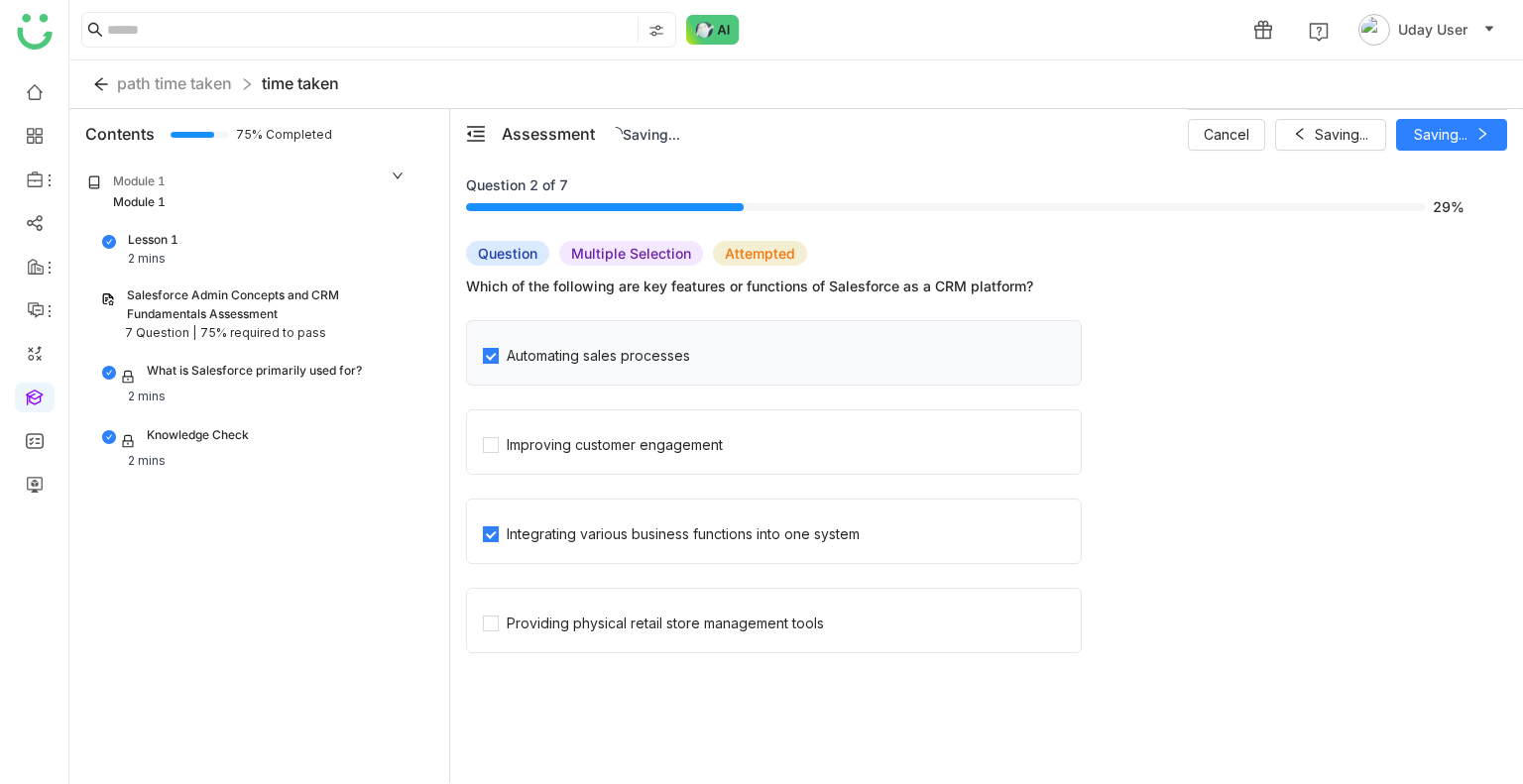 click on "Automating sales processes" 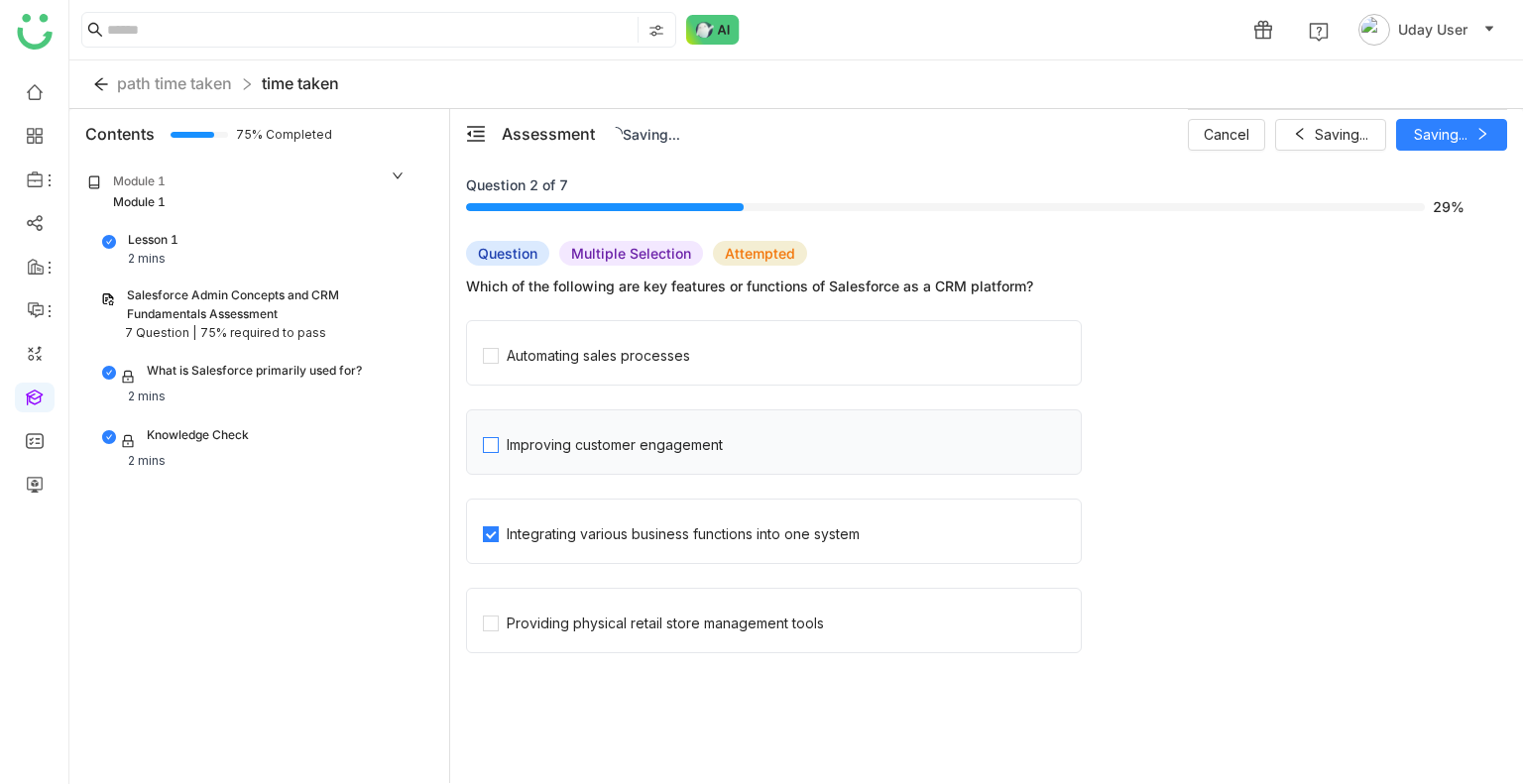 click on "Improving customer engagement" 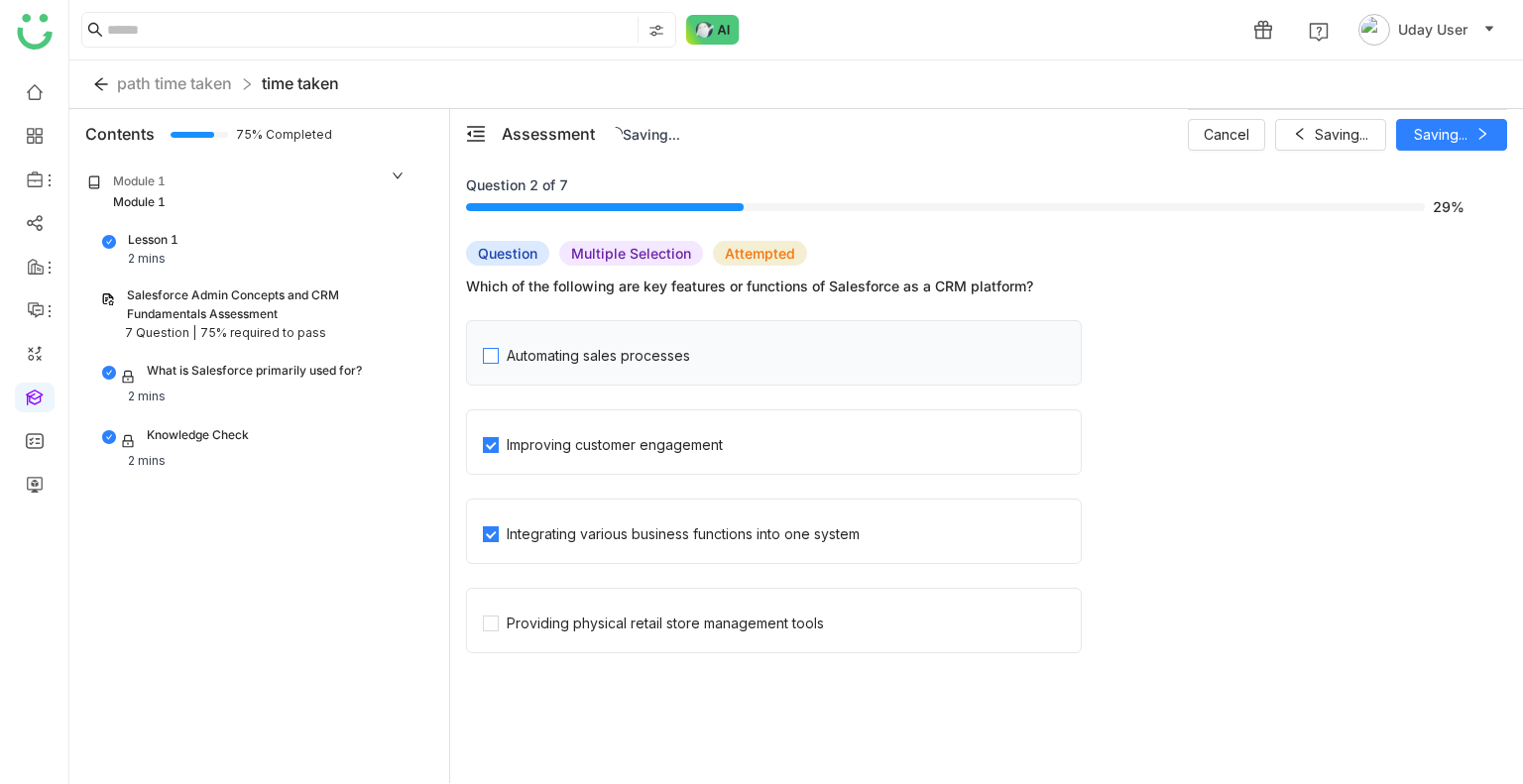 click on "Automating sales processes" 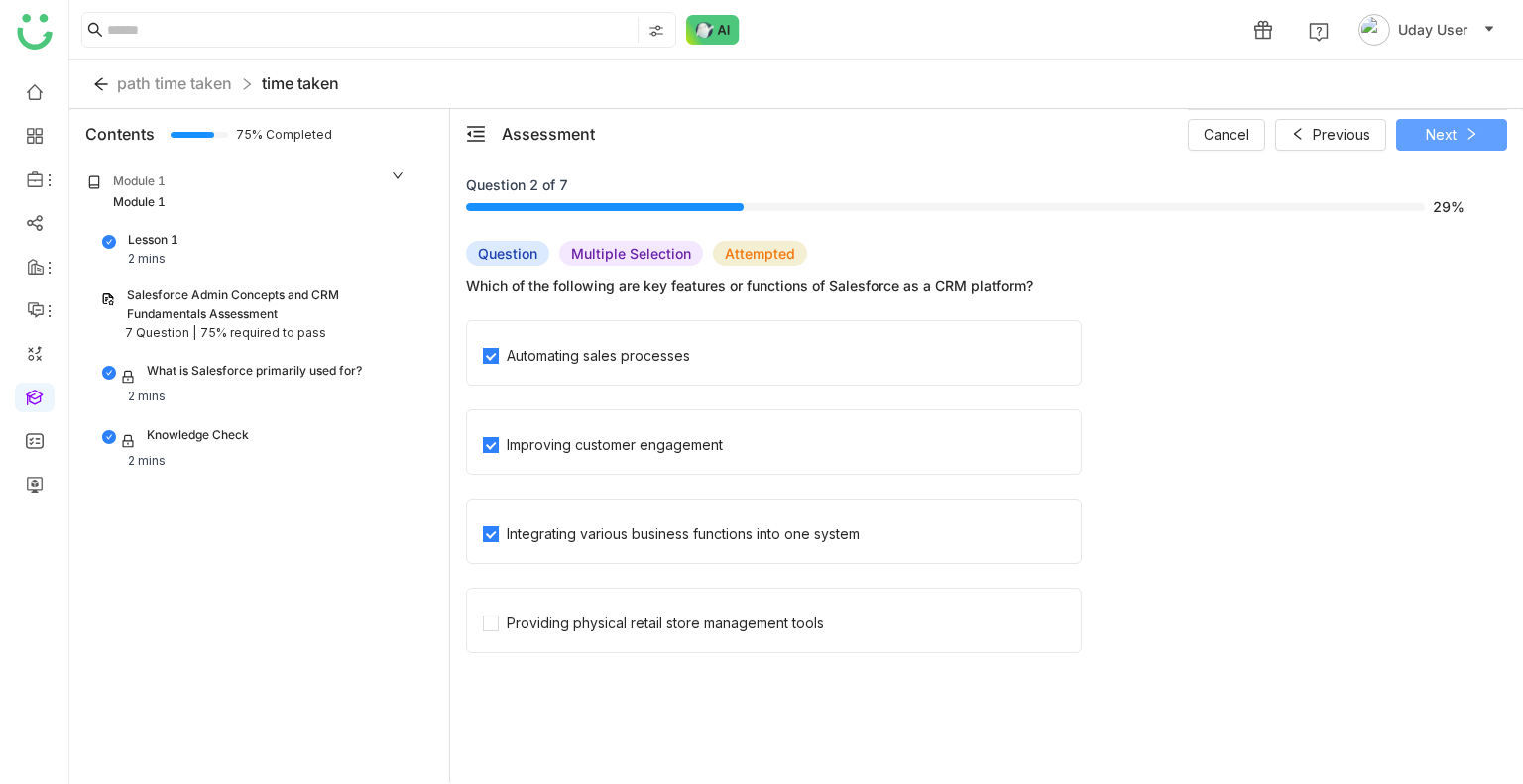 click on "Next" at bounding box center [1452, 135] 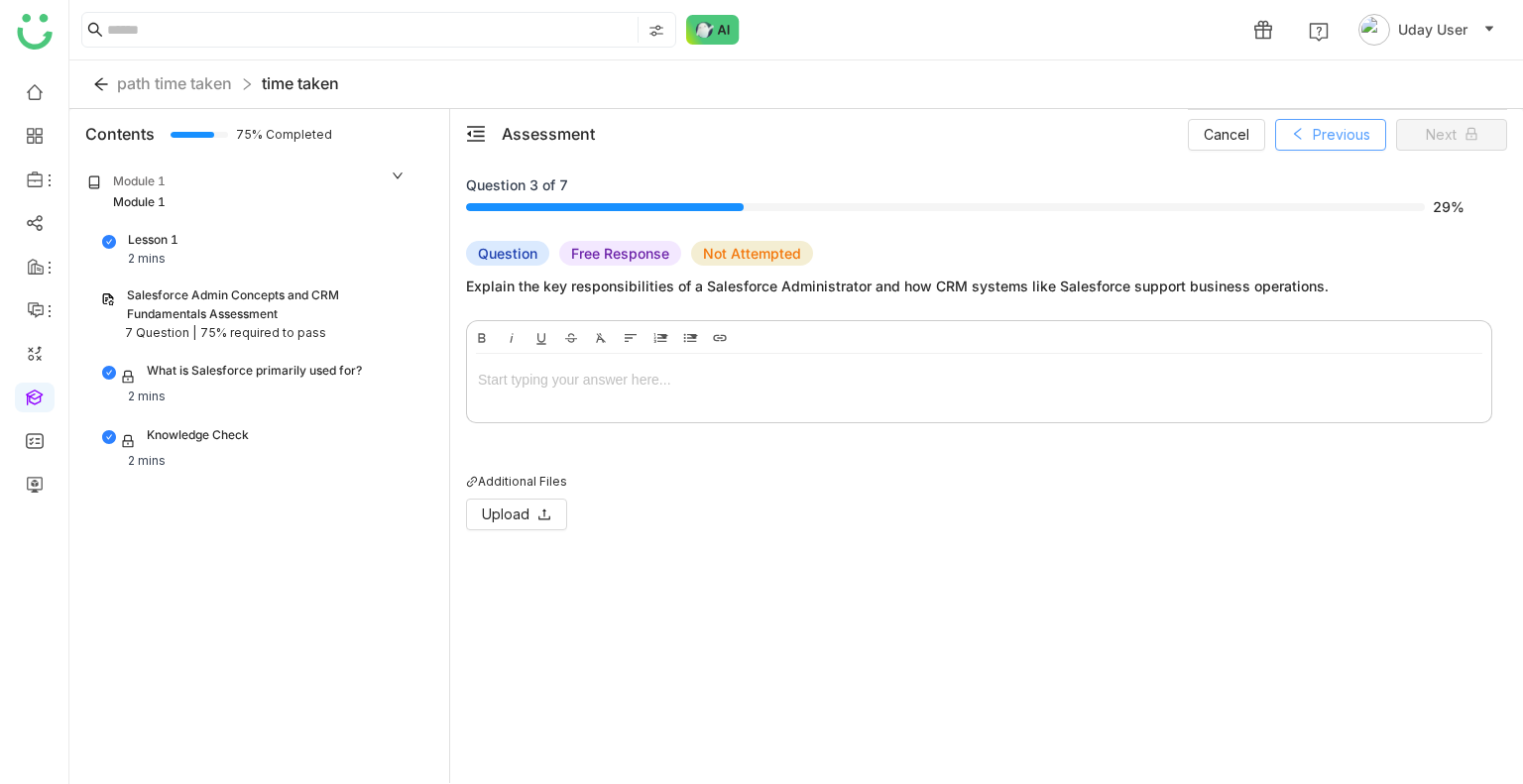 click on "Previous" at bounding box center (1342, 135) 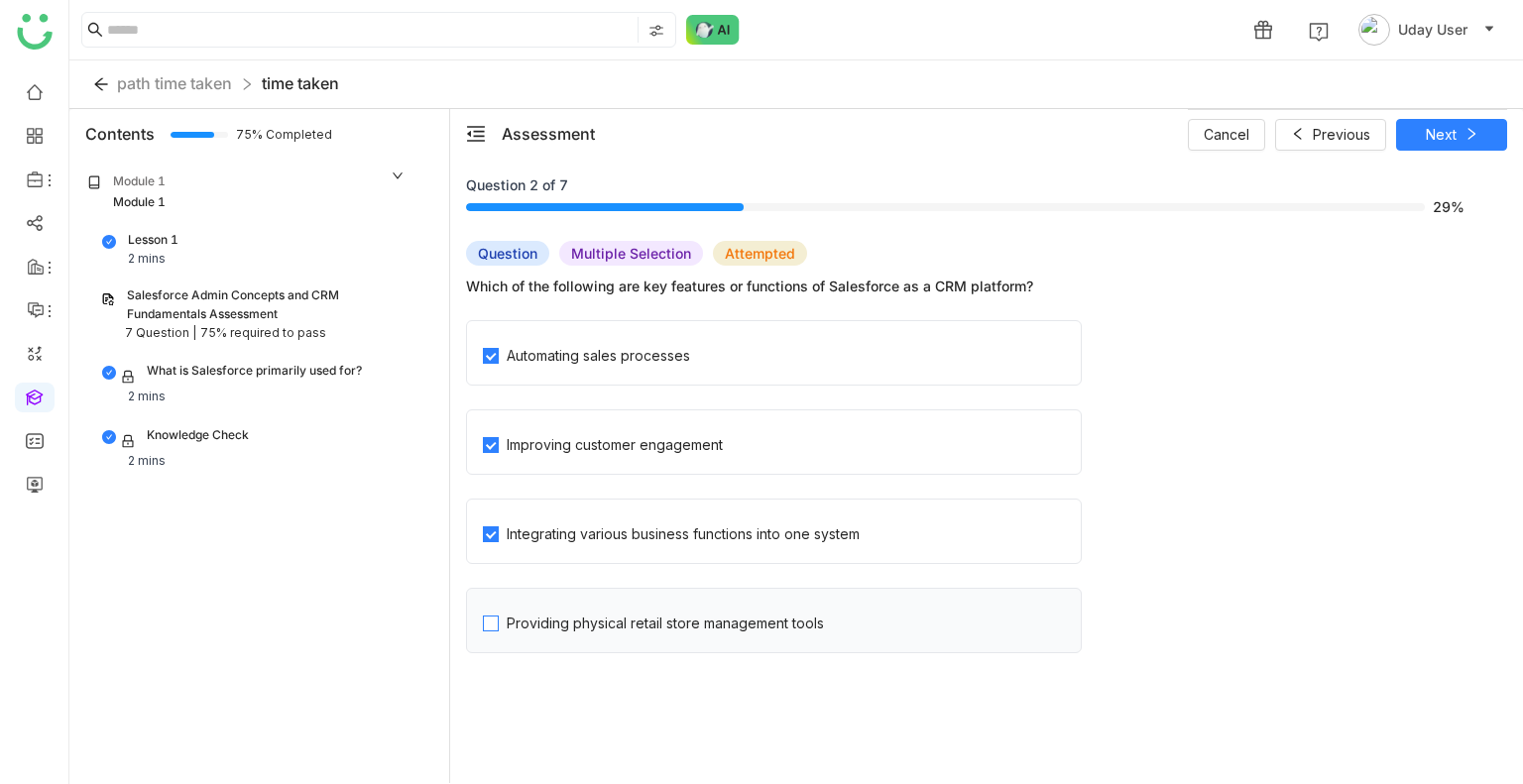 click on "Providing physical retail store management tools" 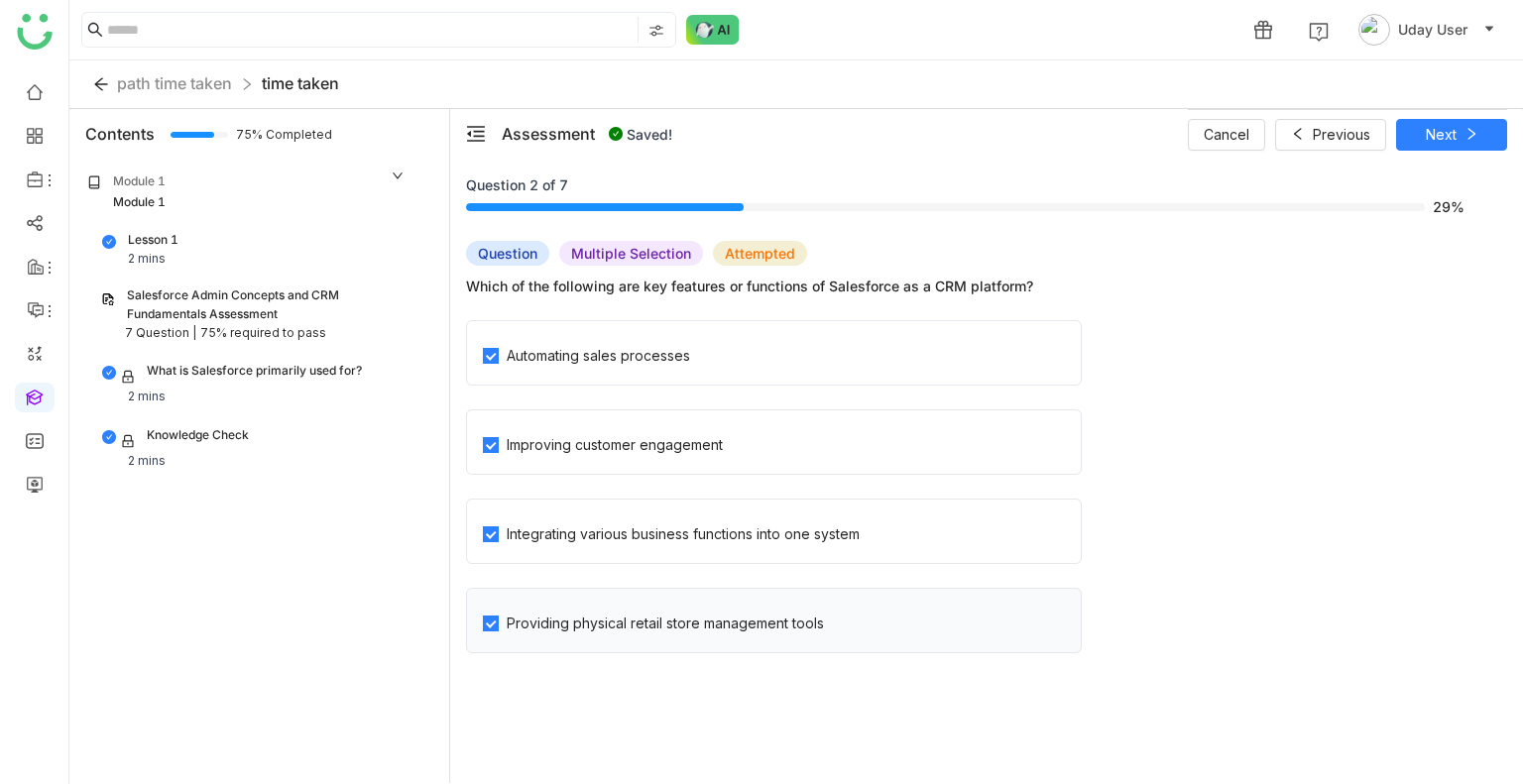 click on "Providing physical retail store management tools" 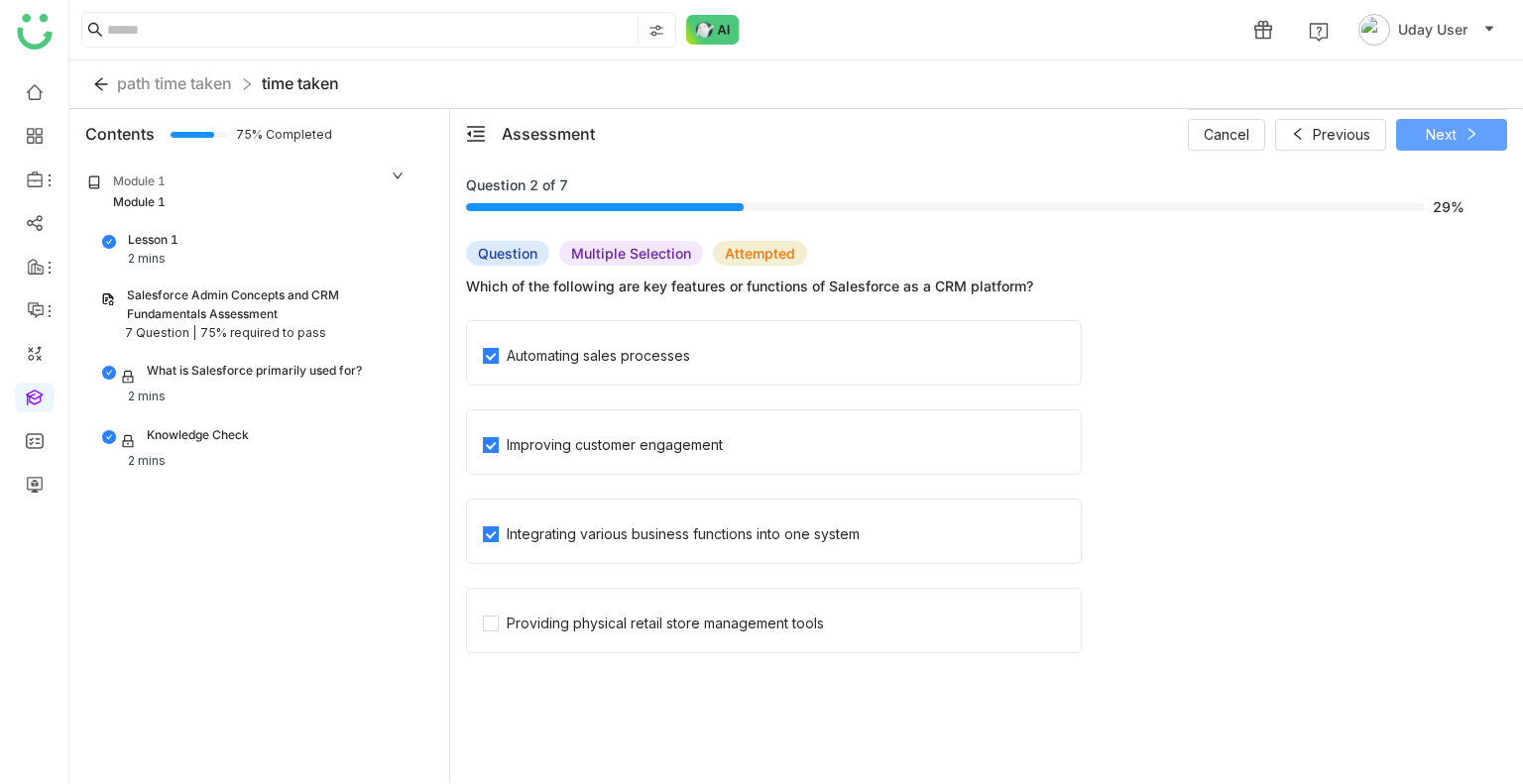 click on "Next" at bounding box center [1441, 135] 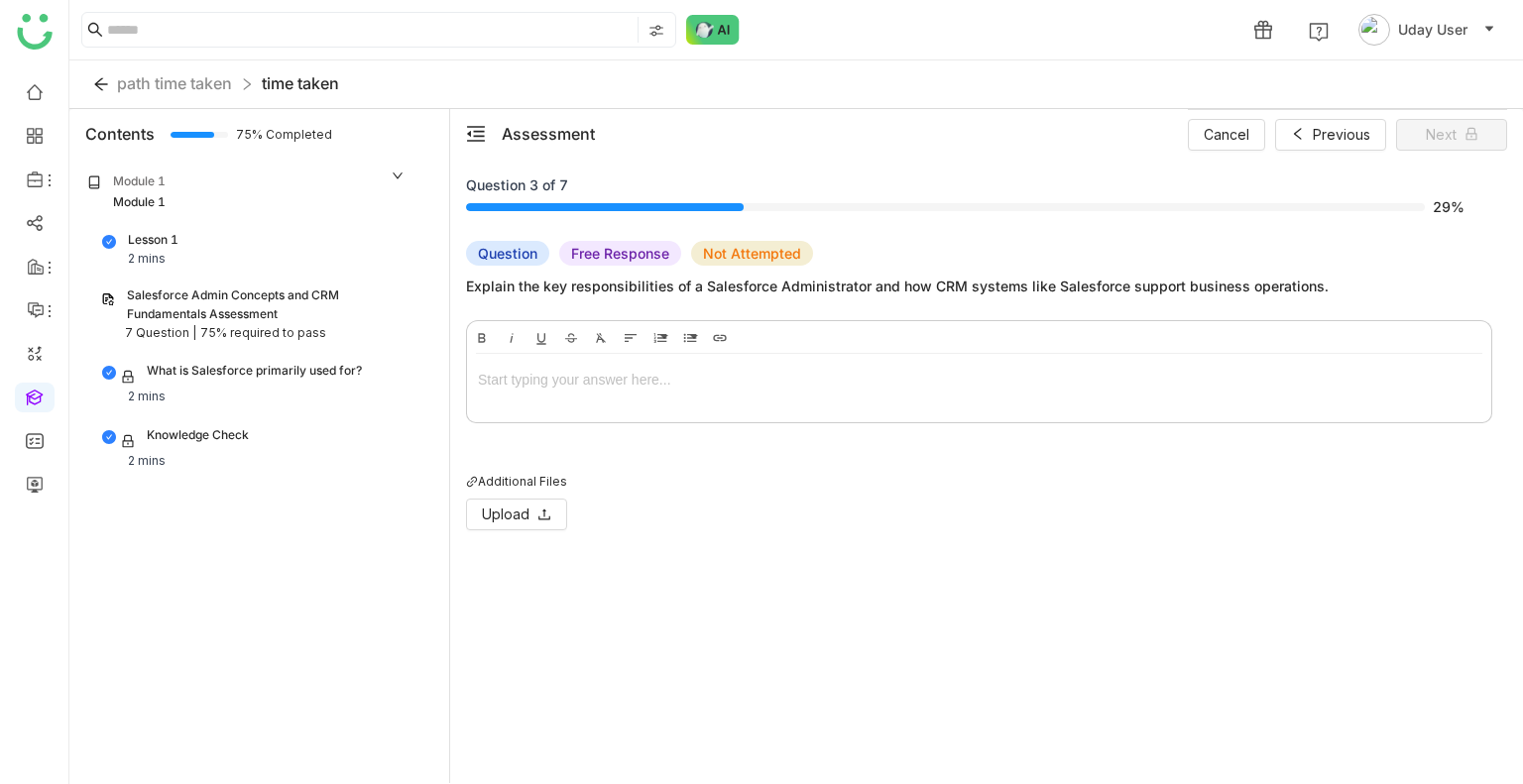 click at bounding box center (979, 384) 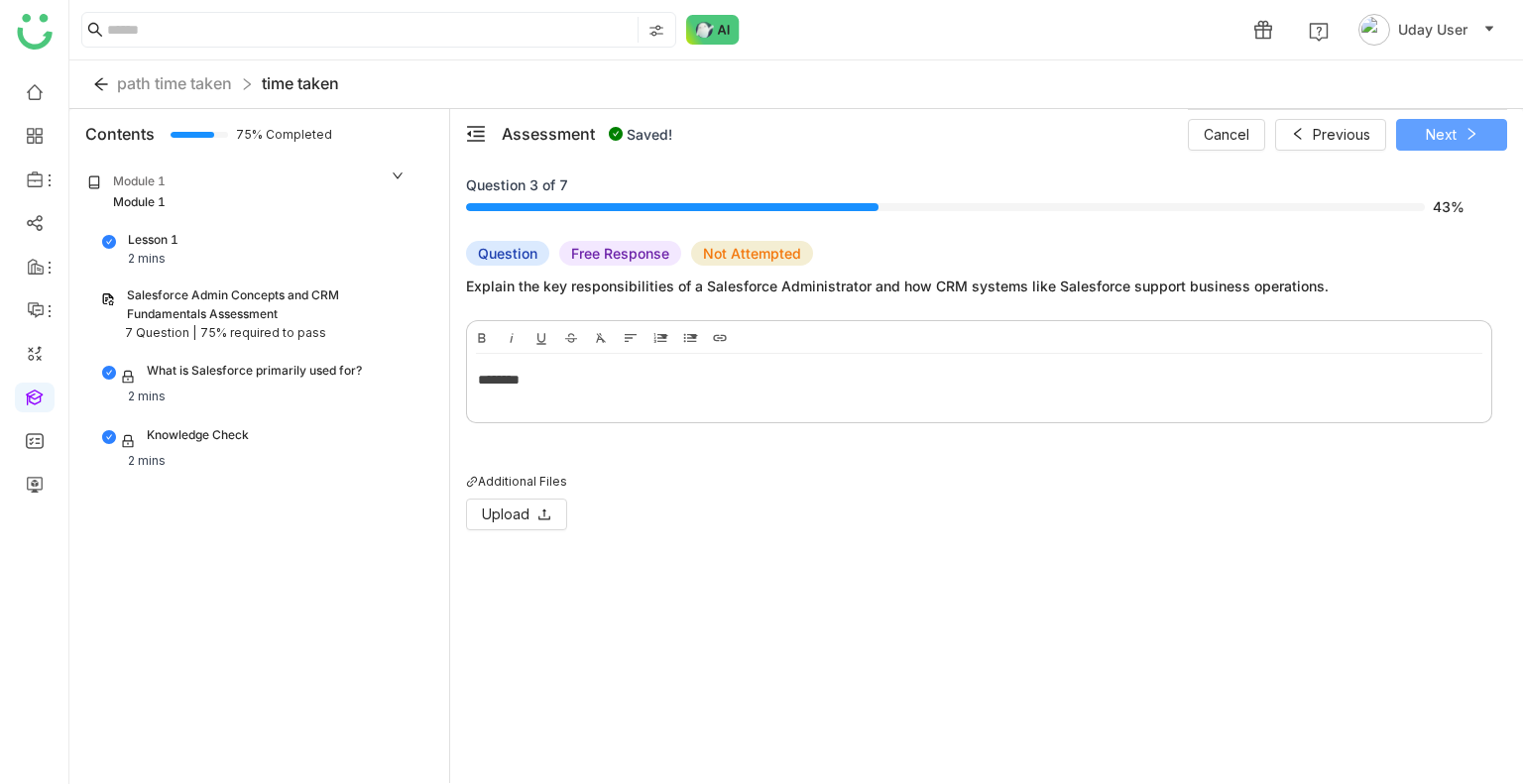 click on "Next" at bounding box center [1441, 135] 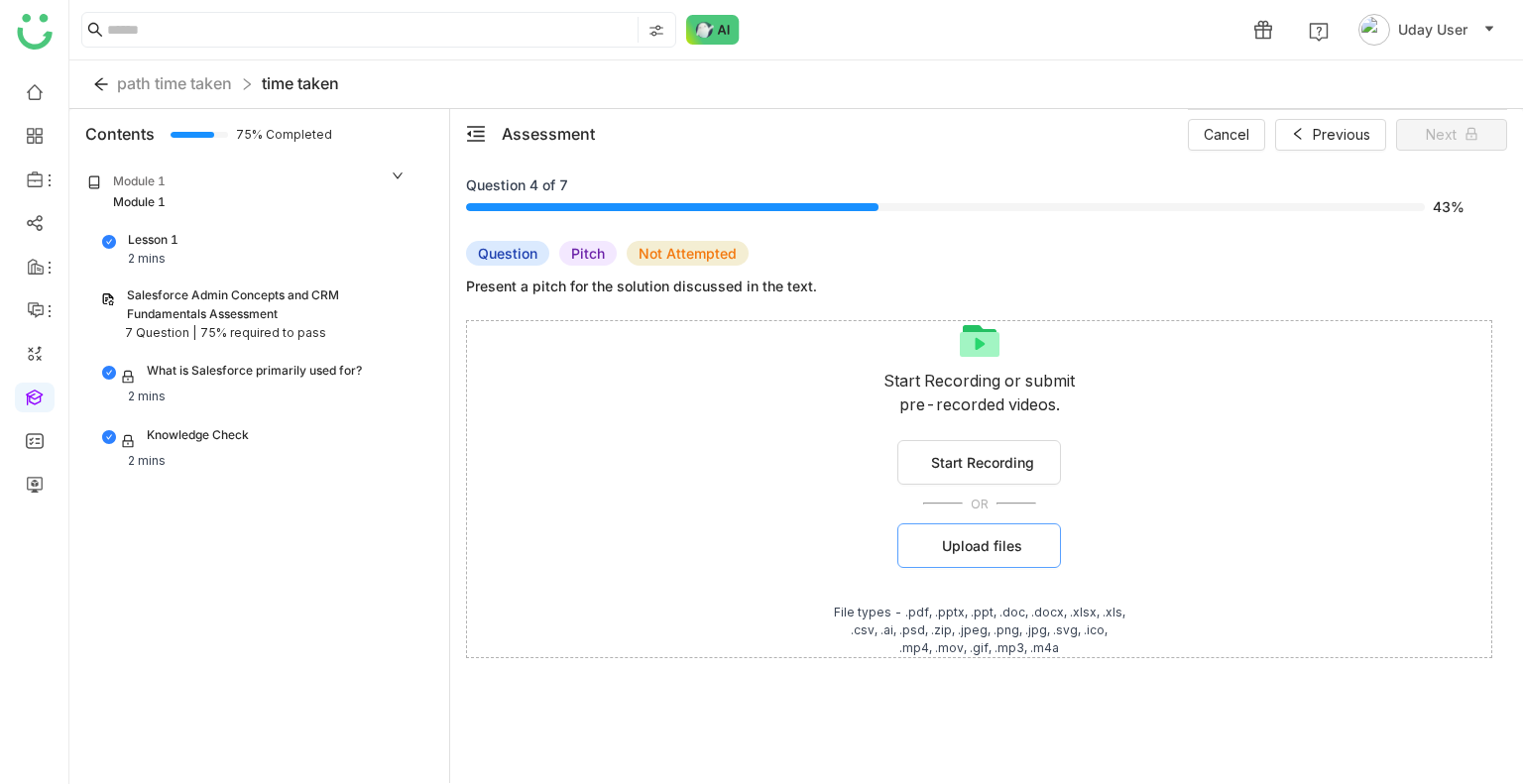 click on "Upload files" 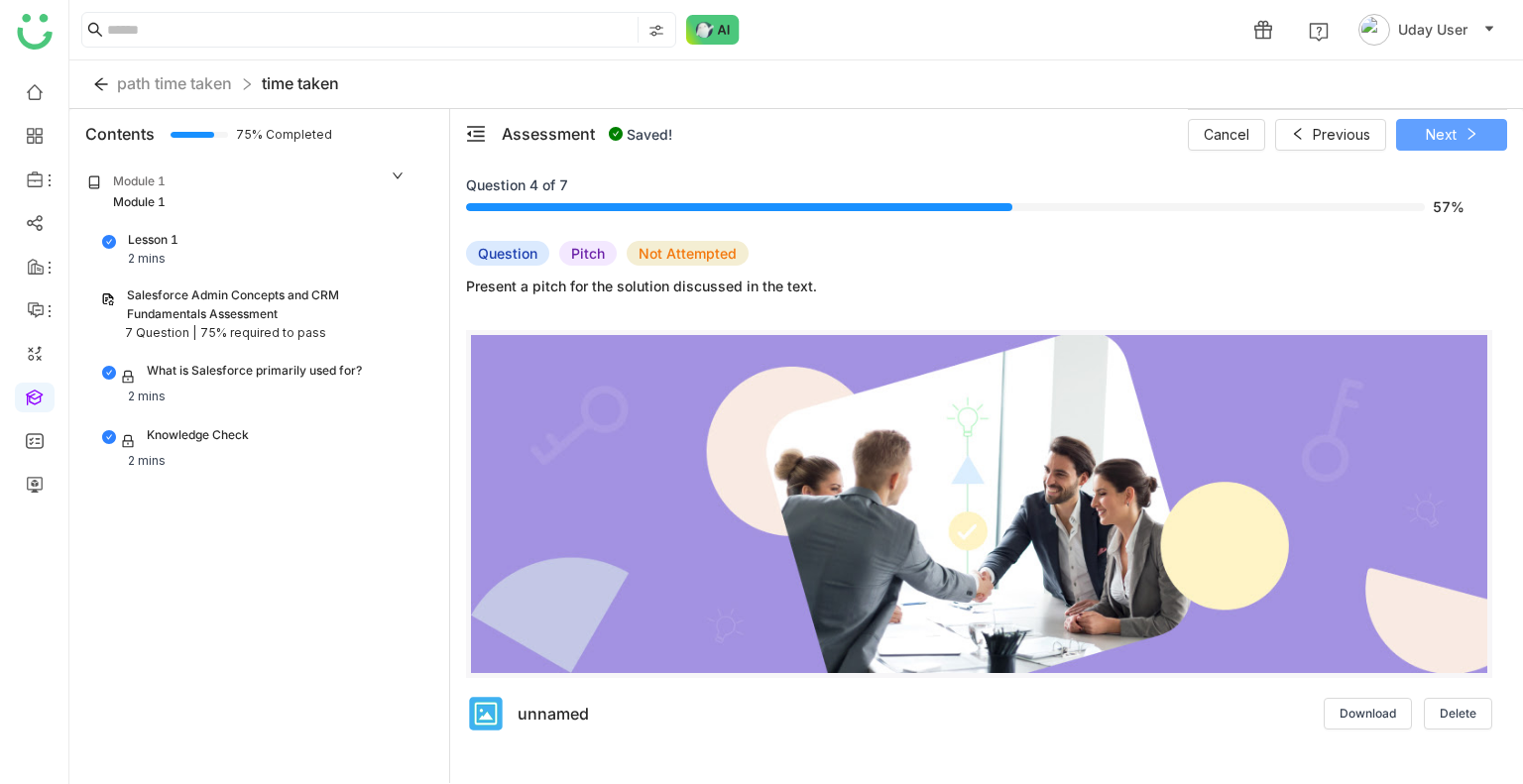 click on "Next" at bounding box center (1441, 135) 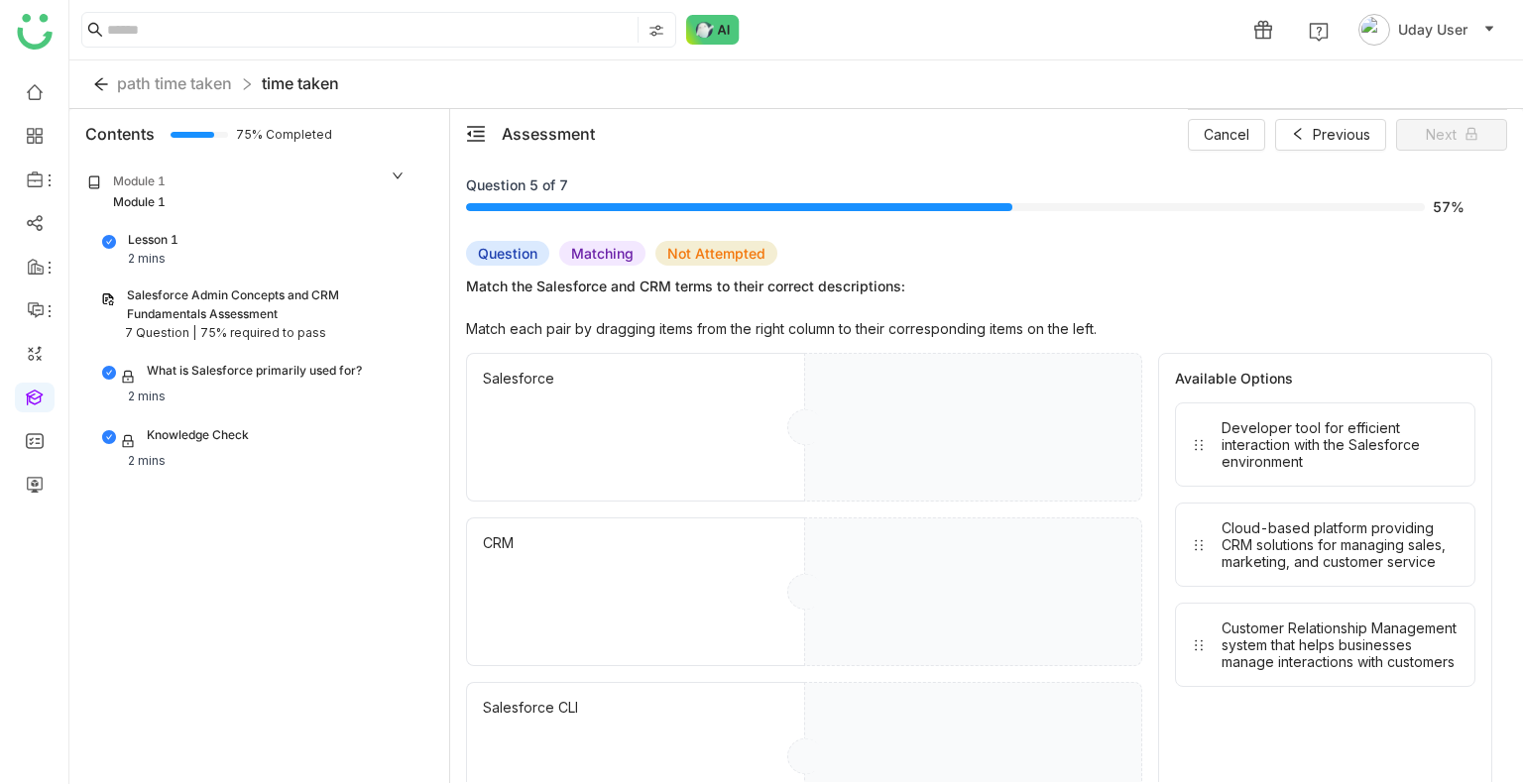 drag, startPoint x: 1303, startPoint y: 415, endPoint x: 989, endPoint y: 418, distance: 314.0143 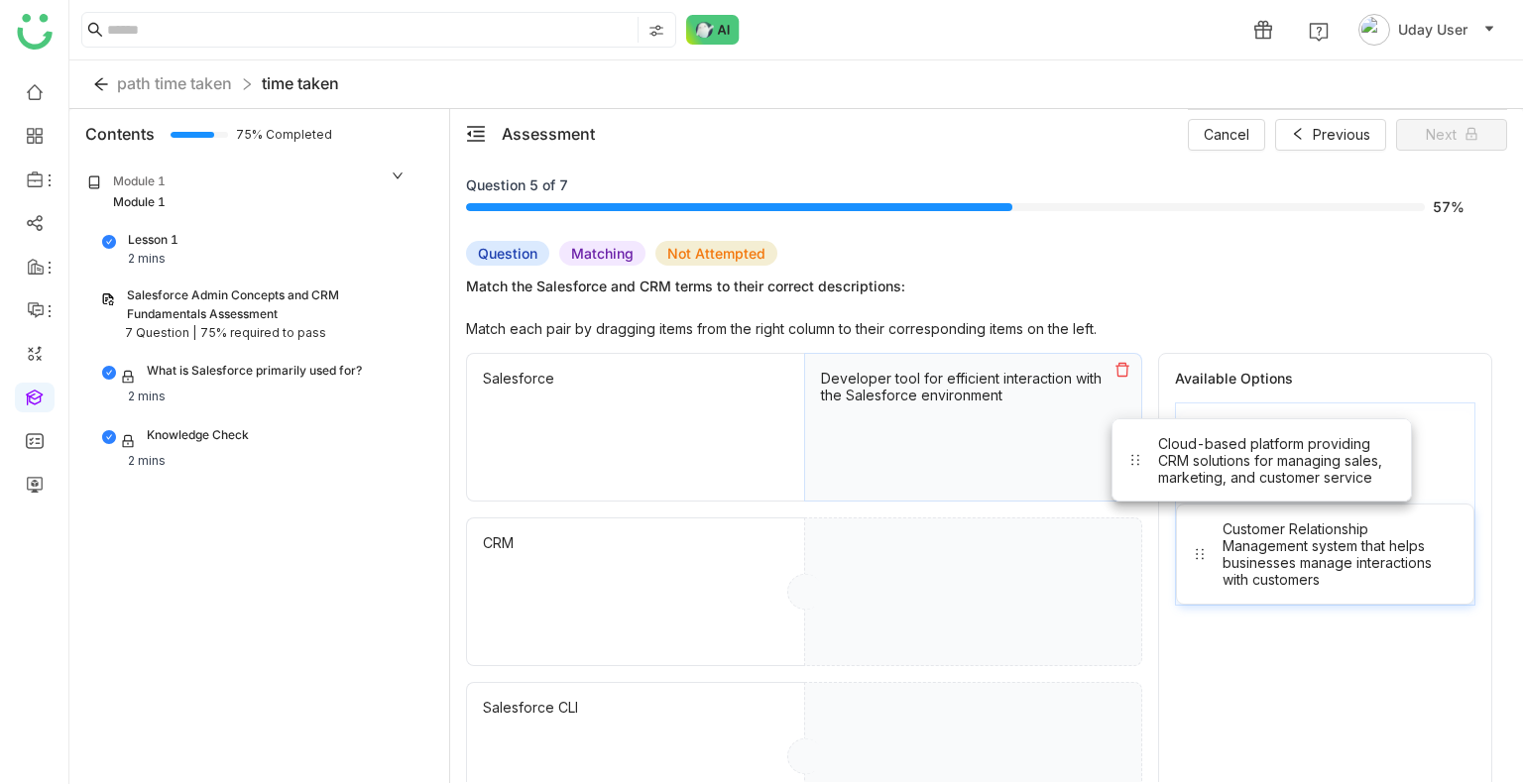 drag, startPoint x: 1440, startPoint y: 460, endPoint x: 1091, endPoint y: 558, distance: 362.49828 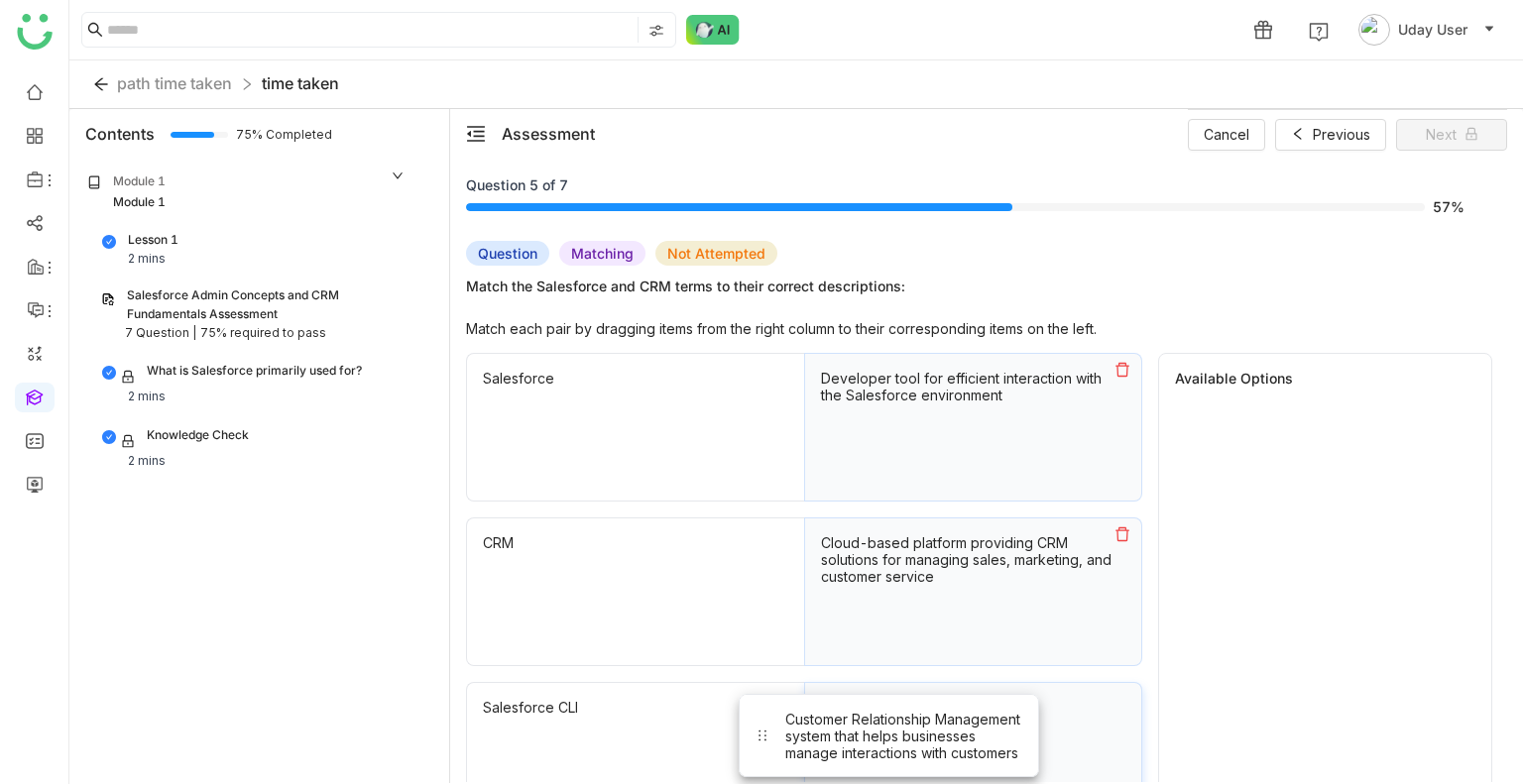 drag, startPoint x: 1366, startPoint y: 428, endPoint x: 905, endPoint y: 752, distance: 563.4687 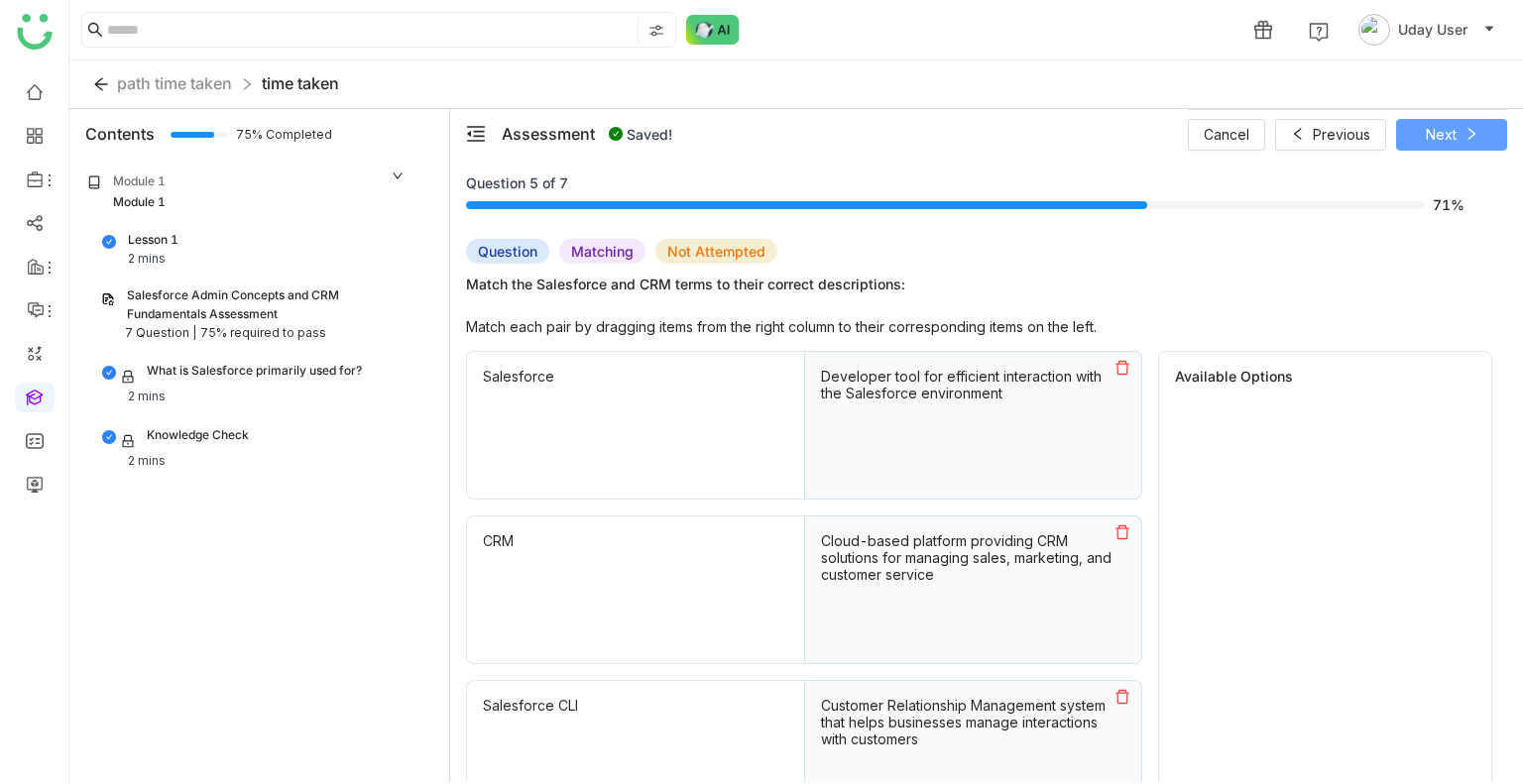 click on "Next" at bounding box center (1452, 135) 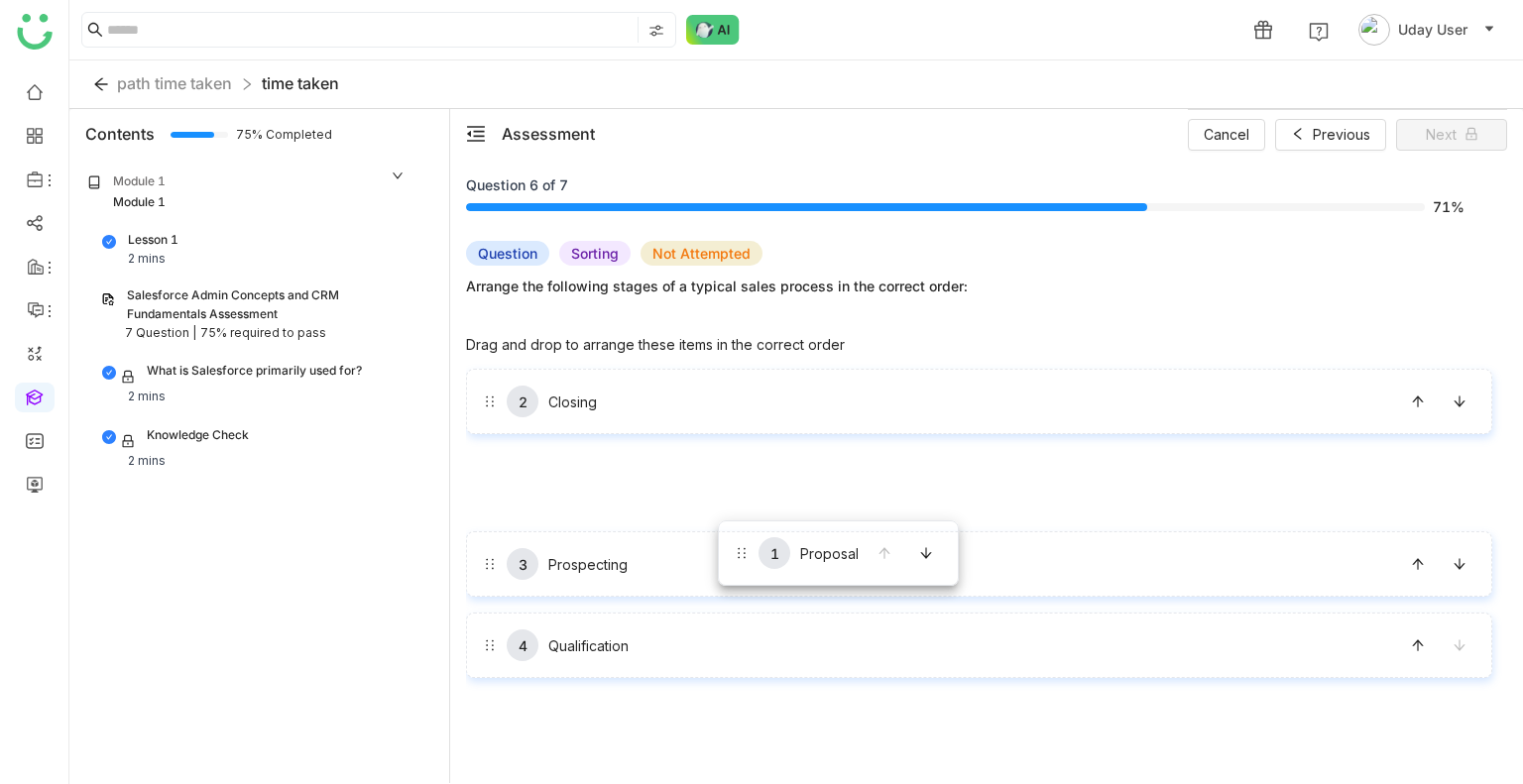 drag, startPoint x: 730, startPoint y: 425, endPoint x: 718, endPoint y: 524, distance: 99.72462 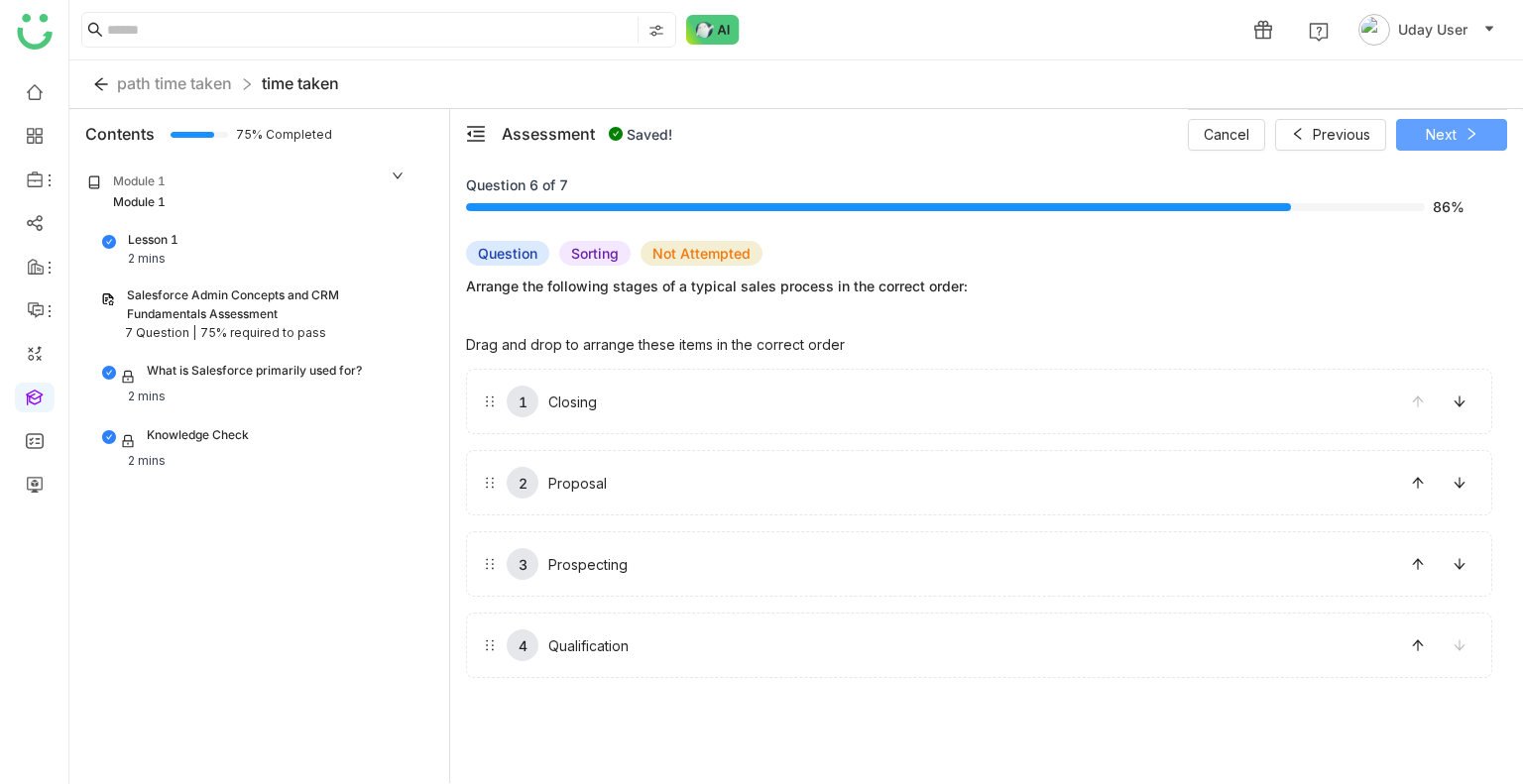 click on "Next" at bounding box center (1441, 135) 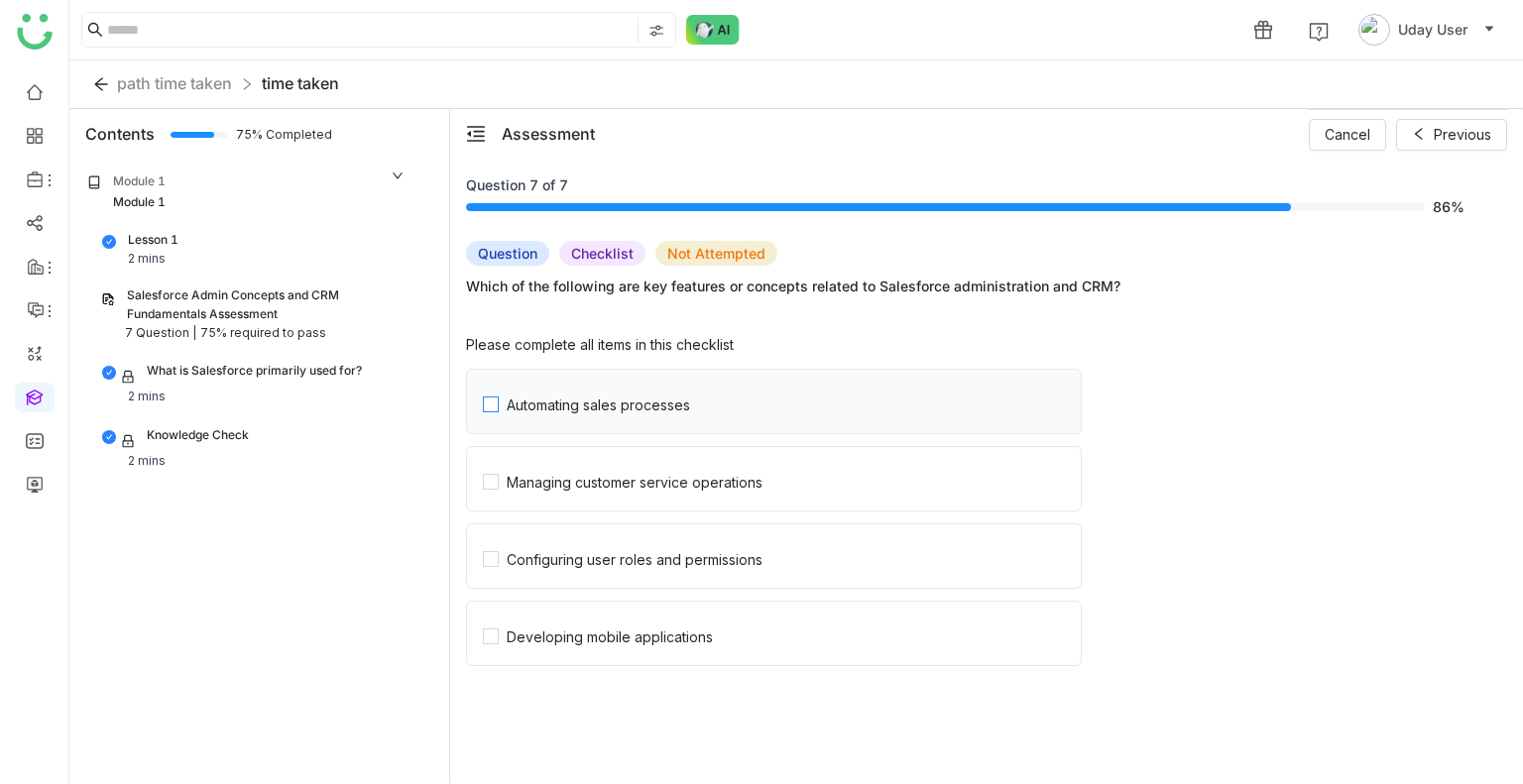click on "Automating sales processes" 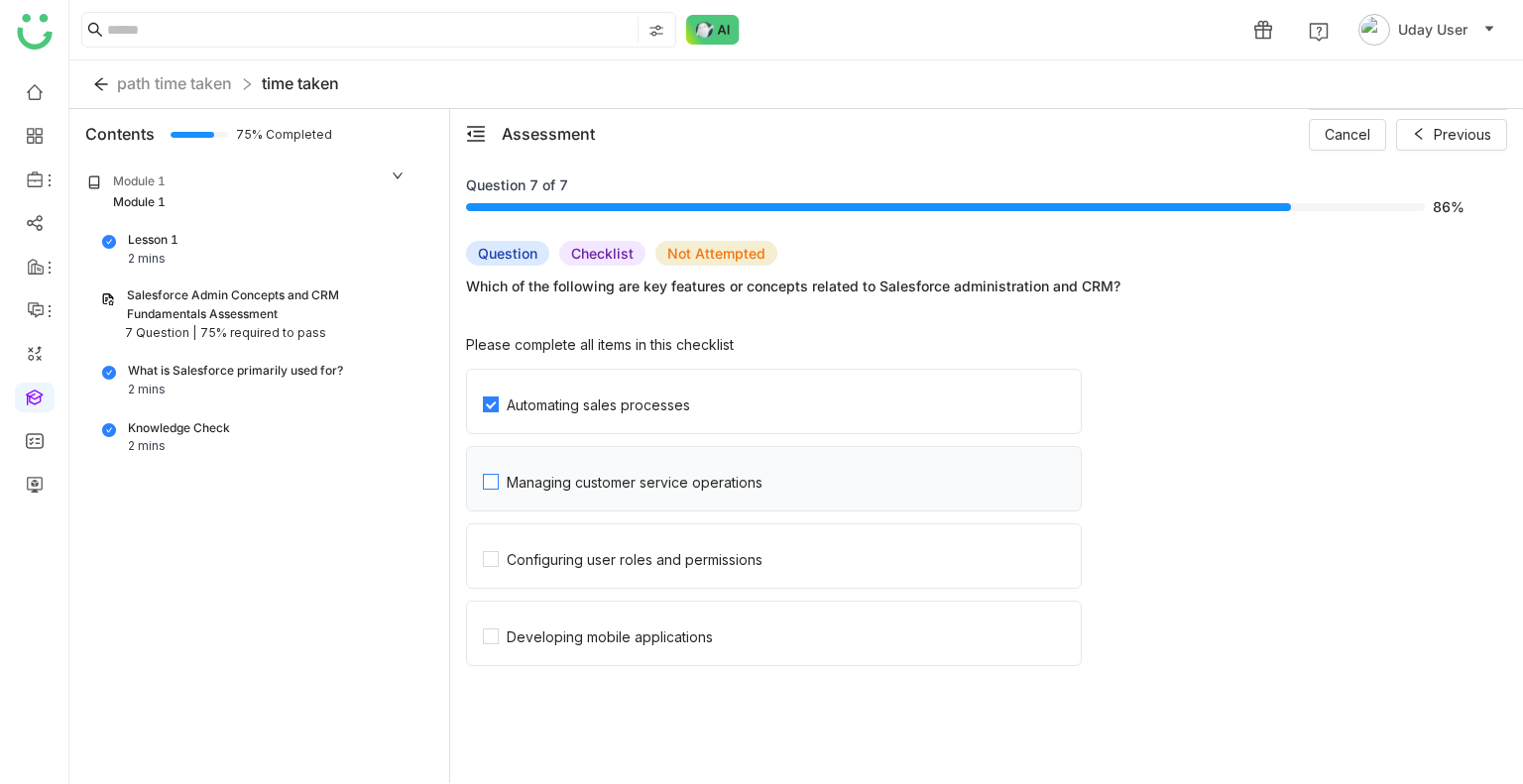 click on "Managing customer service operations" 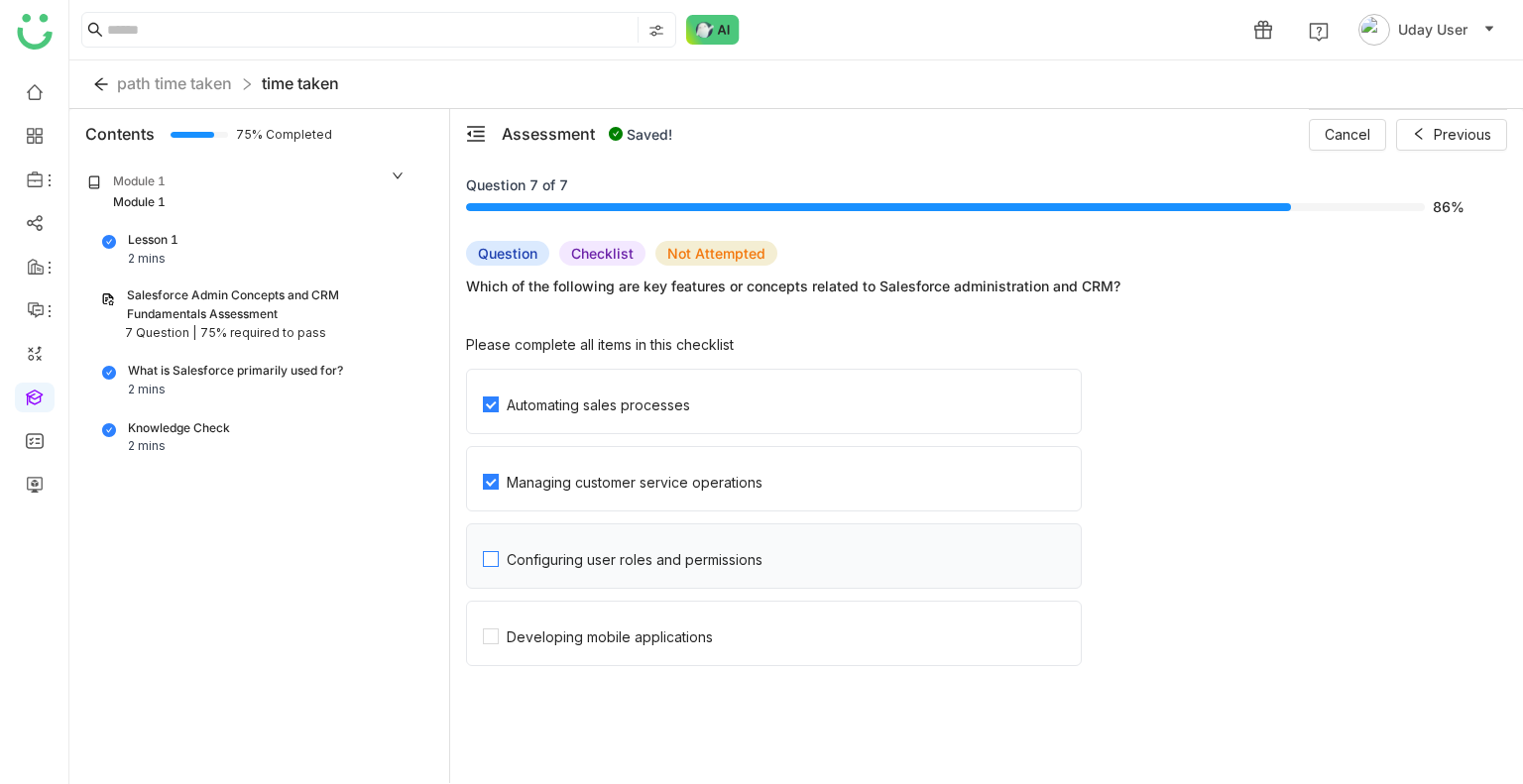 click on "Configuring user roles and permissions" 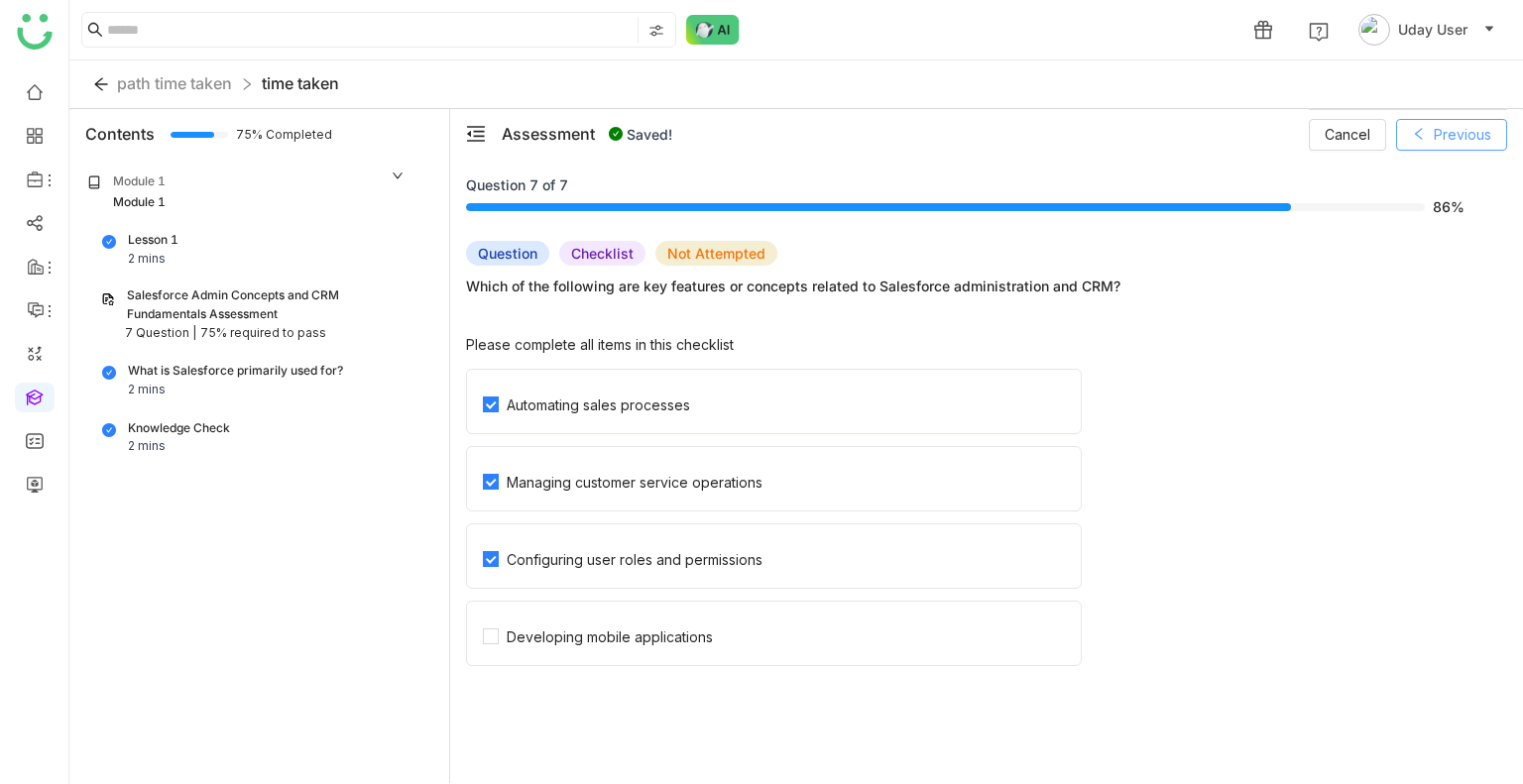 click on "Previous" at bounding box center (1452, 135) 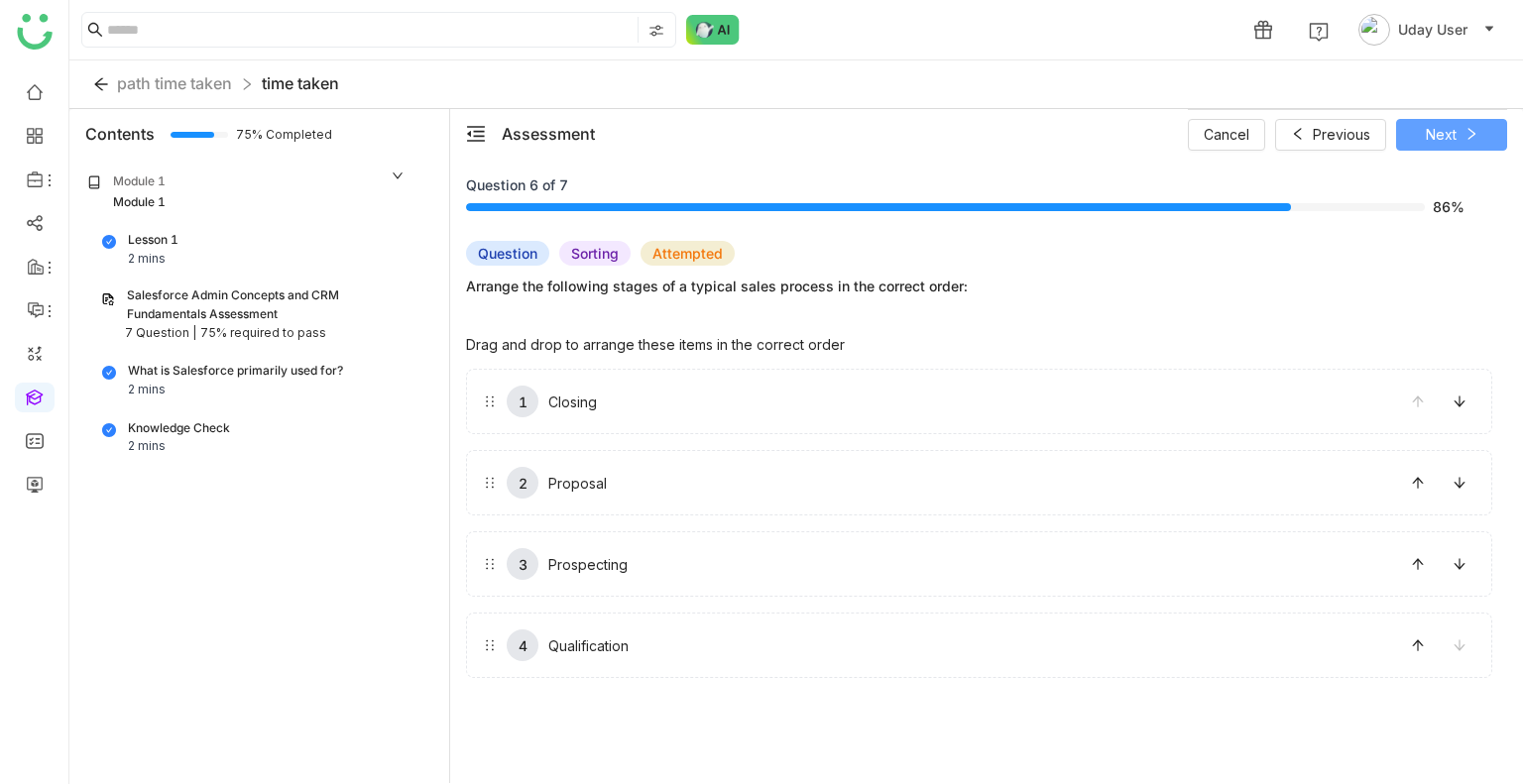 click on "Next" at bounding box center [1441, 135] 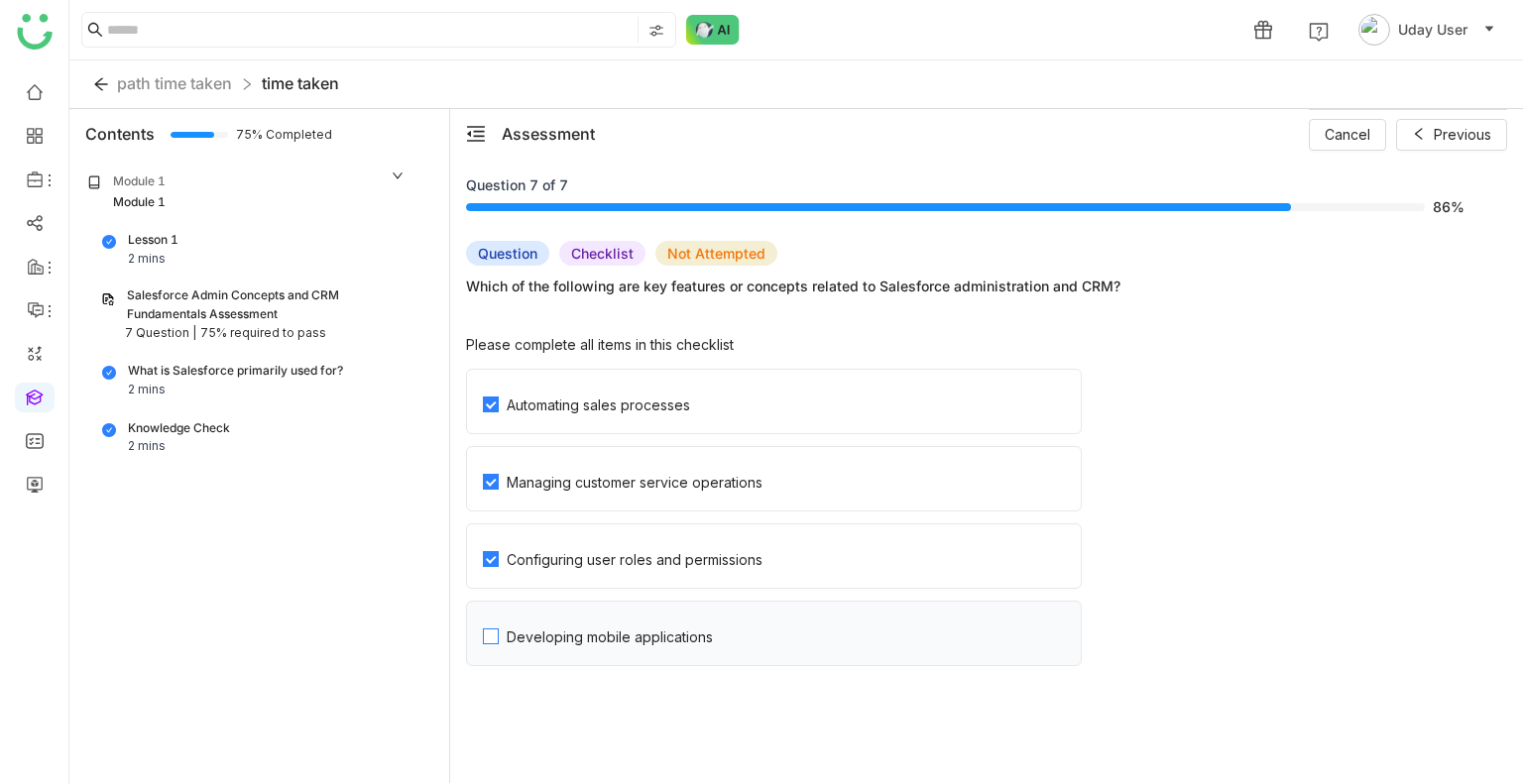click on "Developing mobile applications" 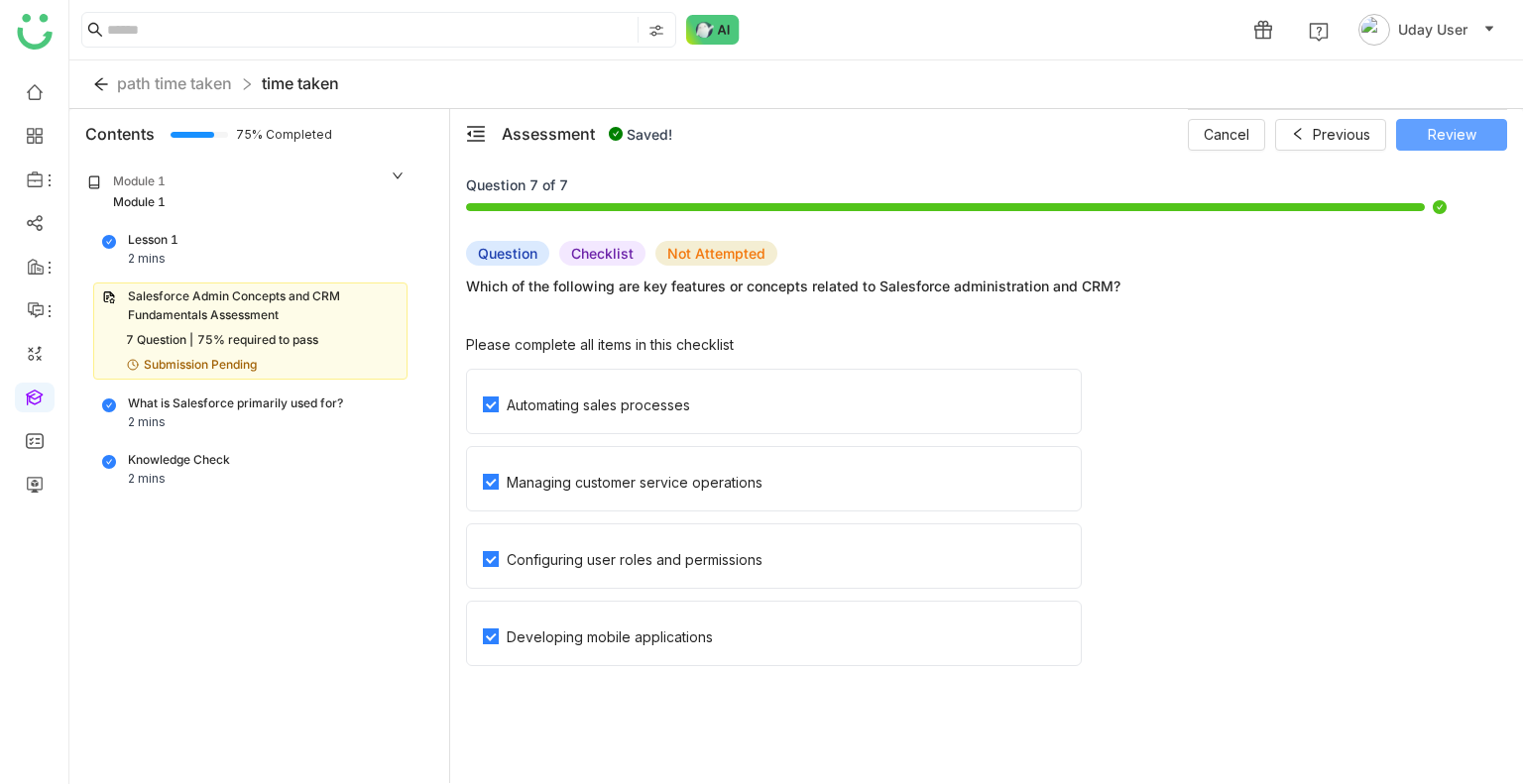 click on "Review" at bounding box center (1452, 135) 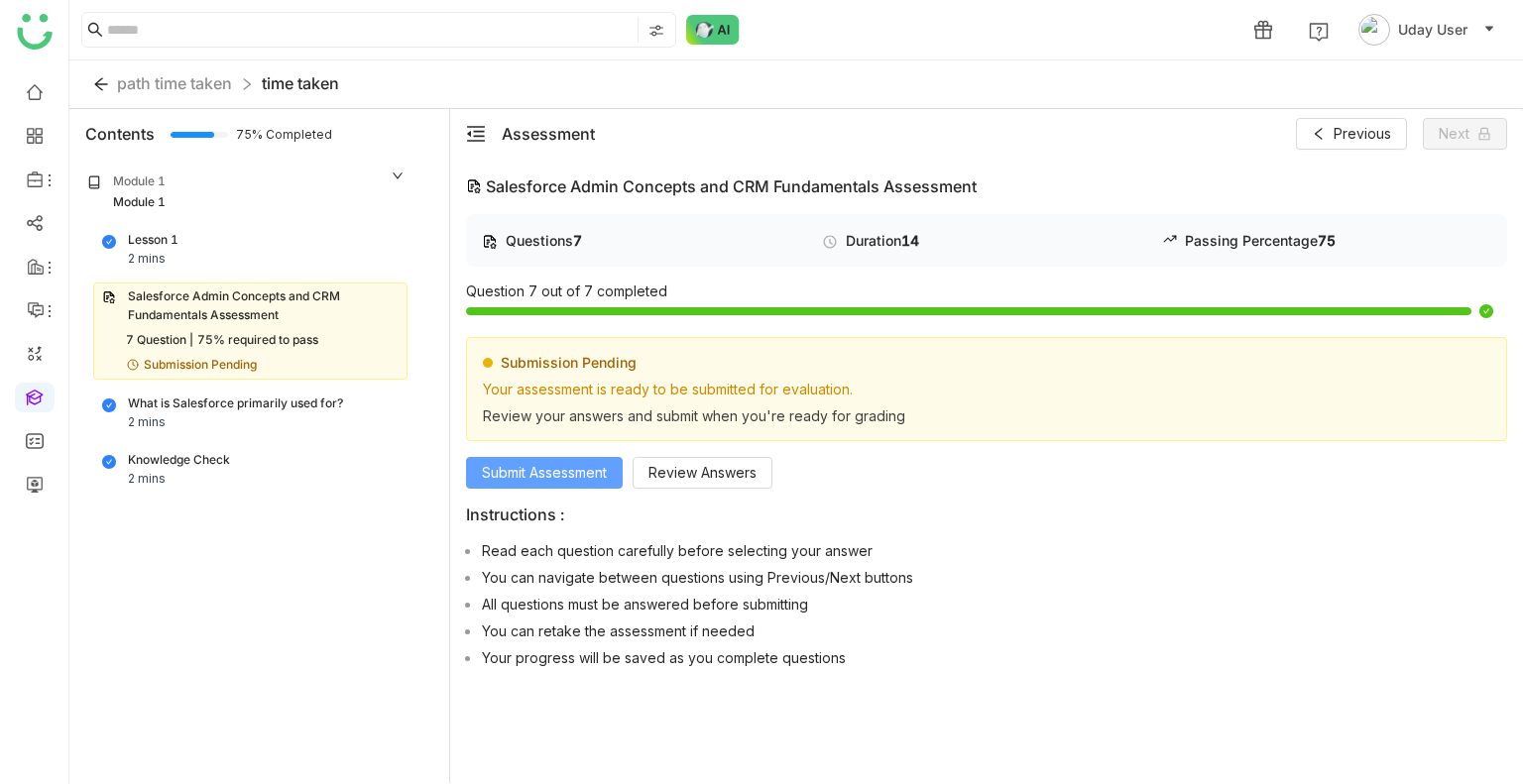 click on "Submit Assessment" 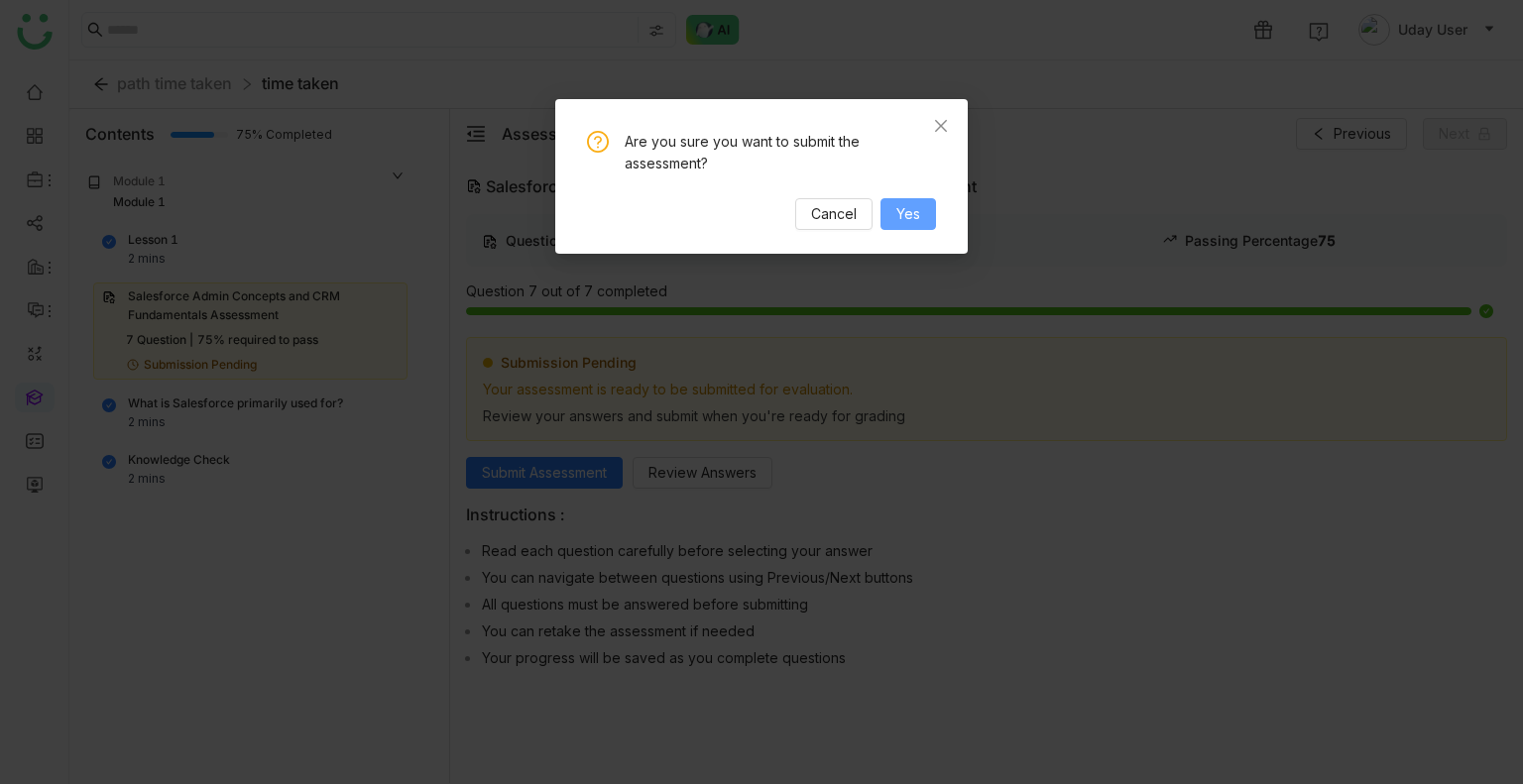 click on "Yes" at bounding box center (908, 214) 